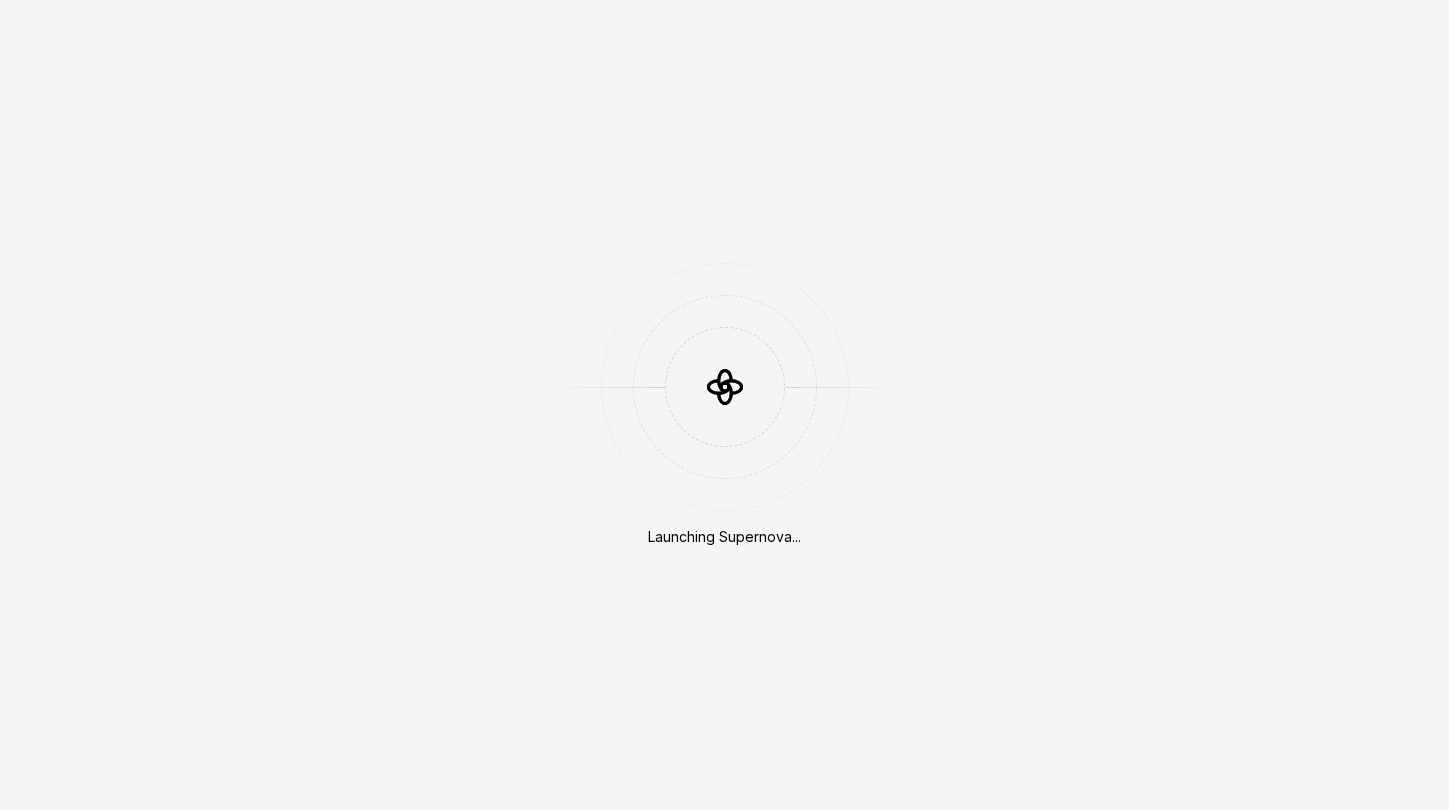 scroll, scrollTop: 0, scrollLeft: 0, axis: both 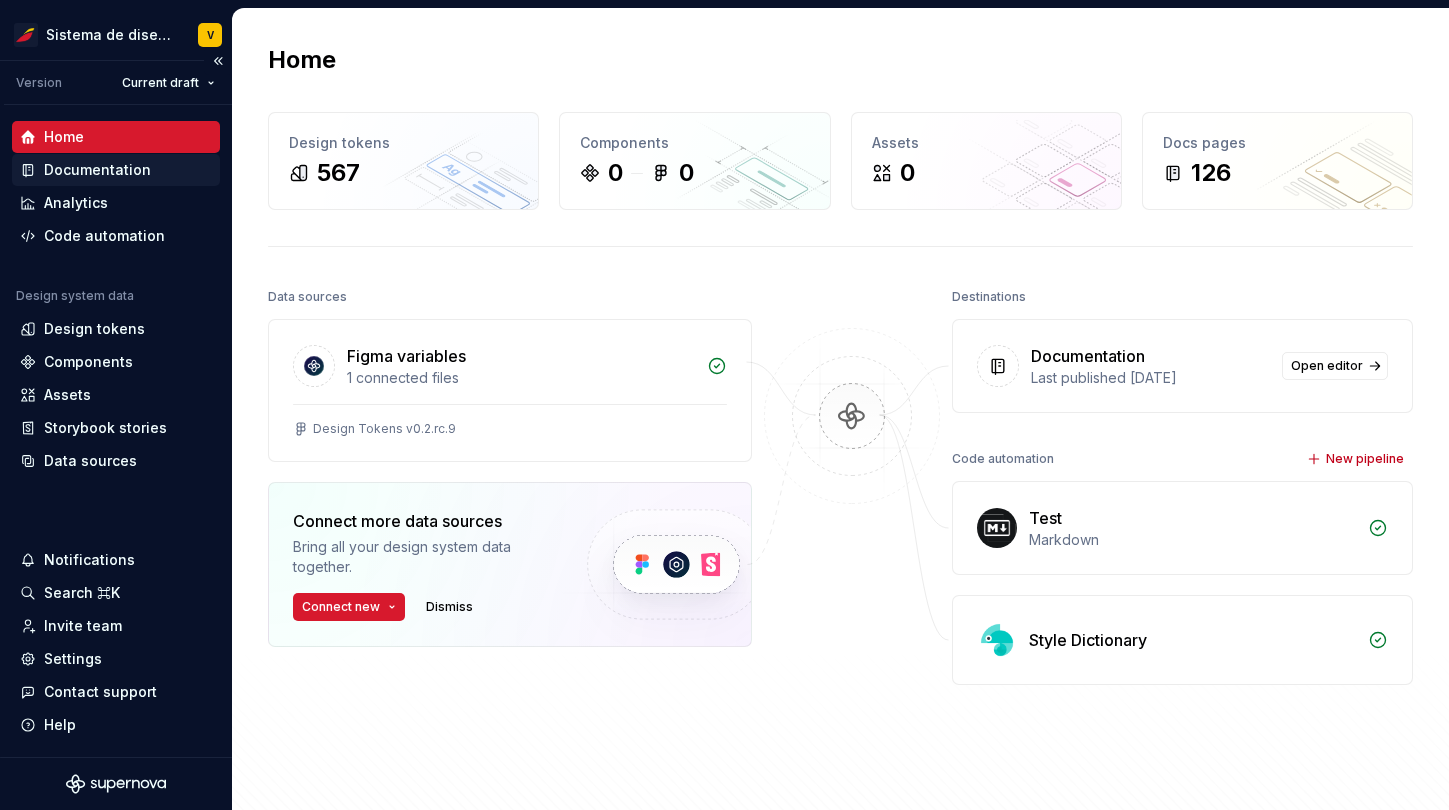 click on "Documentation" at bounding box center [97, 170] 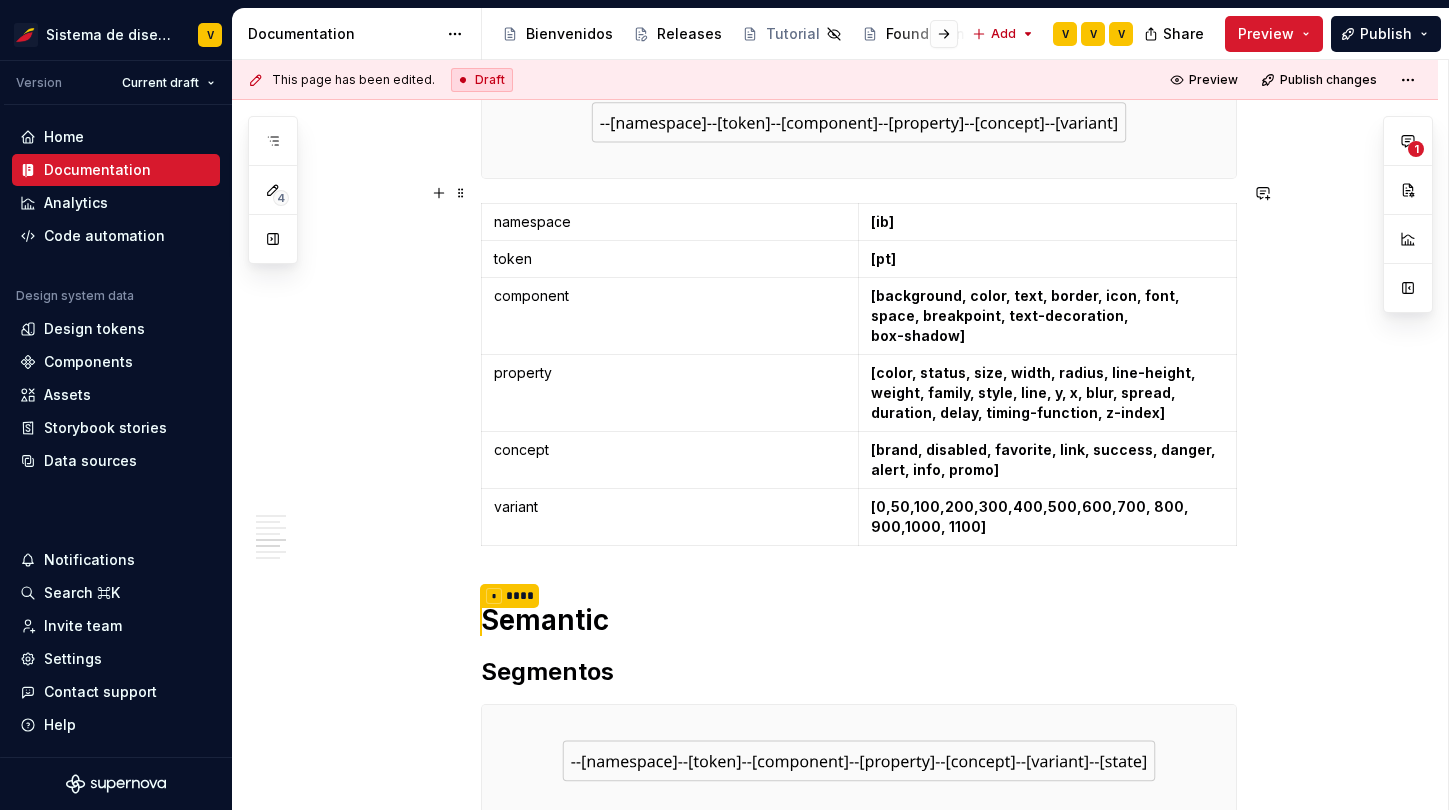 scroll, scrollTop: 1002, scrollLeft: 0, axis: vertical 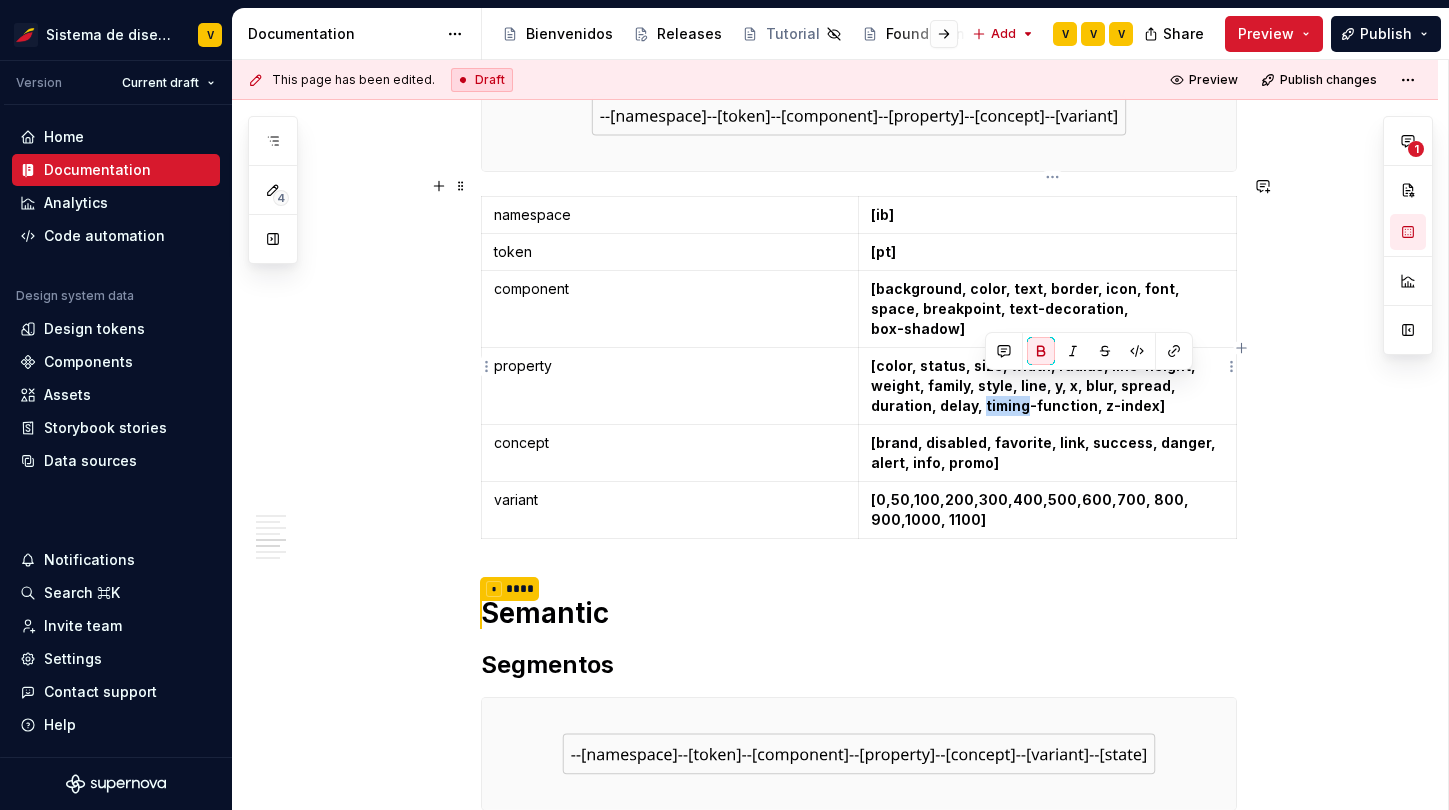 drag, startPoint x: 987, startPoint y: 388, endPoint x: 1026, endPoint y: 389, distance: 39.012817 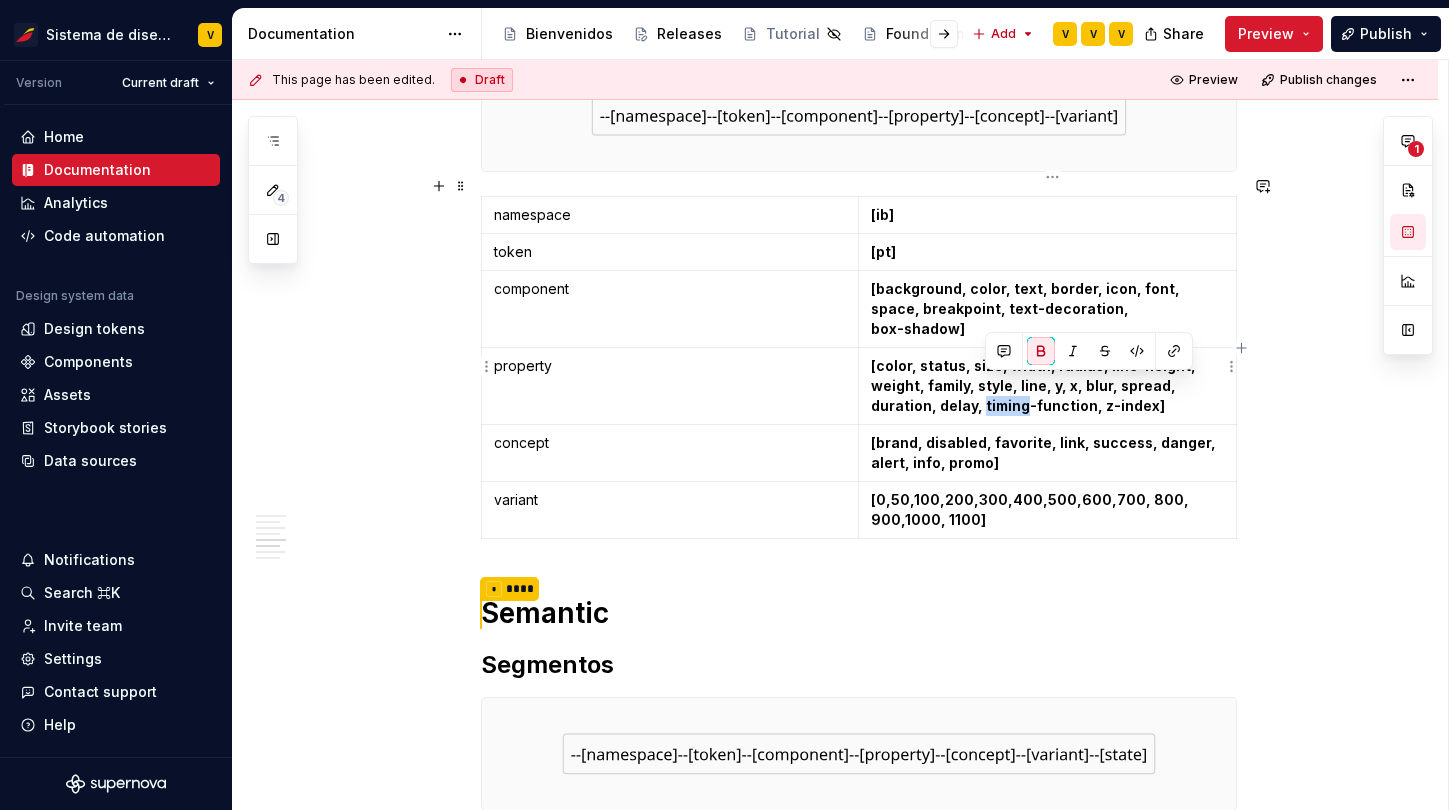 click on "[color, status, size, width, radius, line-height, weight, family, style, line, y, x, blur, spread, duration, delay, timing-function, z-index]" at bounding box center [1035, 385] 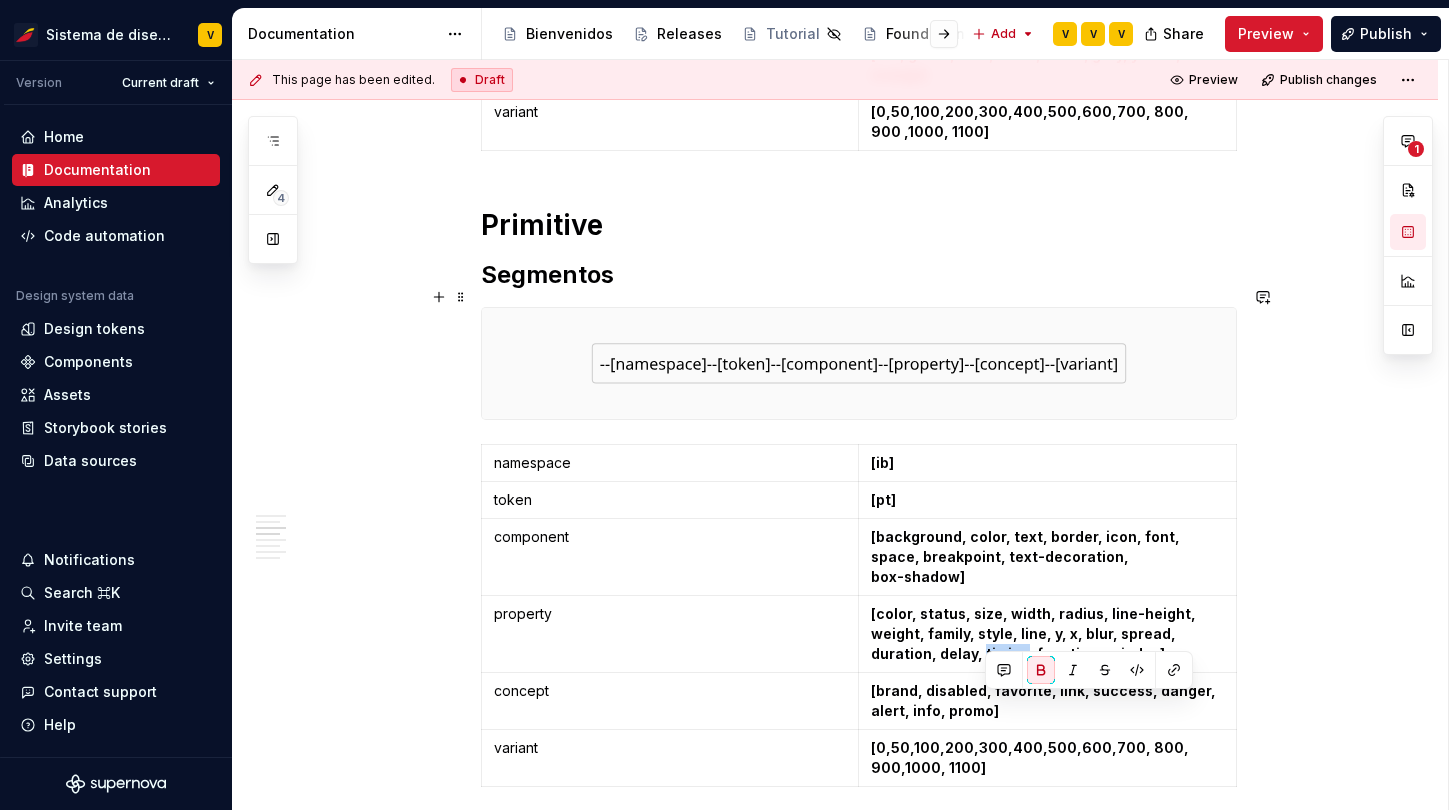 scroll, scrollTop: 625, scrollLeft: 0, axis: vertical 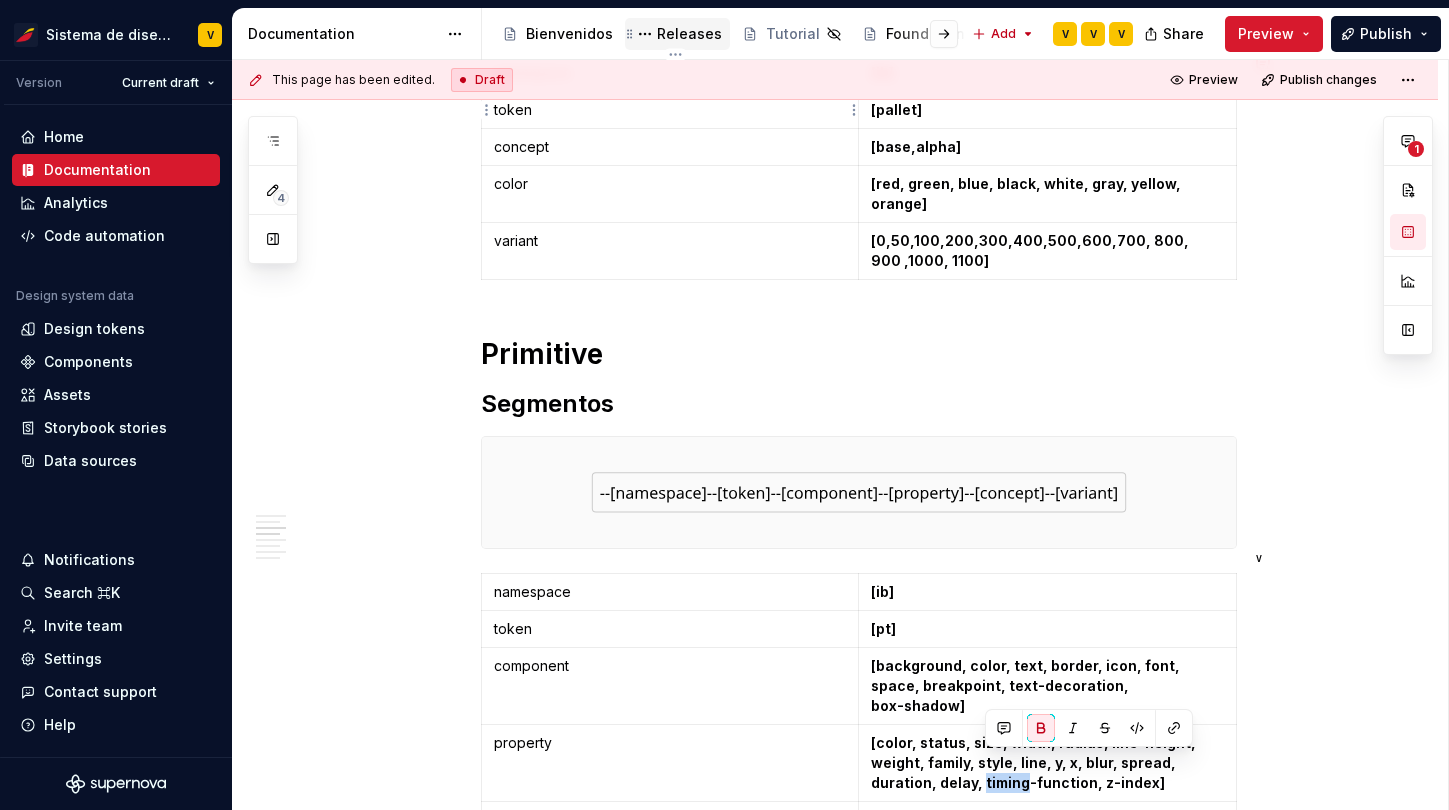 click on "Releases" at bounding box center [689, 34] 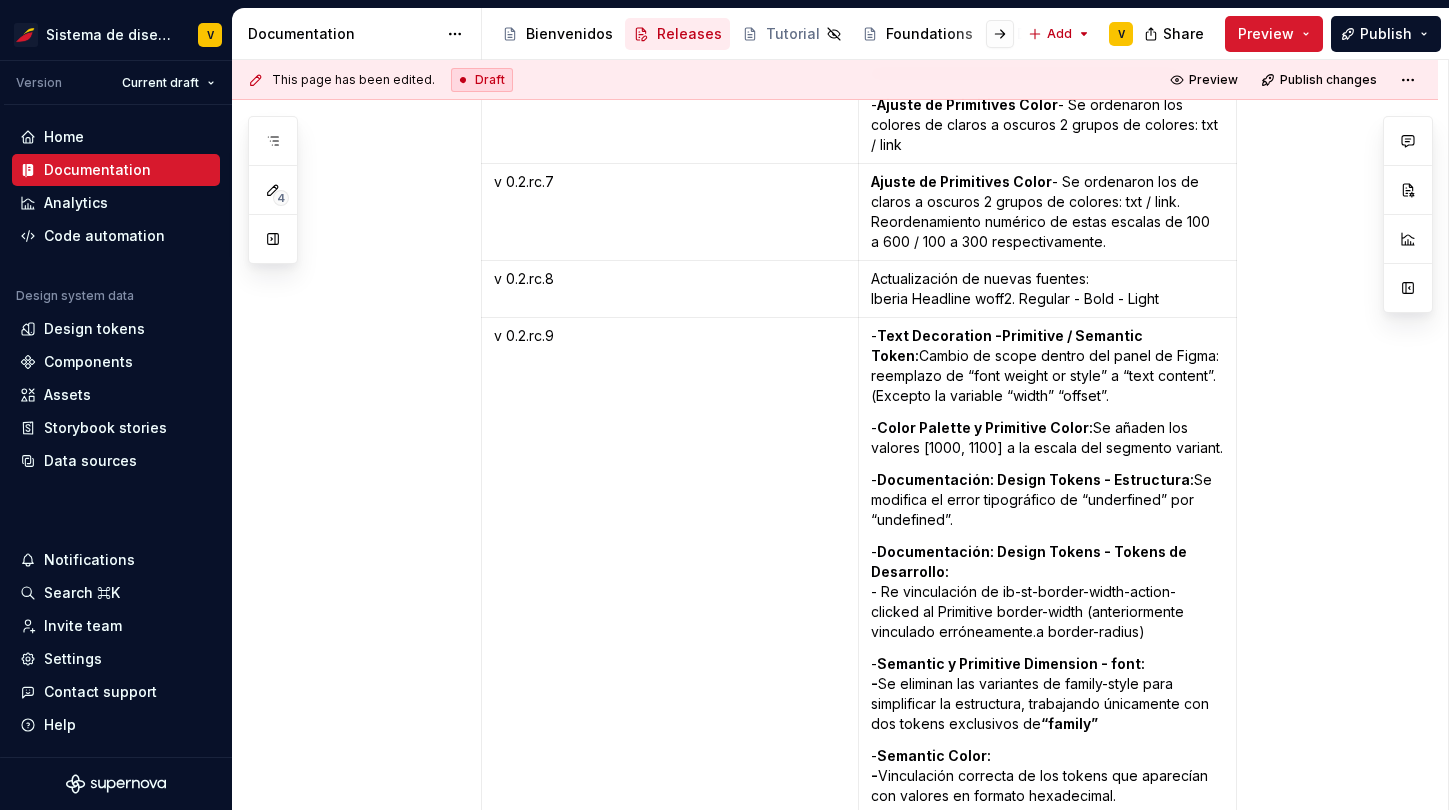 scroll, scrollTop: 2103, scrollLeft: 0, axis: vertical 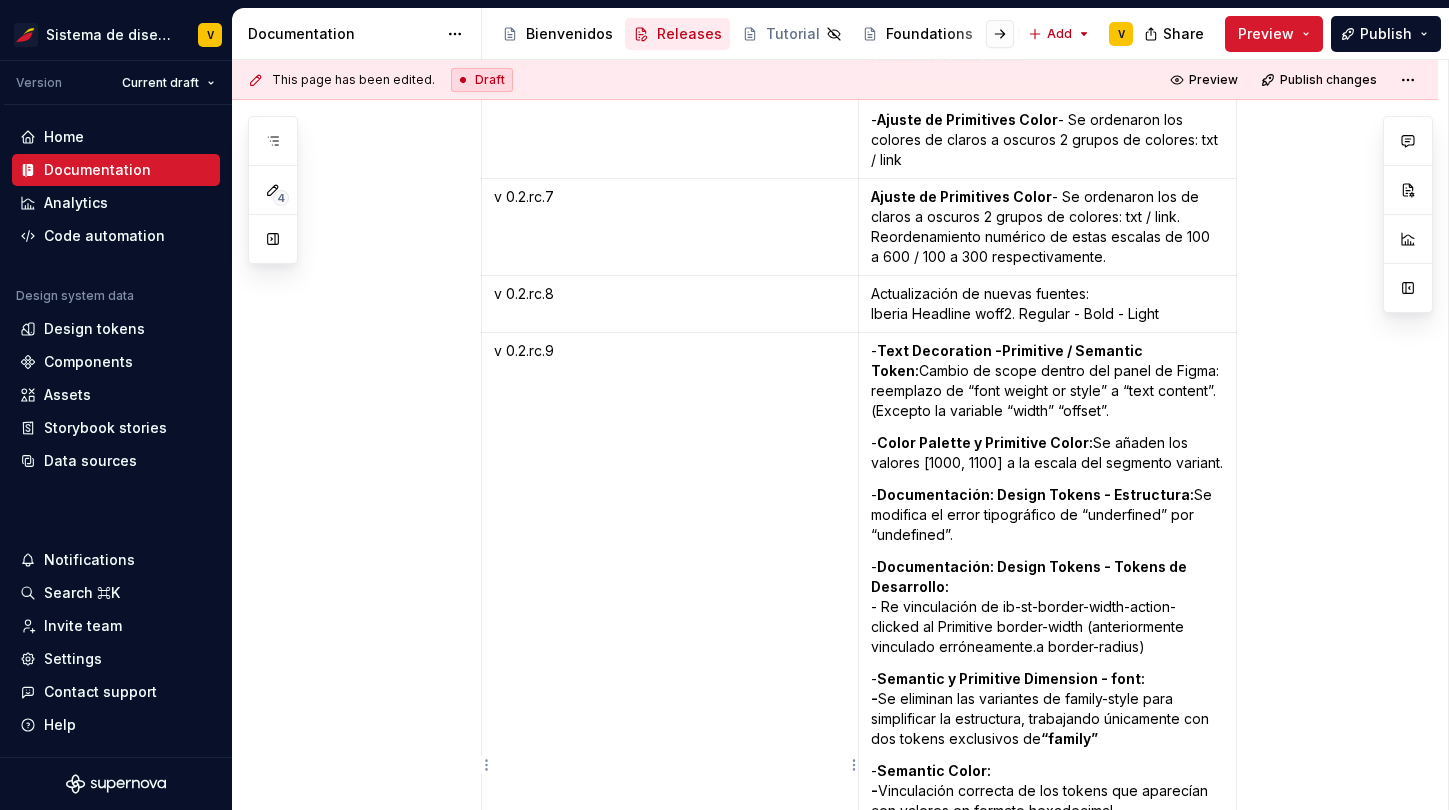 type on "*" 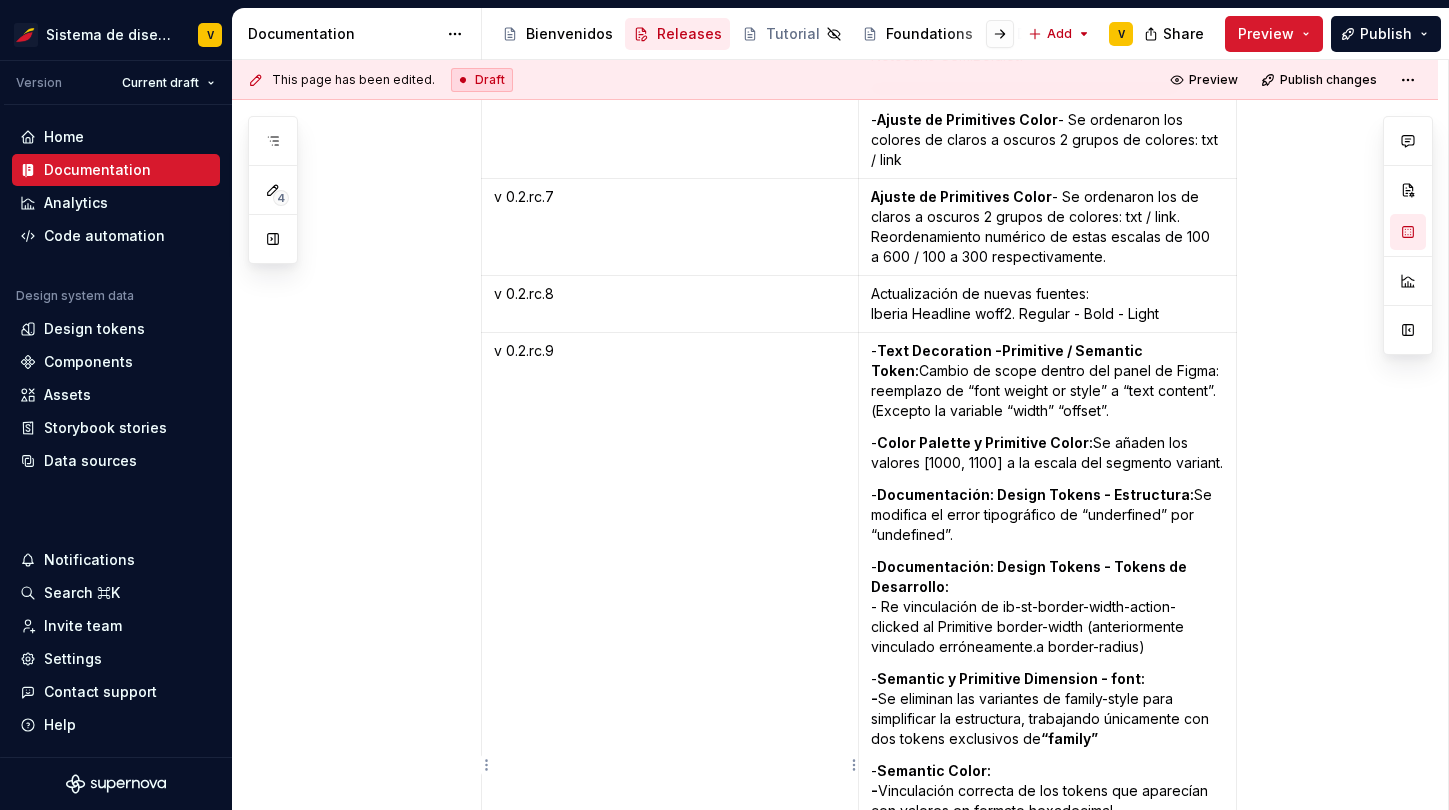 click on "v 0.2.rc.9" at bounding box center [670, 351] 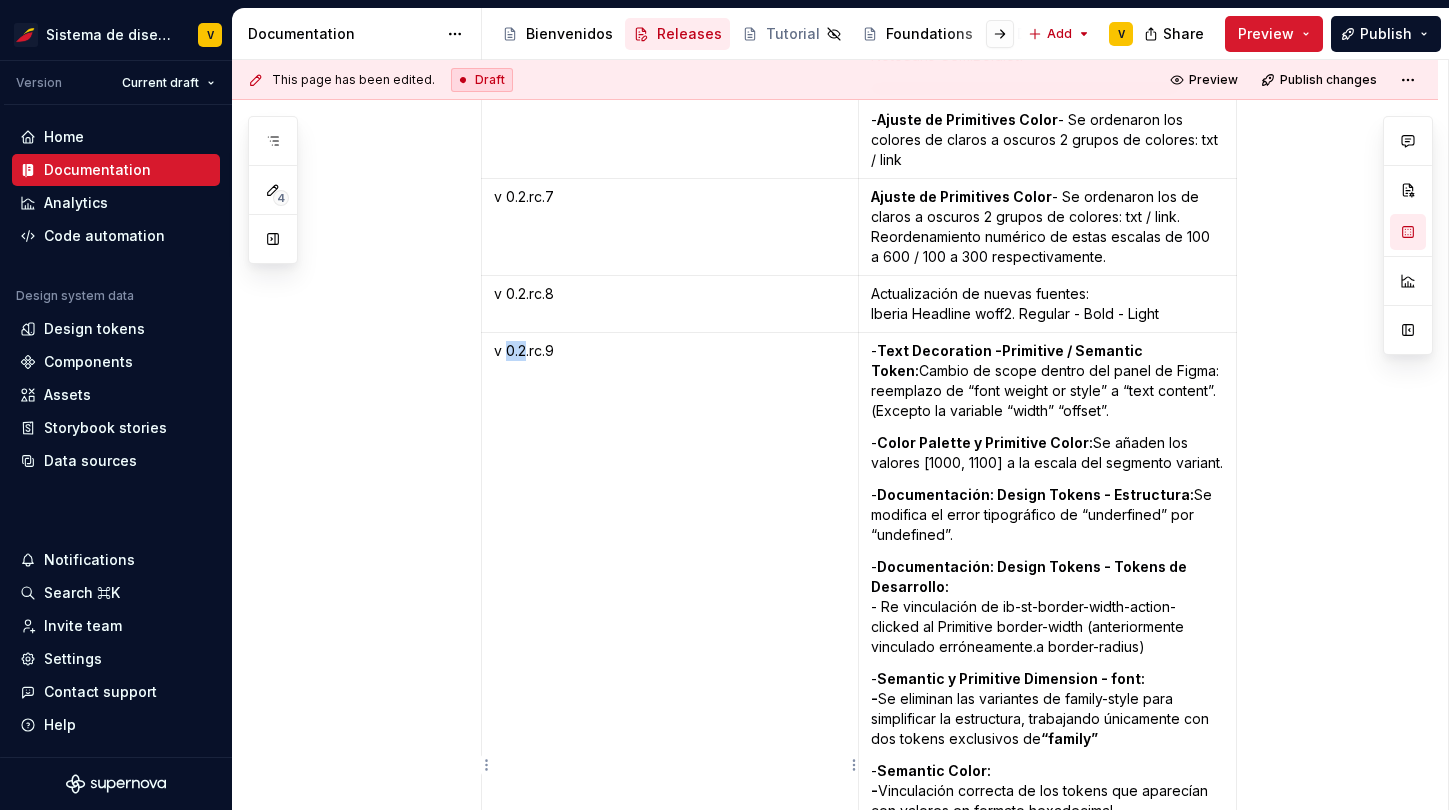 click on "v 0.2.rc.9" at bounding box center [670, 351] 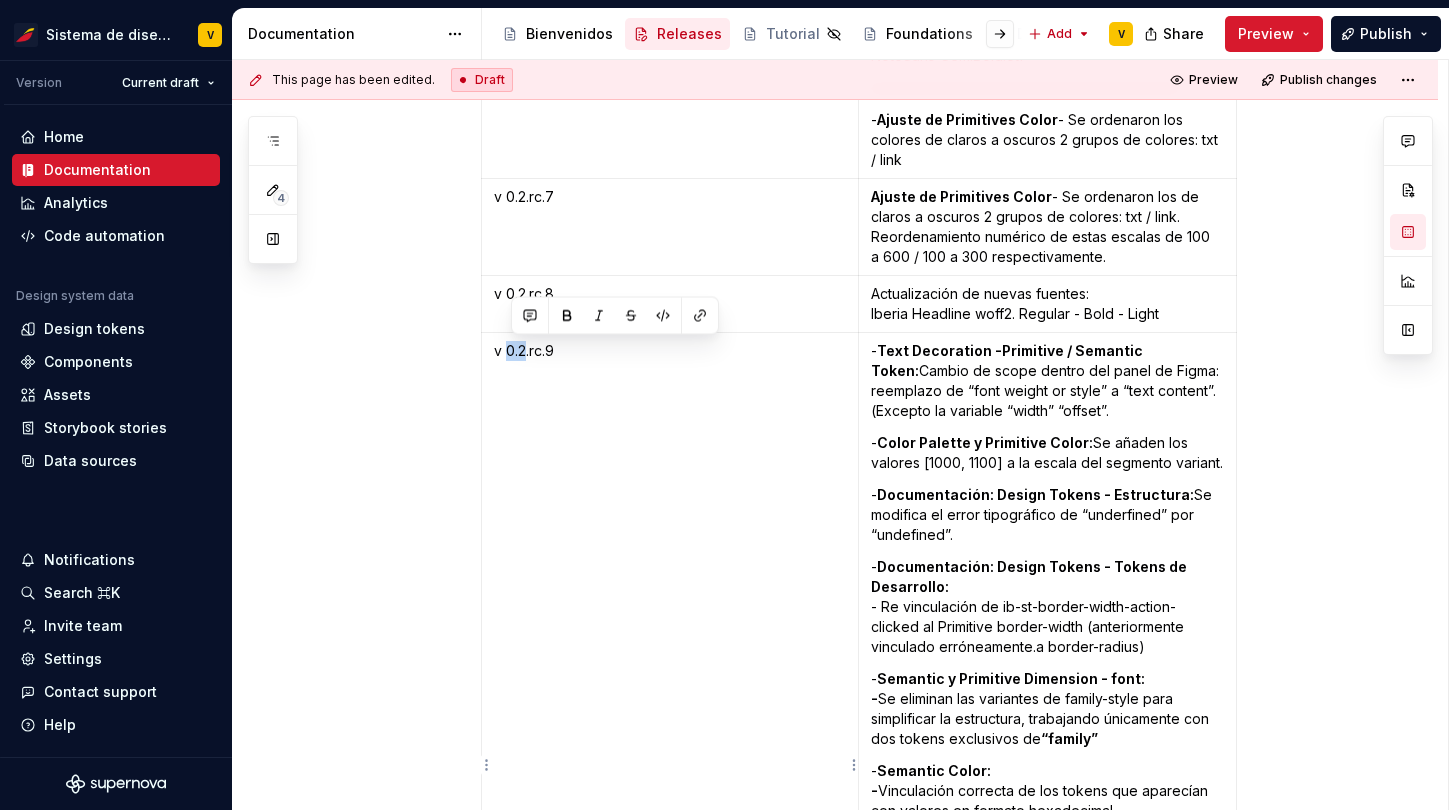click on "v 0.2.rc.9" at bounding box center (670, 351) 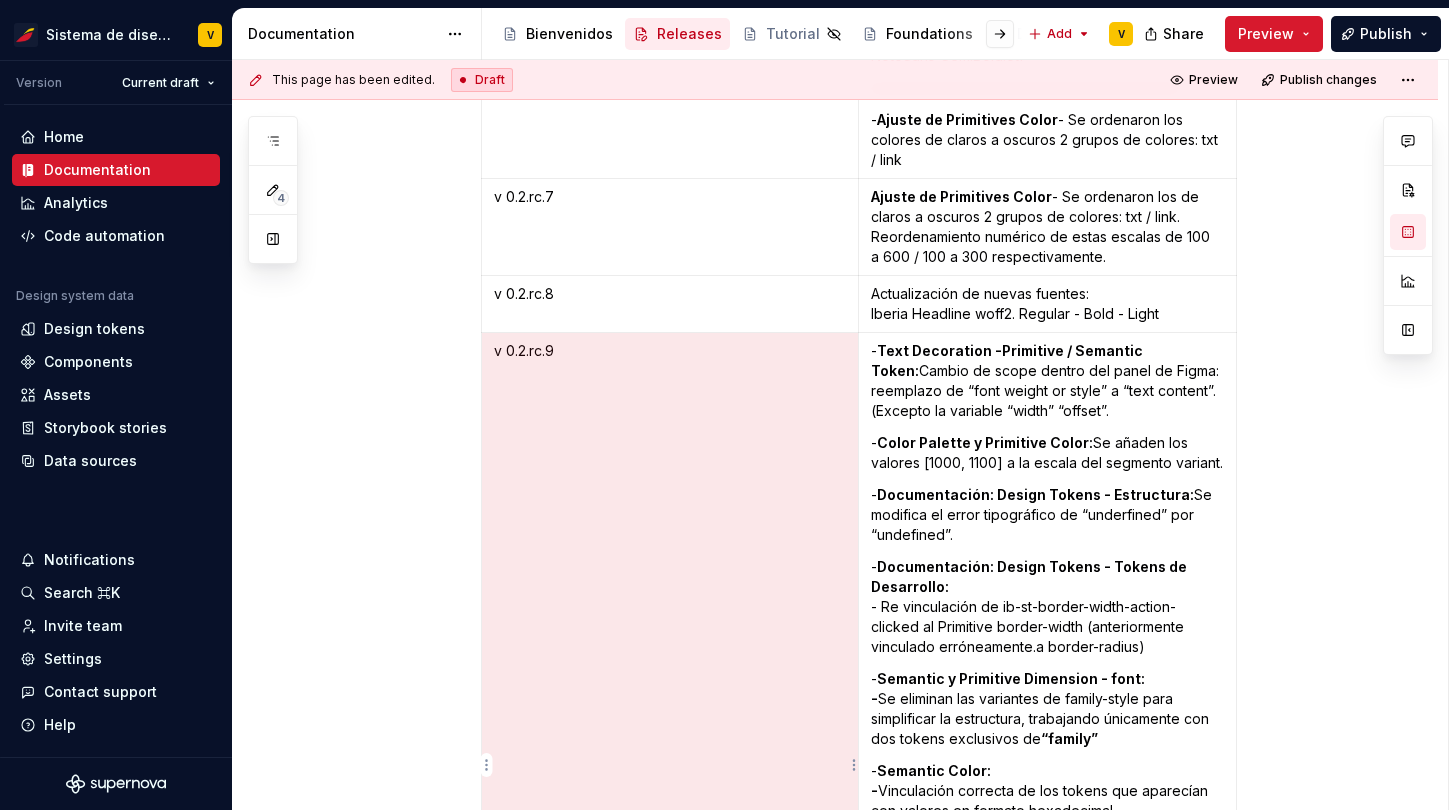 click on "v 0.2.rc.9" at bounding box center (670, 351) 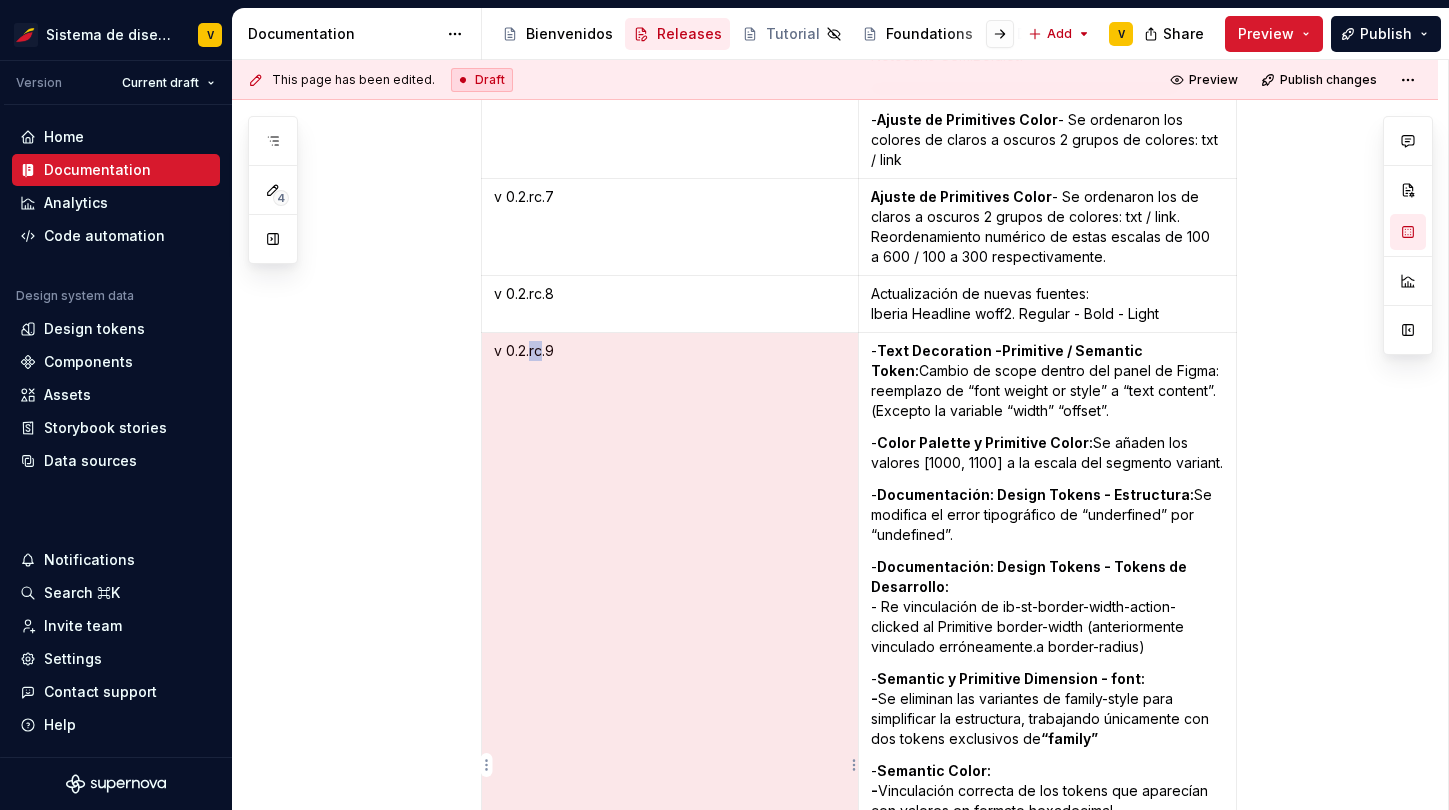 click on "v 0.2.rc.9" at bounding box center (670, 351) 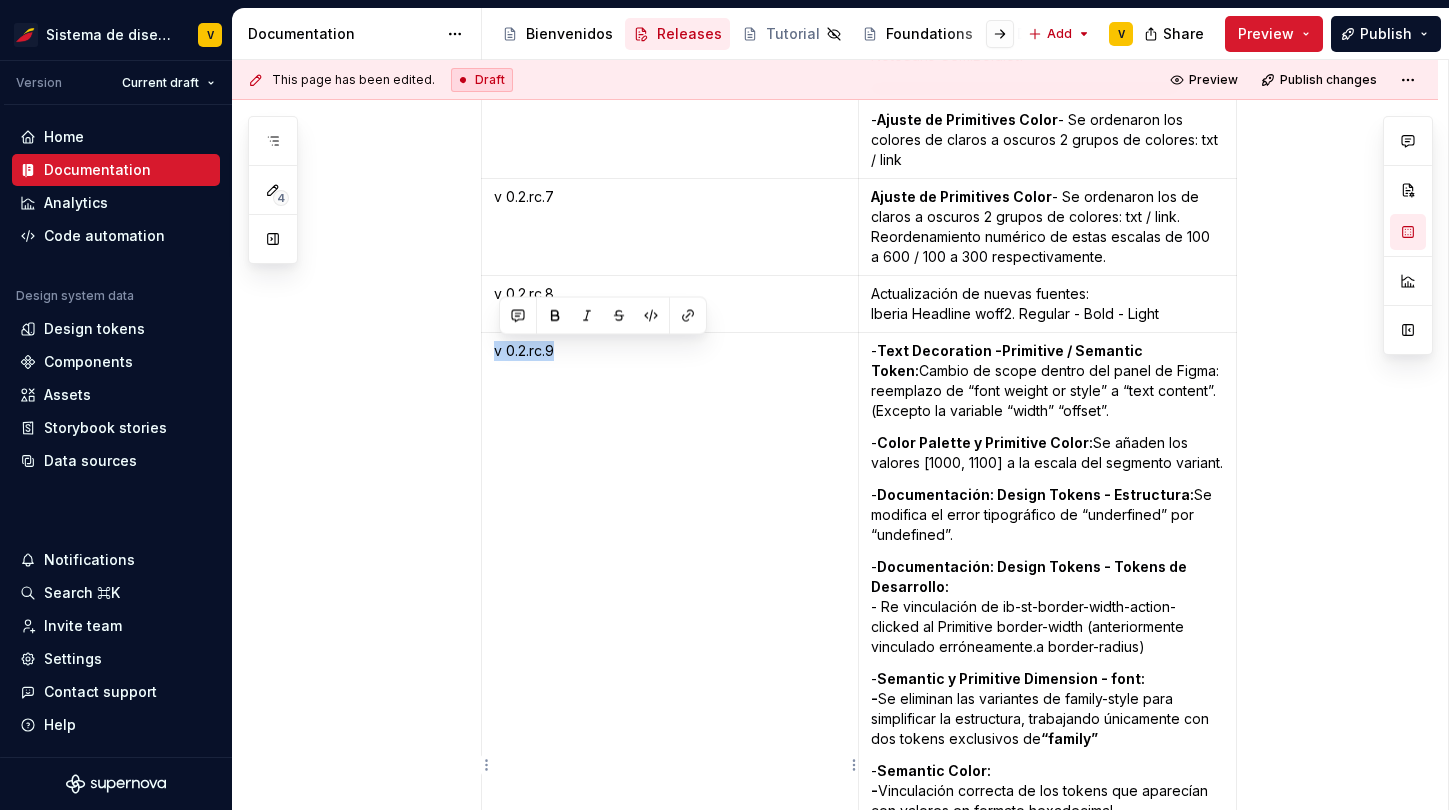 drag, startPoint x: 576, startPoint y: 349, endPoint x: 494, endPoint y: 349, distance: 82 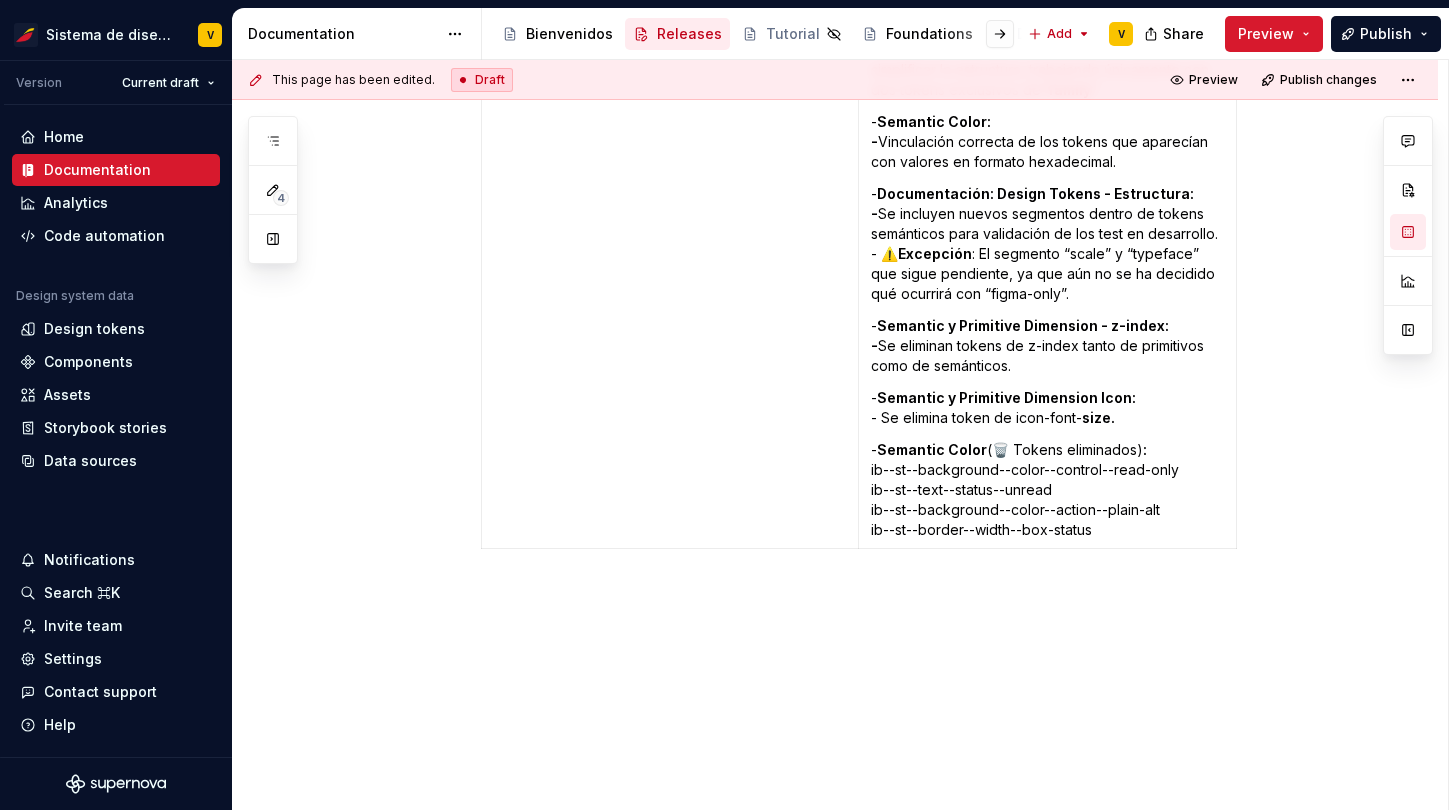 scroll, scrollTop: 2761, scrollLeft: 0, axis: vertical 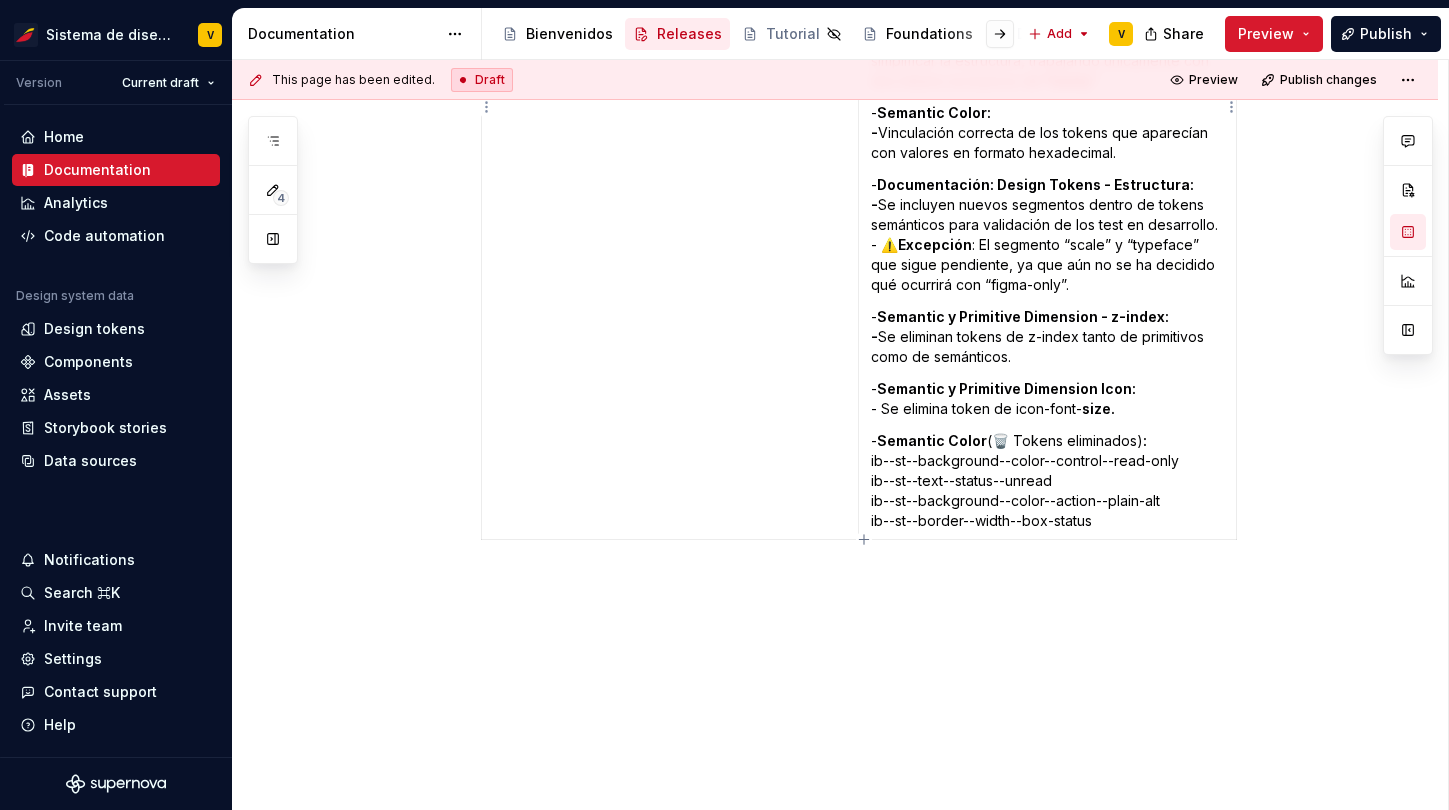 click on "- Semantic Color  (🗑️ Tokens eliminados) :  ib--st--background--color--control--read-only ib--st--text--status--unread ib--st--background--color--action--plain-alt ib--st--border--width--box-status" at bounding box center (1047, 481) 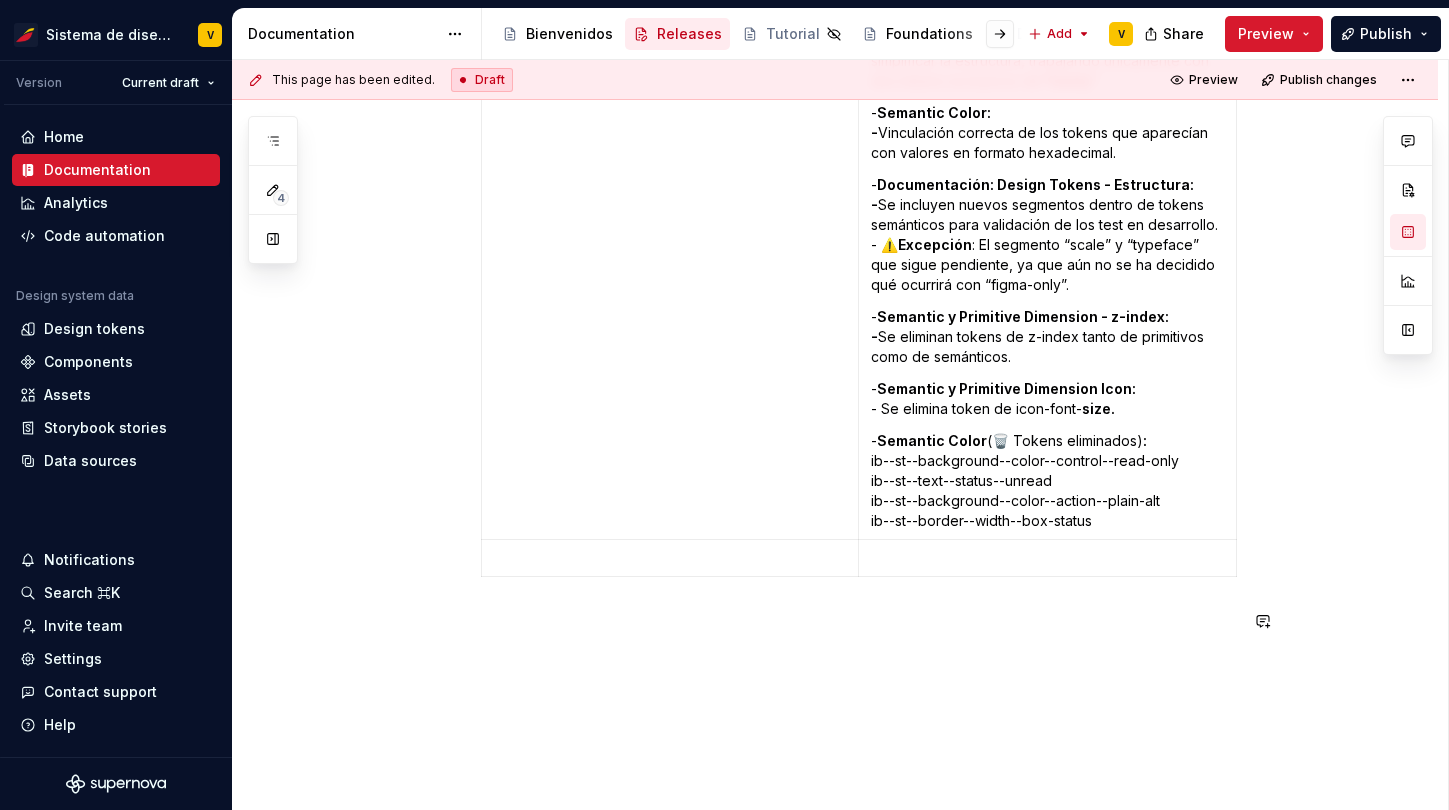 paste 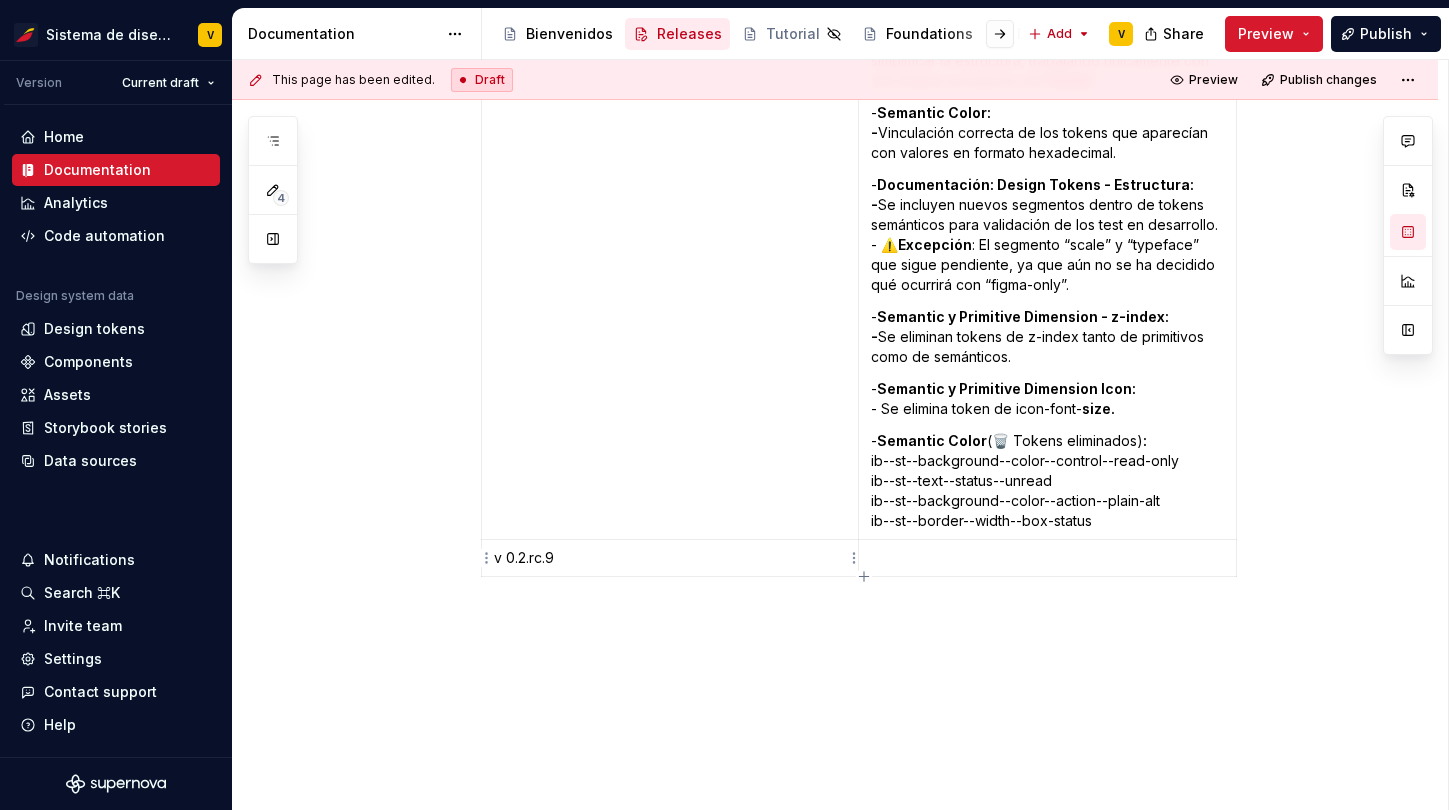 type 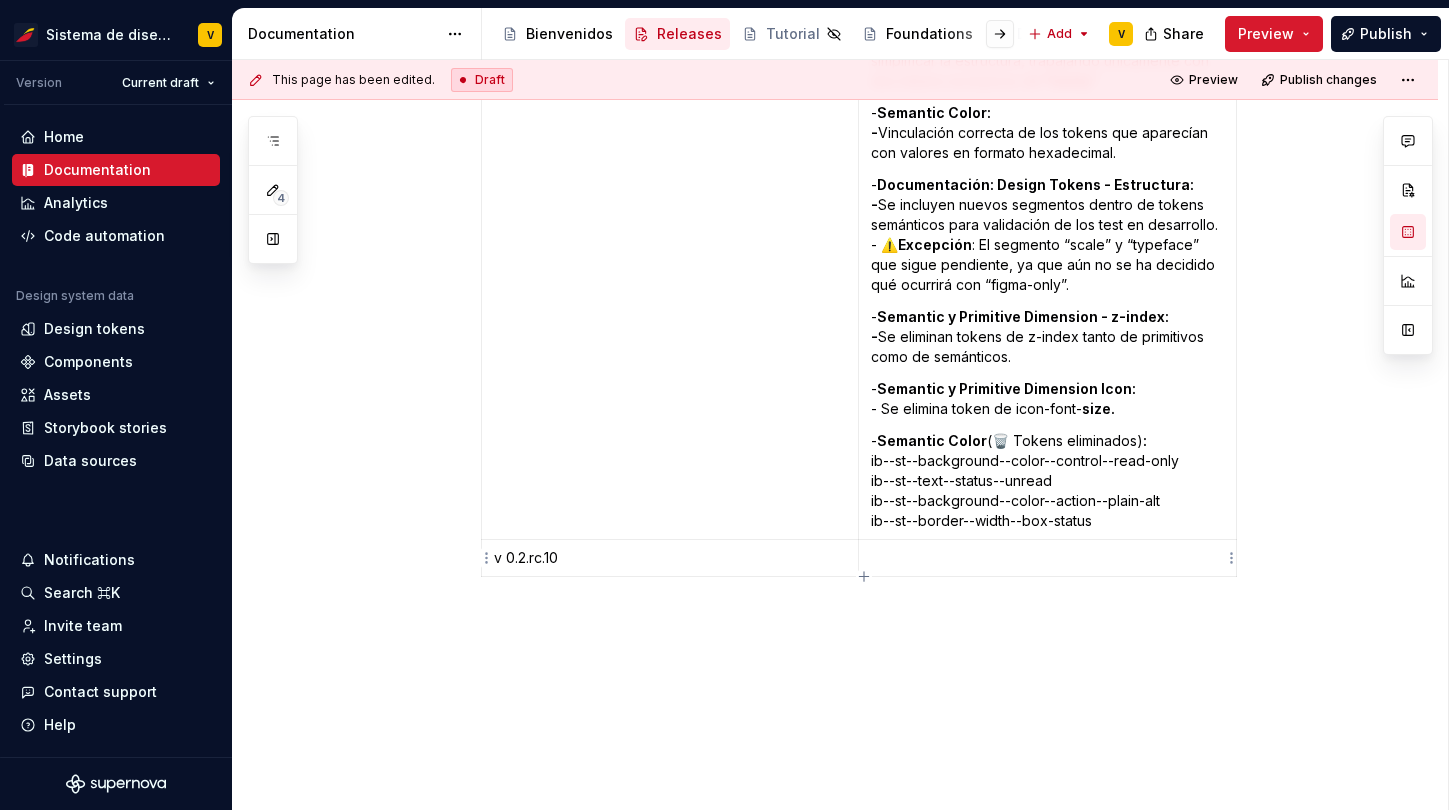 click at bounding box center (1047, 558) 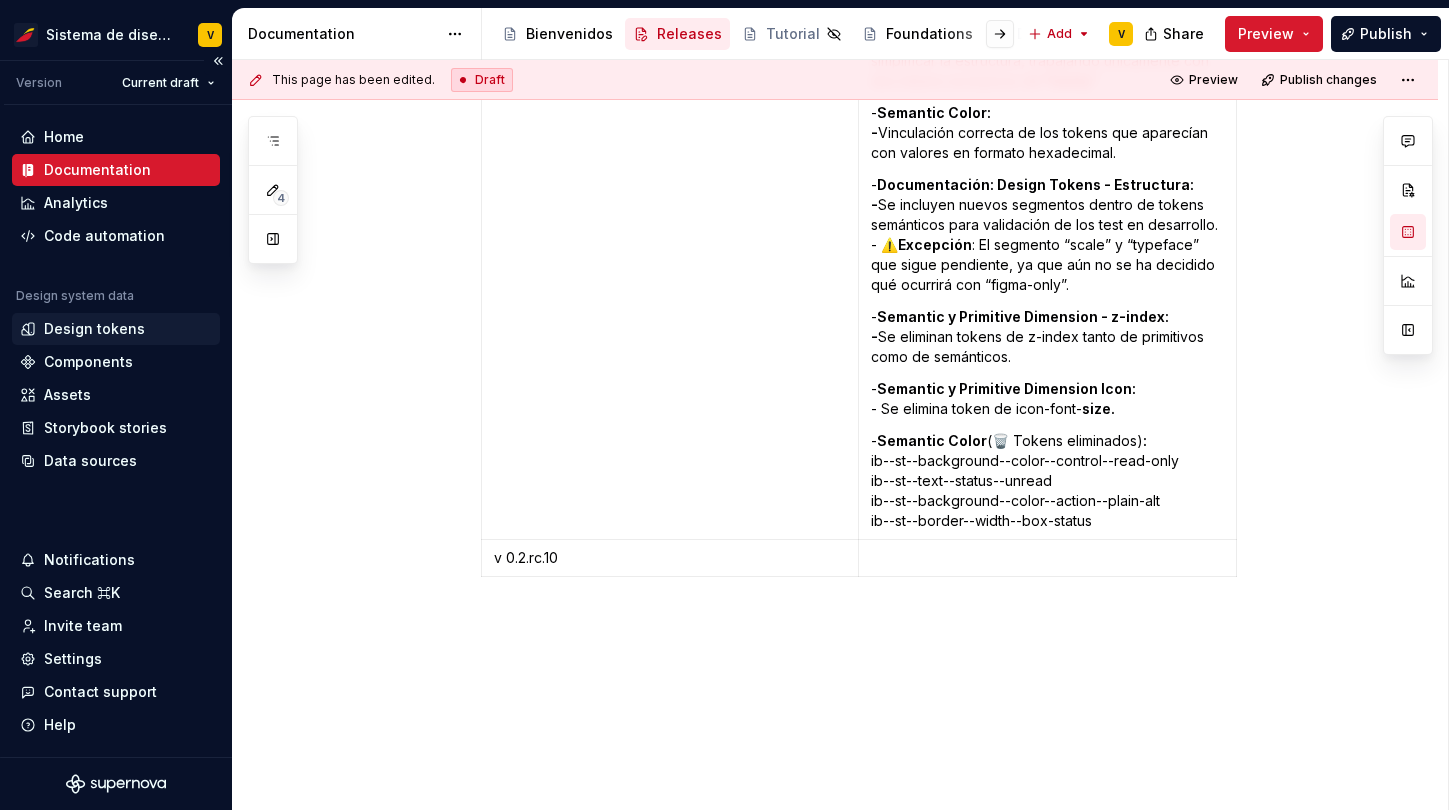 click on "Design tokens" at bounding box center [94, 329] 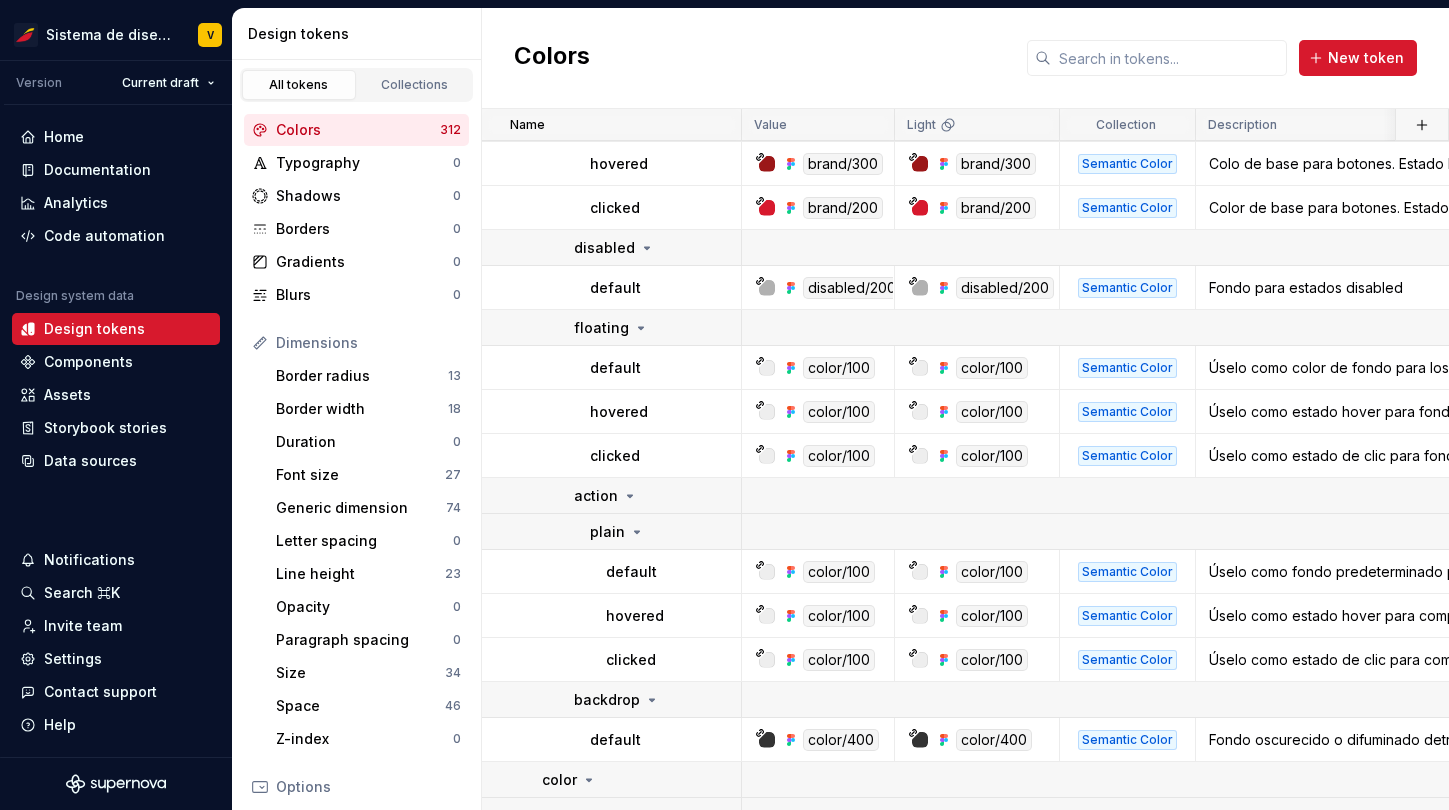 scroll, scrollTop: 749, scrollLeft: 0, axis: vertical 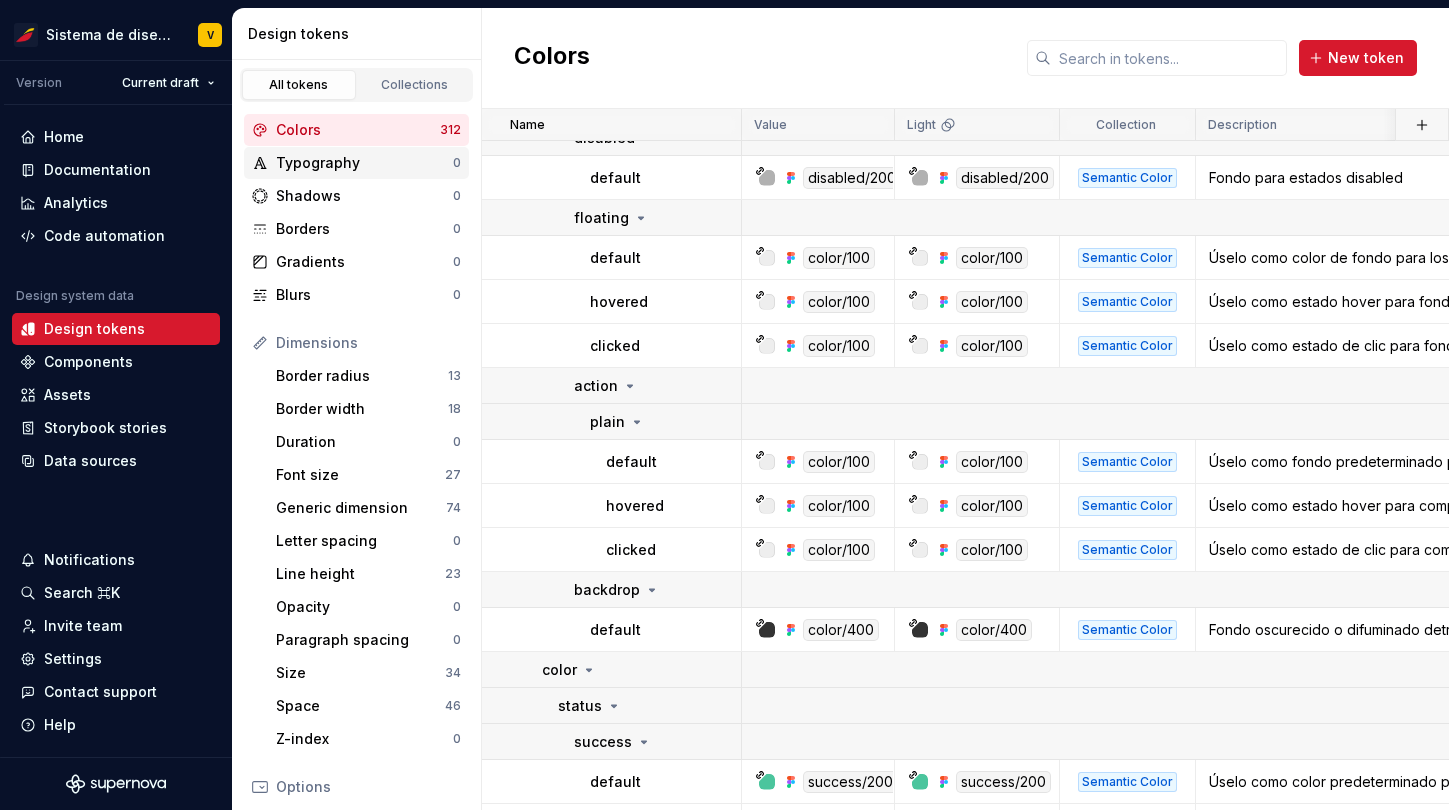 click on "Typography" at bounding box center (364, 163) 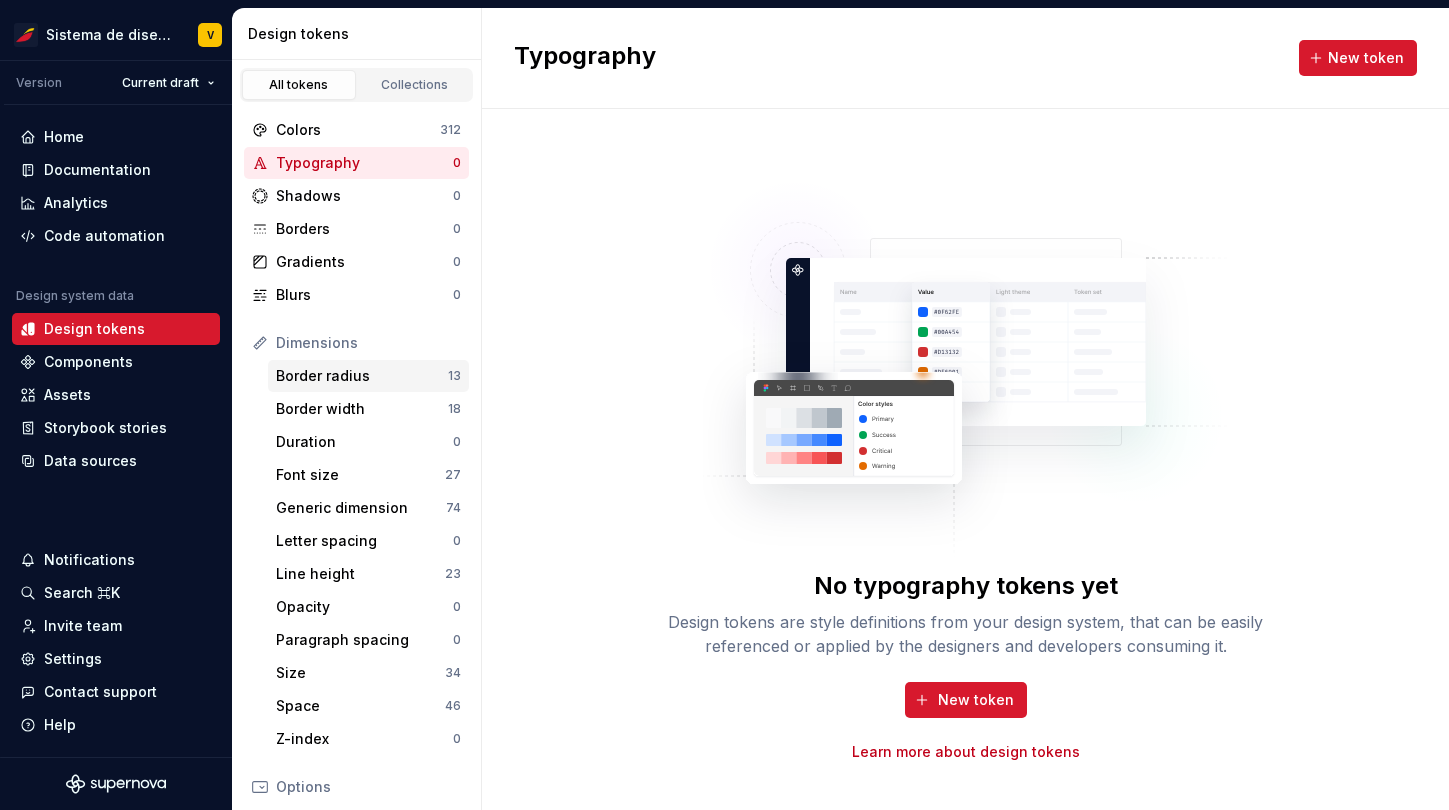 click on "Border radius" at bounding box center (362, 376) 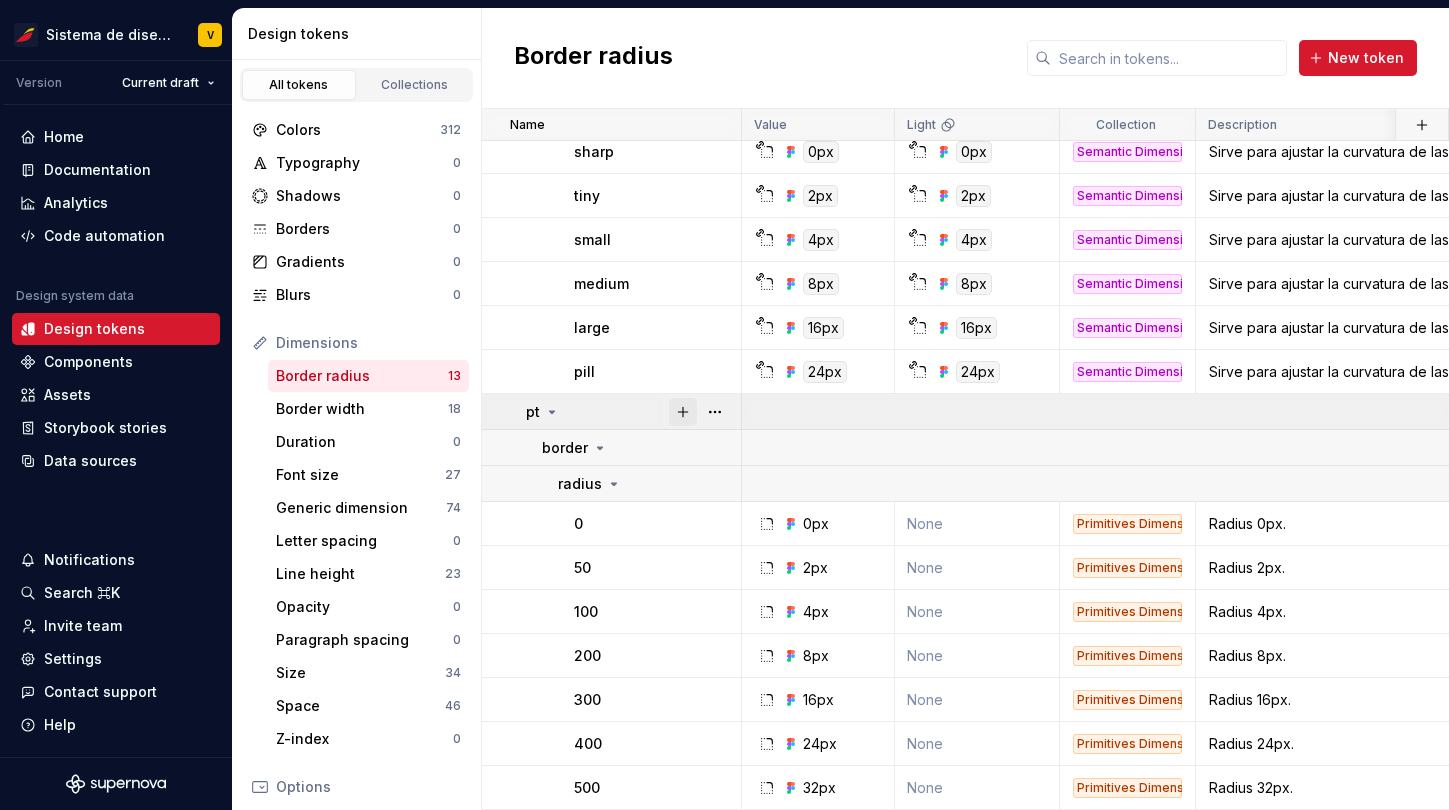 scroll, scrollTop: 0, scrollLeft: 0, axis: both 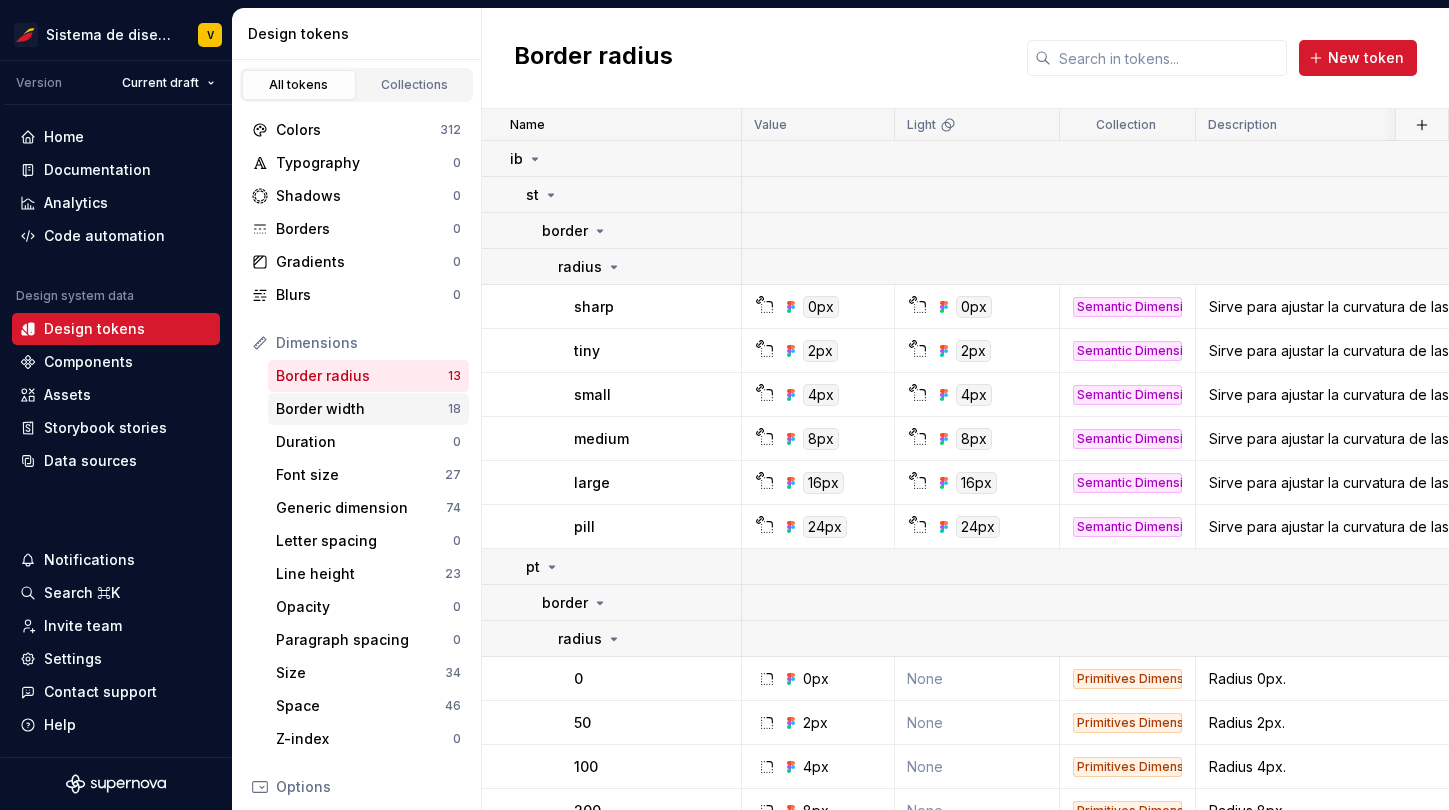 click on "Border width" at bounding box center [362, 409] 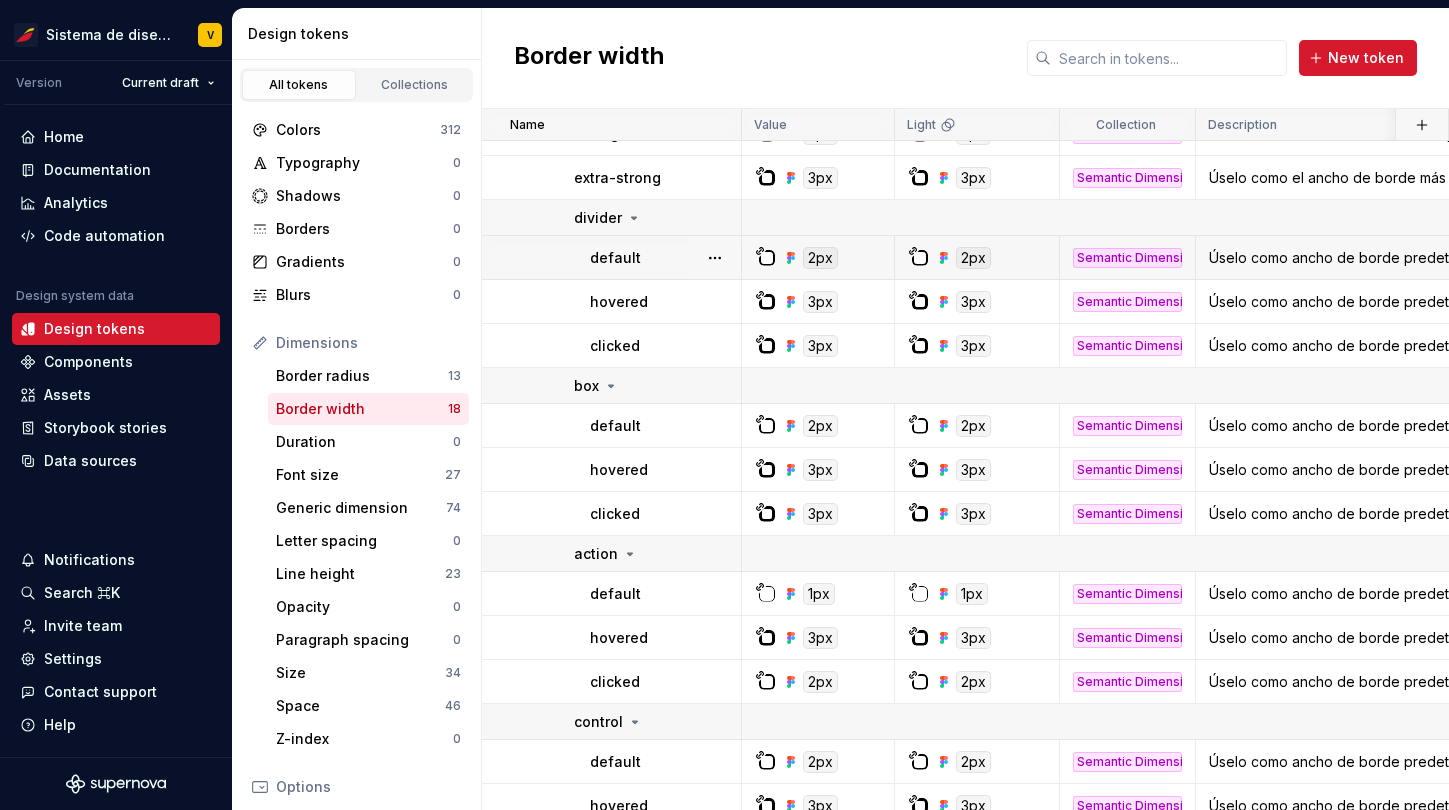 scroll, scrollTop: 0, scrollLeft: 0, axis: both 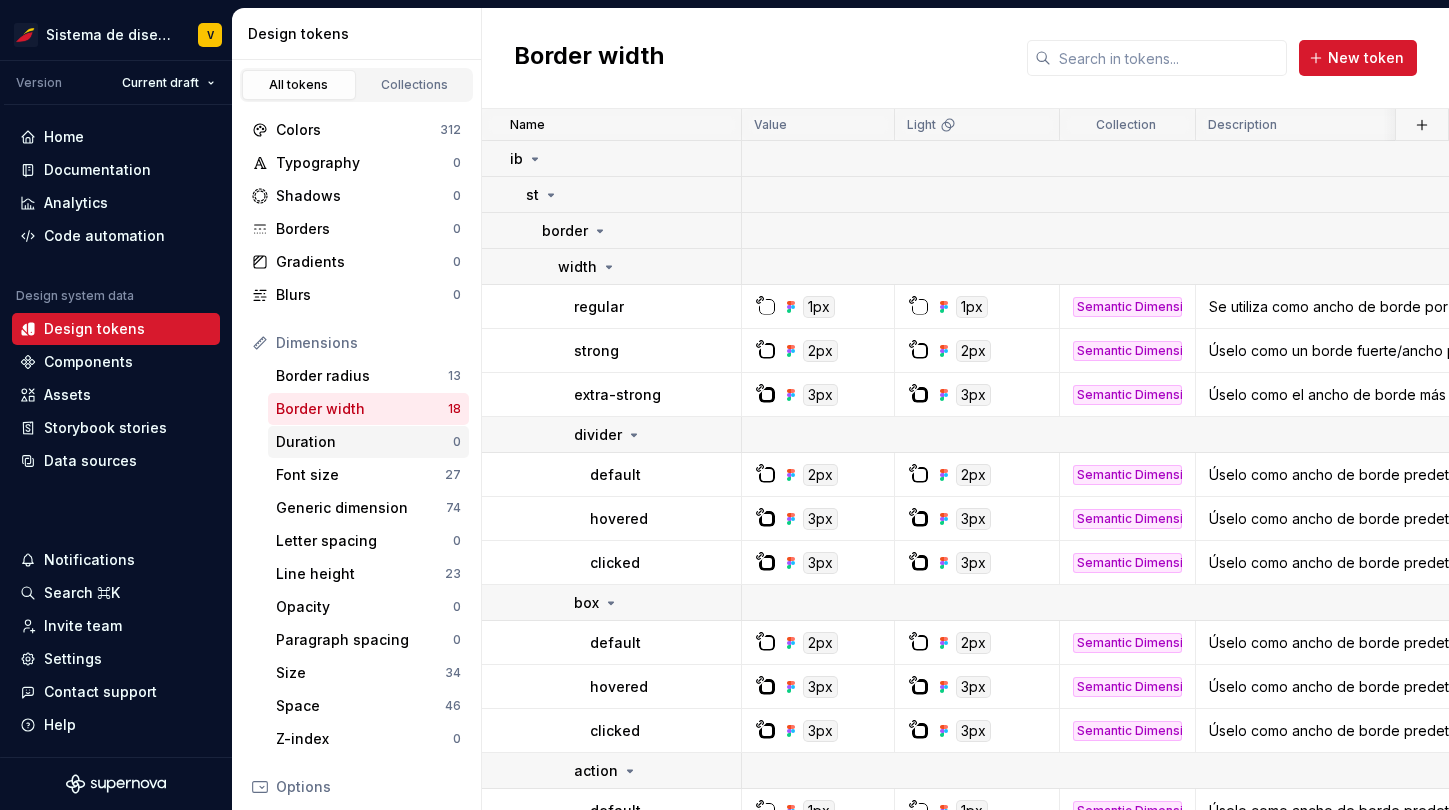 click on "Duration" at bounding box center [364, 442] 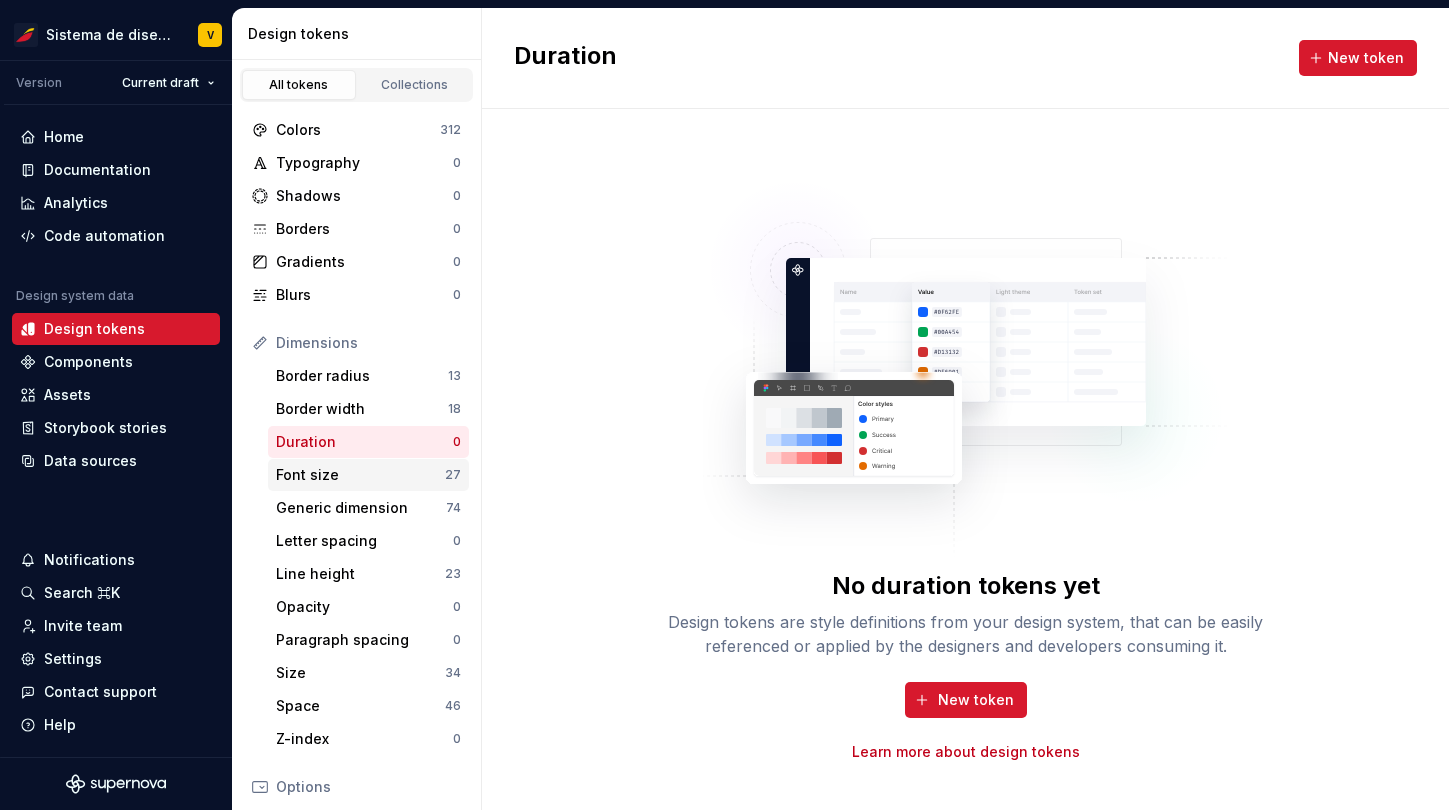 click on "Font size" at bounding box center [360, 475] 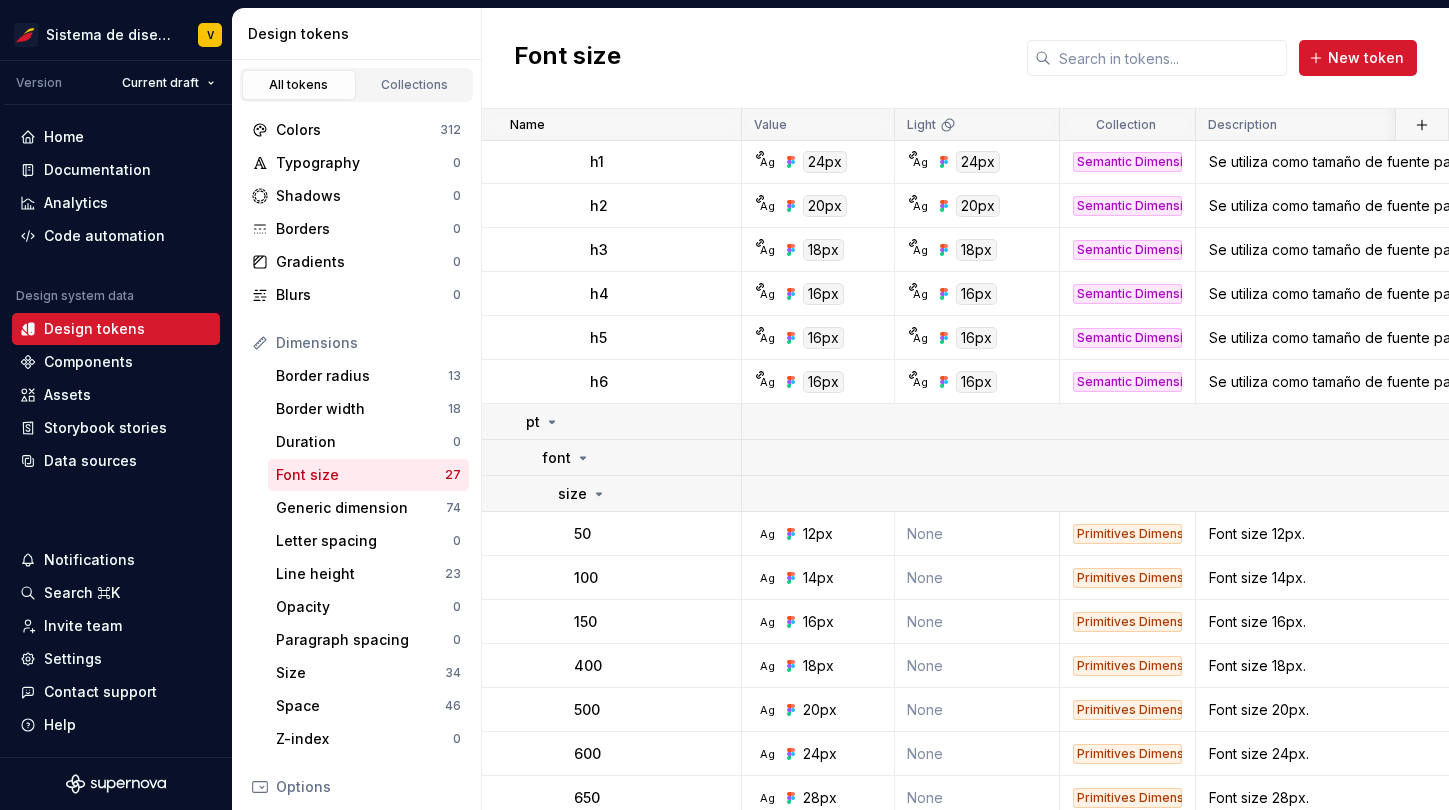 scroll, scrollTop: 843, scrollLeft: 0, axis: vertical 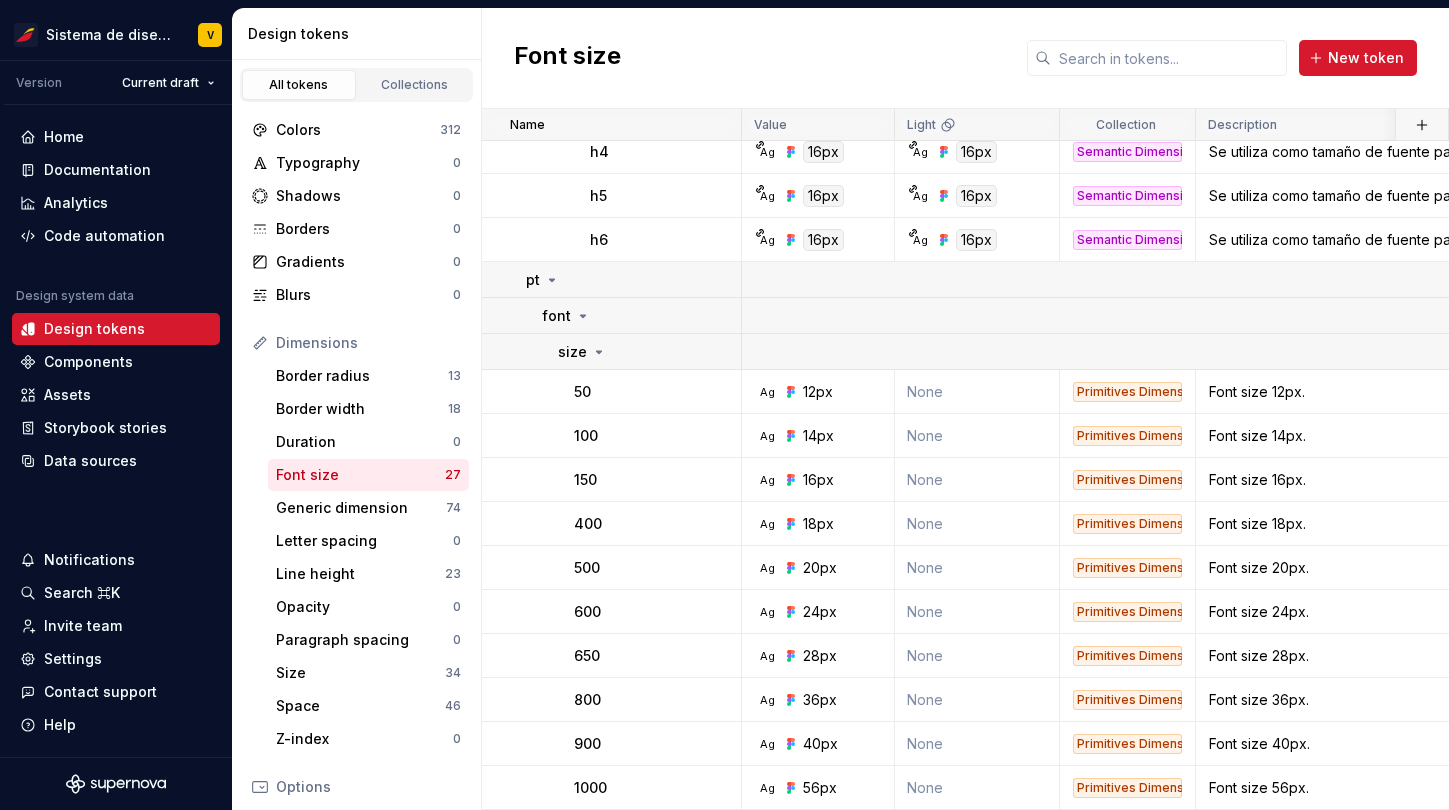 click on "Dimensions Border radius 13 Border width 18 Duration 0 Font size 27 Generic dimension 74 Letter spacing 0 Line height 23 Opacity 0 Paragraph spacing 0 Size 34 Space 46 Z-index 0" at bounding box center [356, 541] 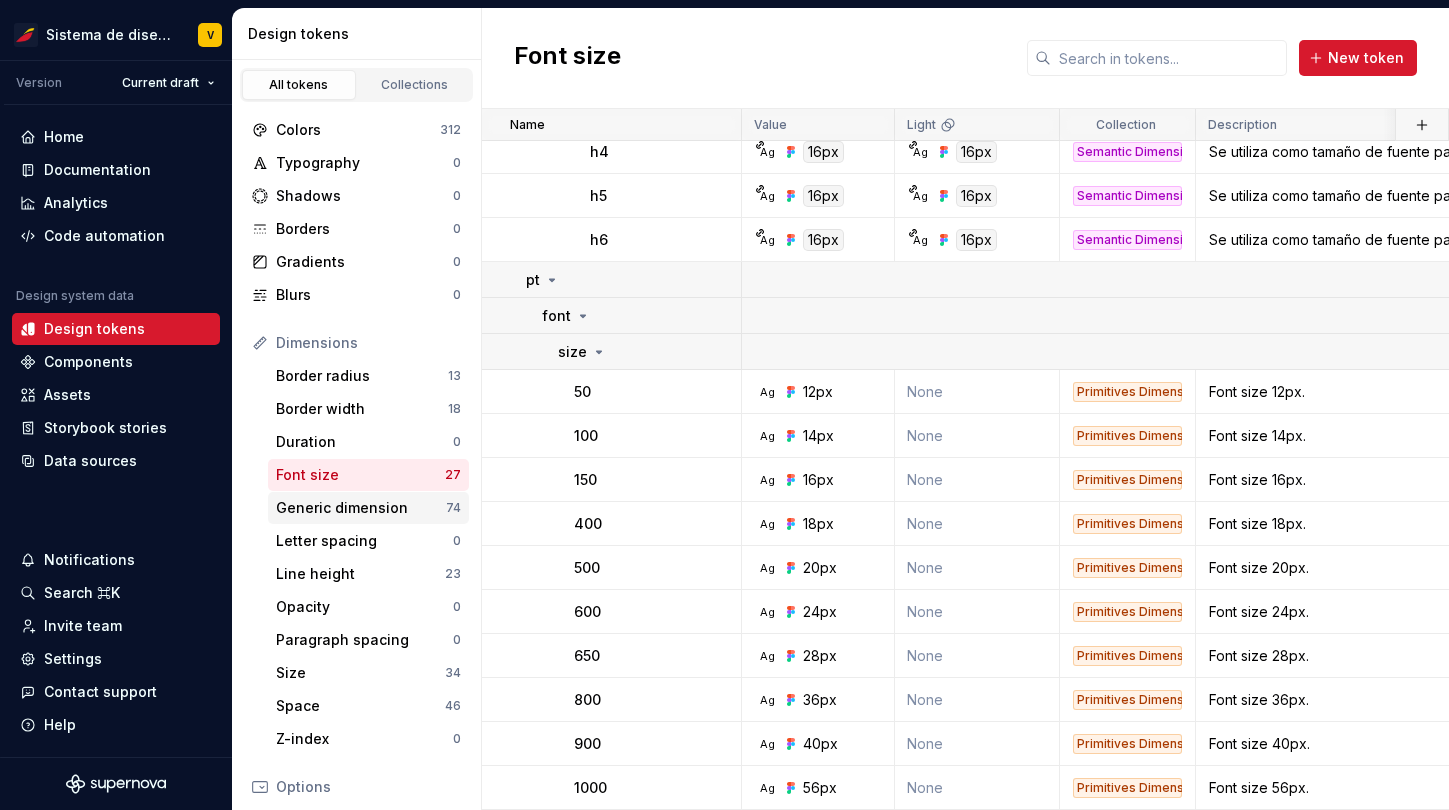 click on "Generic dimension" at bounding box center [361, 508] 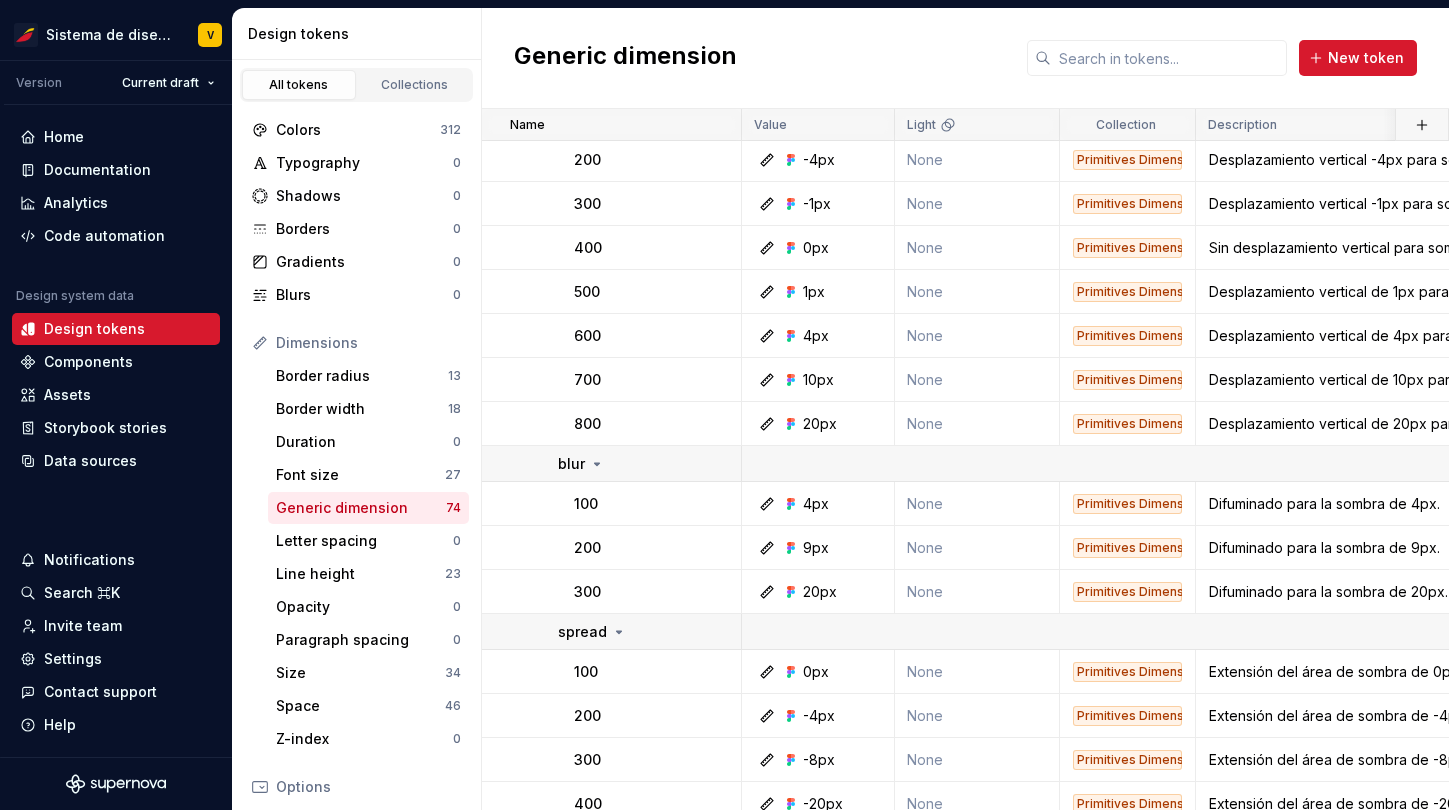 scroll, scrollTop: 3703, scrollLeft: 0, axis: vertical 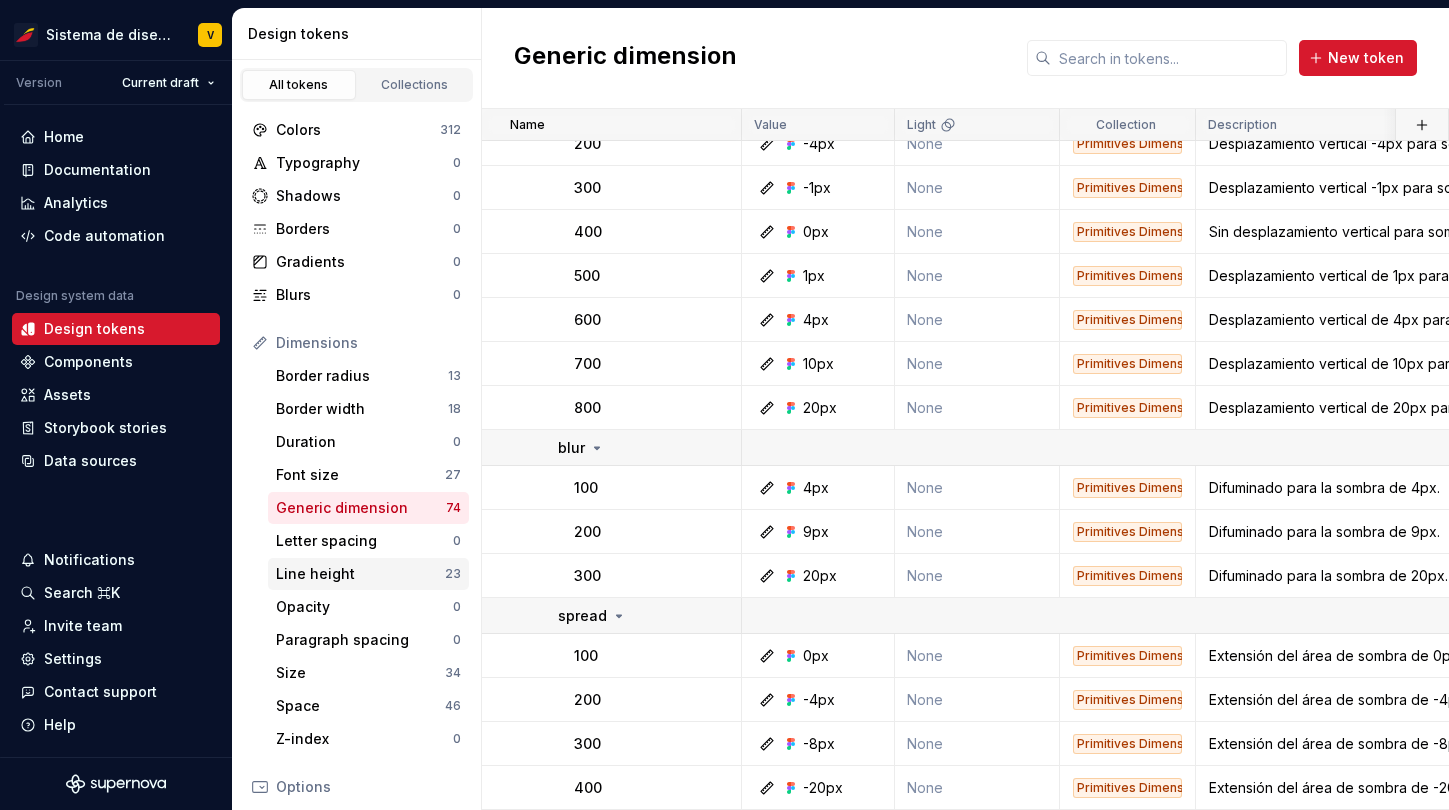 click on "Line height" at bounding box center [360, 574] 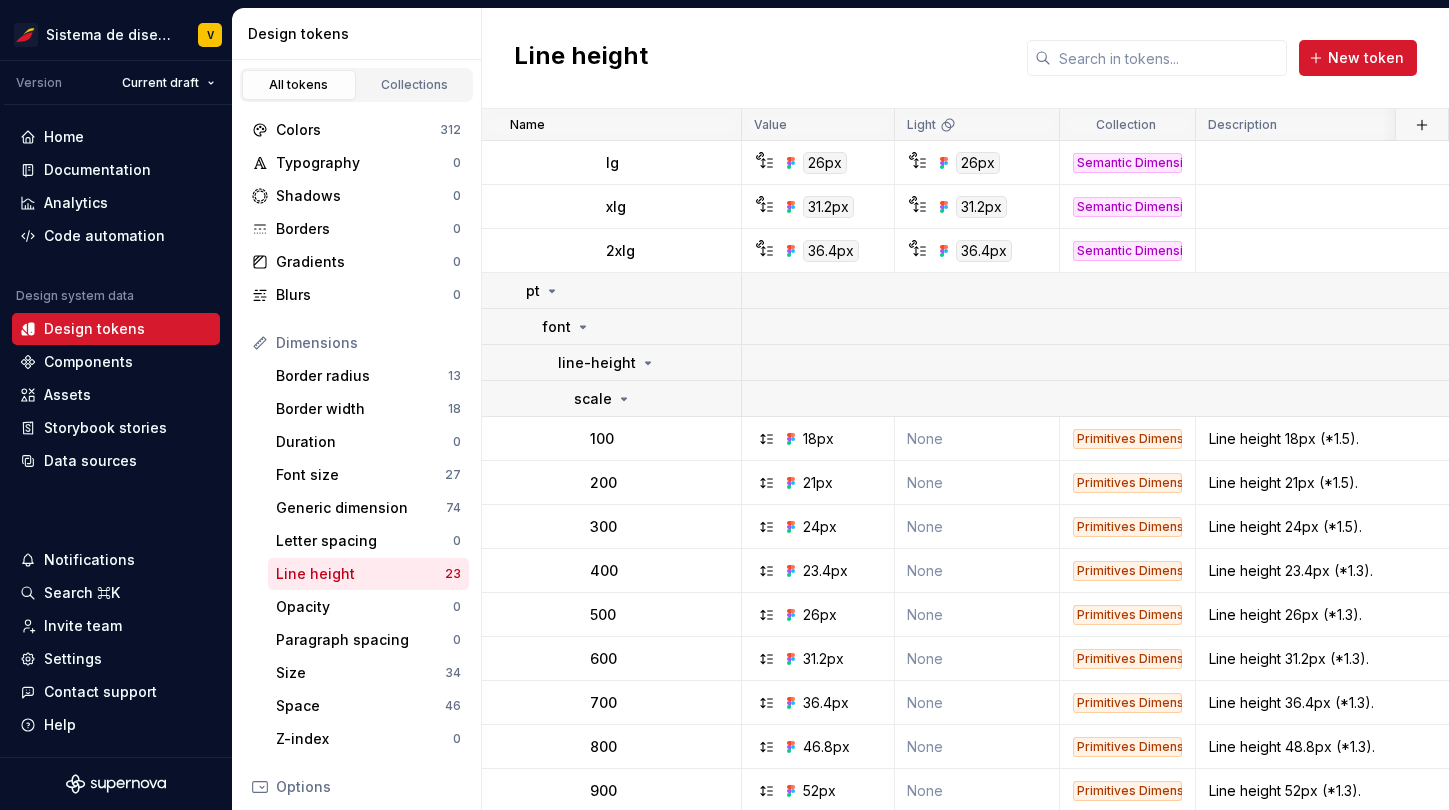 scroll, scrollTop: 775, scrollLeft: 0, axis: vertical 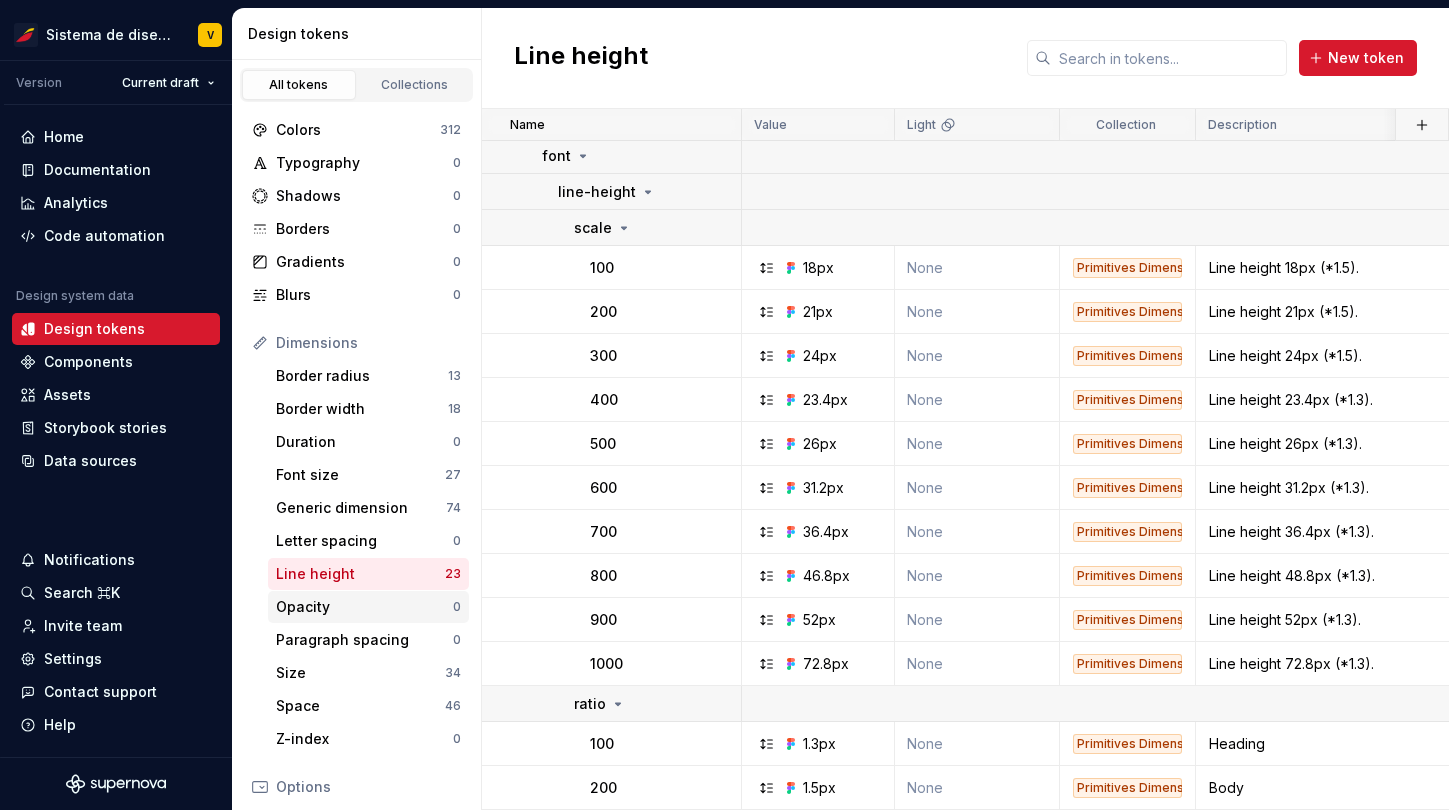 click on "Opacity" at bounding box center [364, 607] 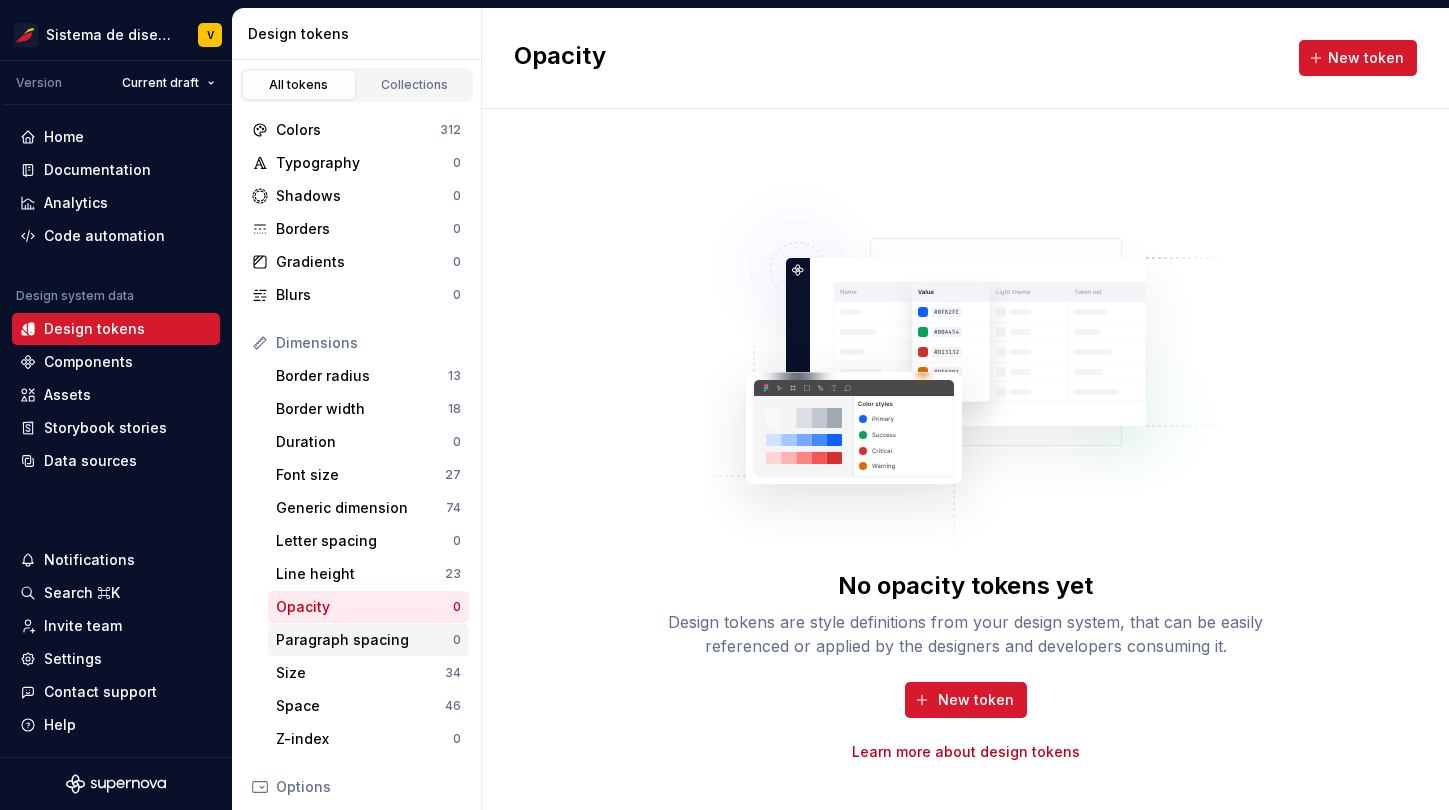 click on "Paragraph spacing" at bounding box center [364, 640] 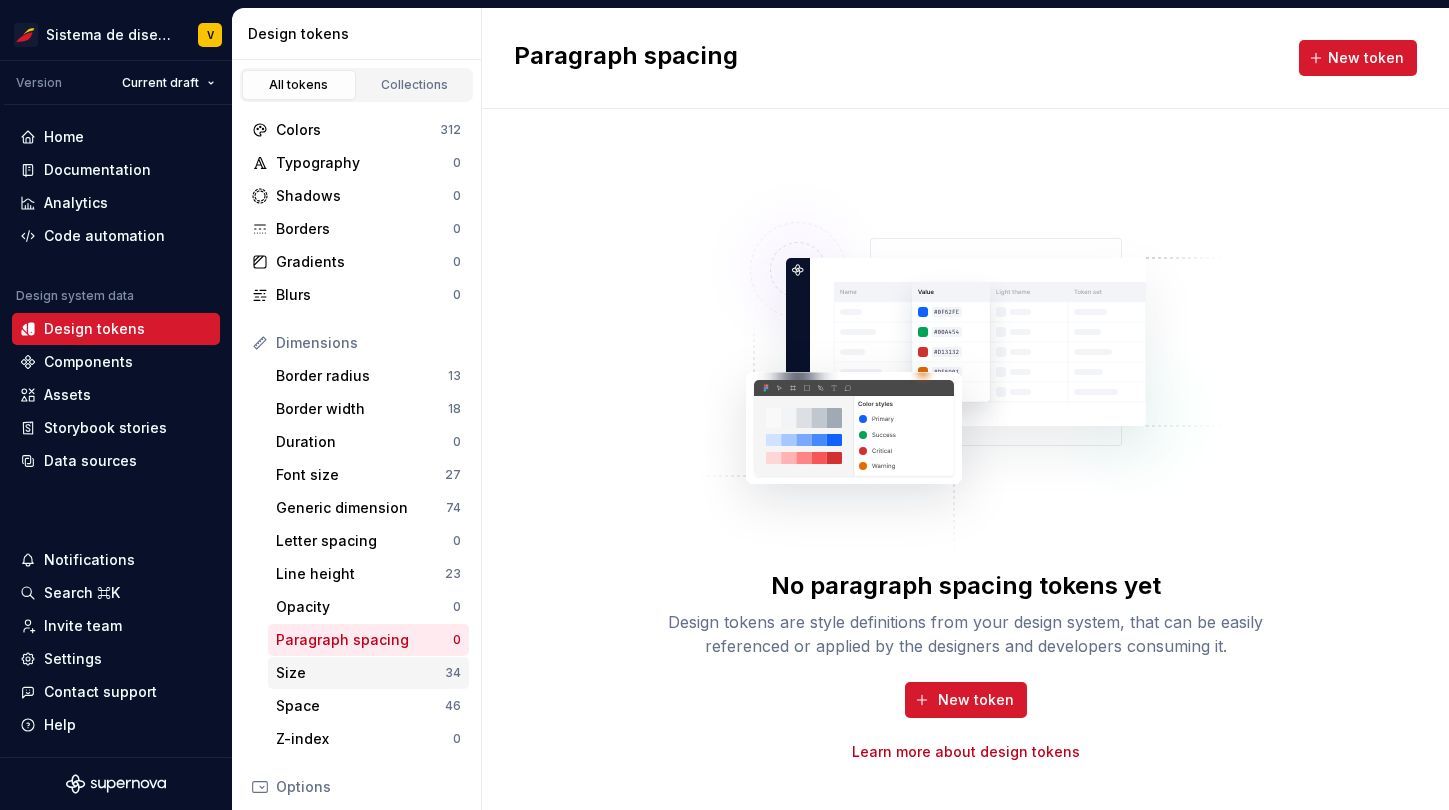 click on "Size" at bounding box center (360, 673) 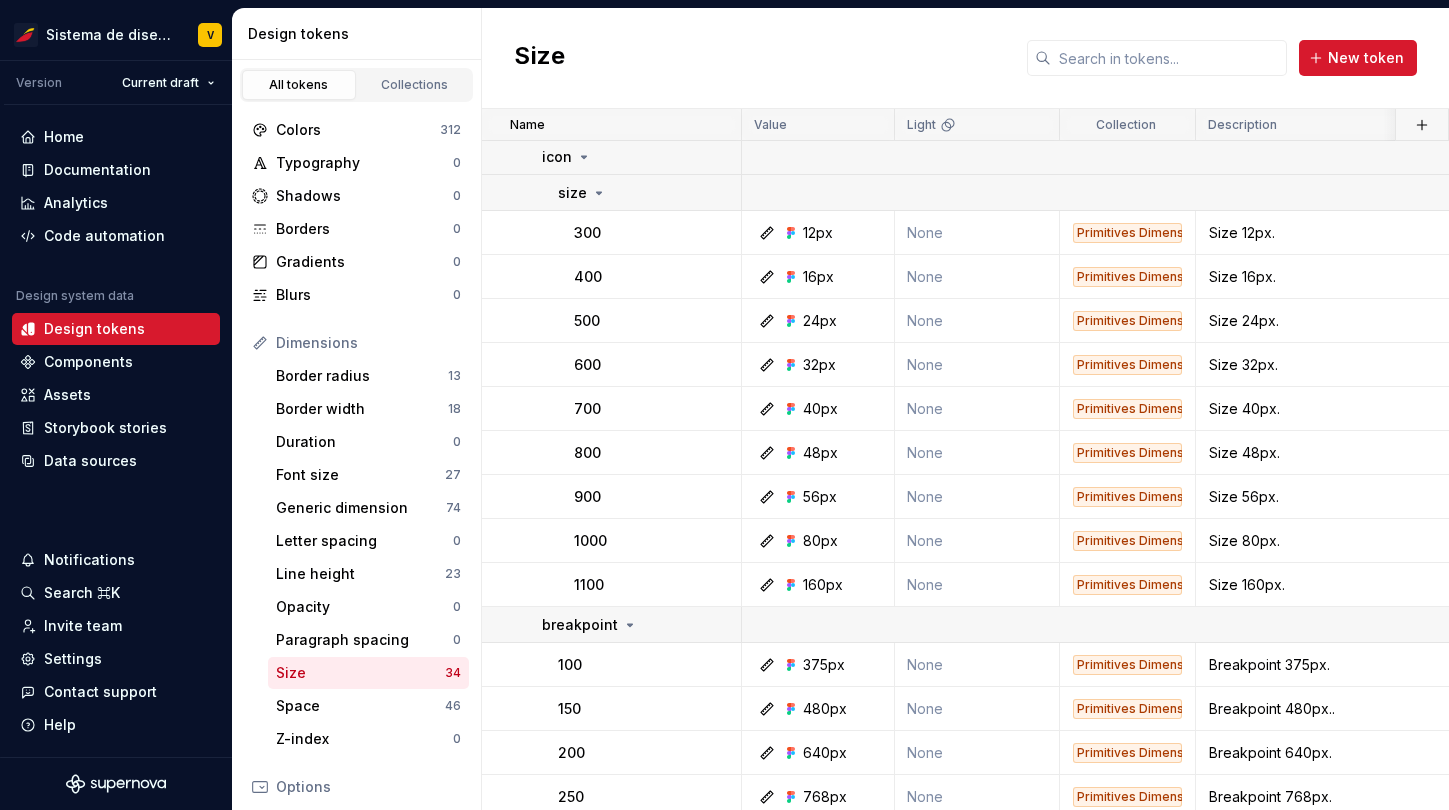 scroll, scrollTop: 1151, scrollLeft: 0, axis: vertical 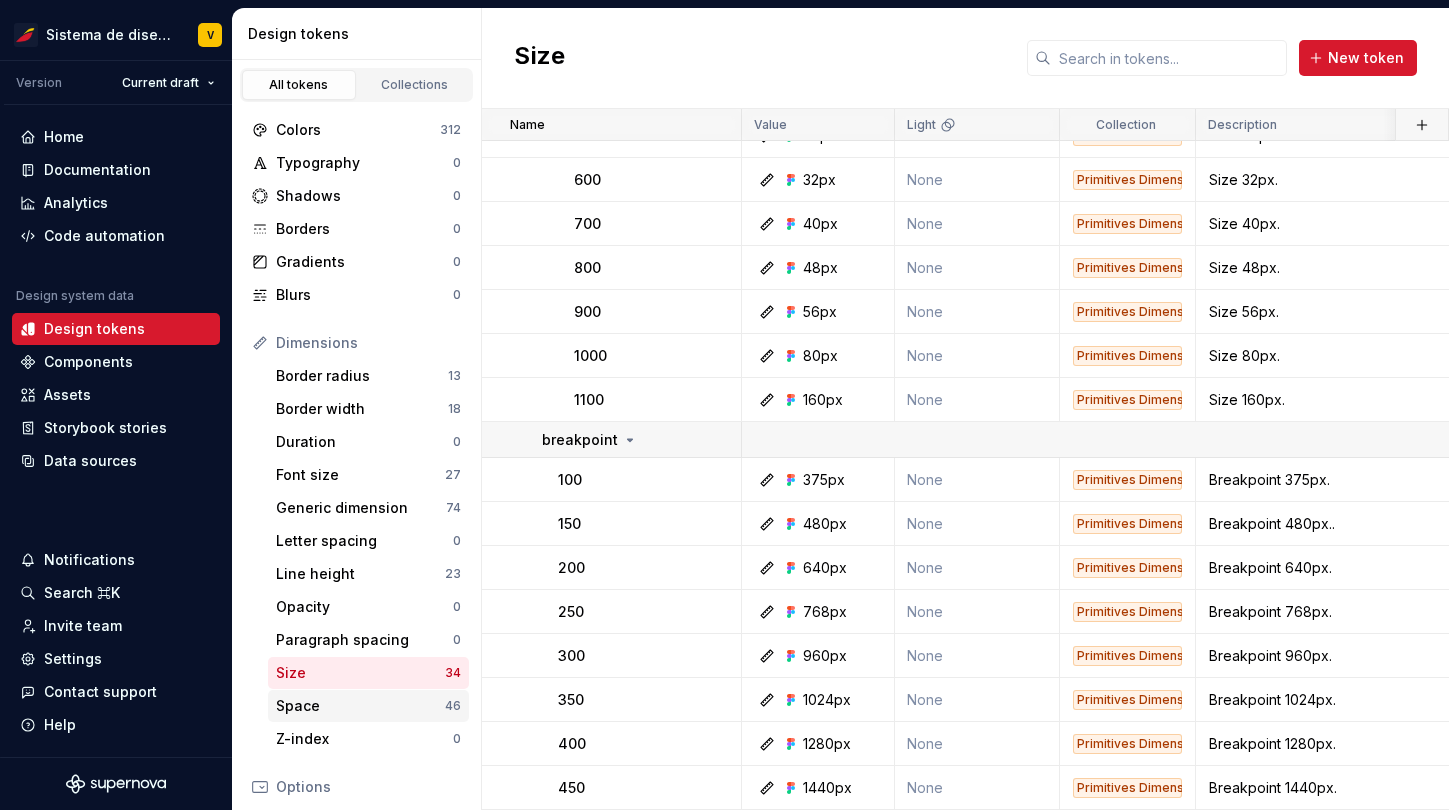 click on "Space" at bounding box center (360, 706) 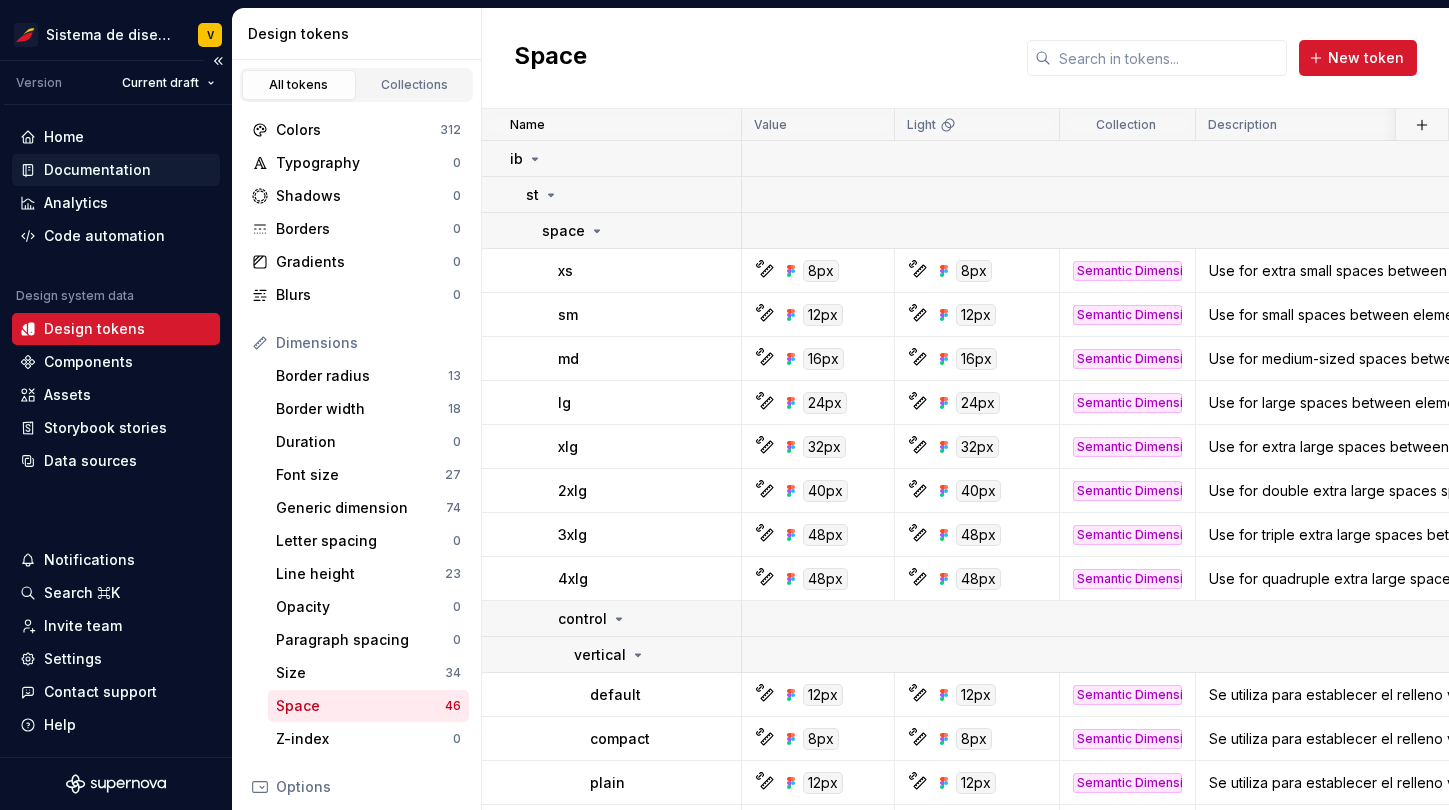 click on "Documentation" at bounding box center [97, 170] 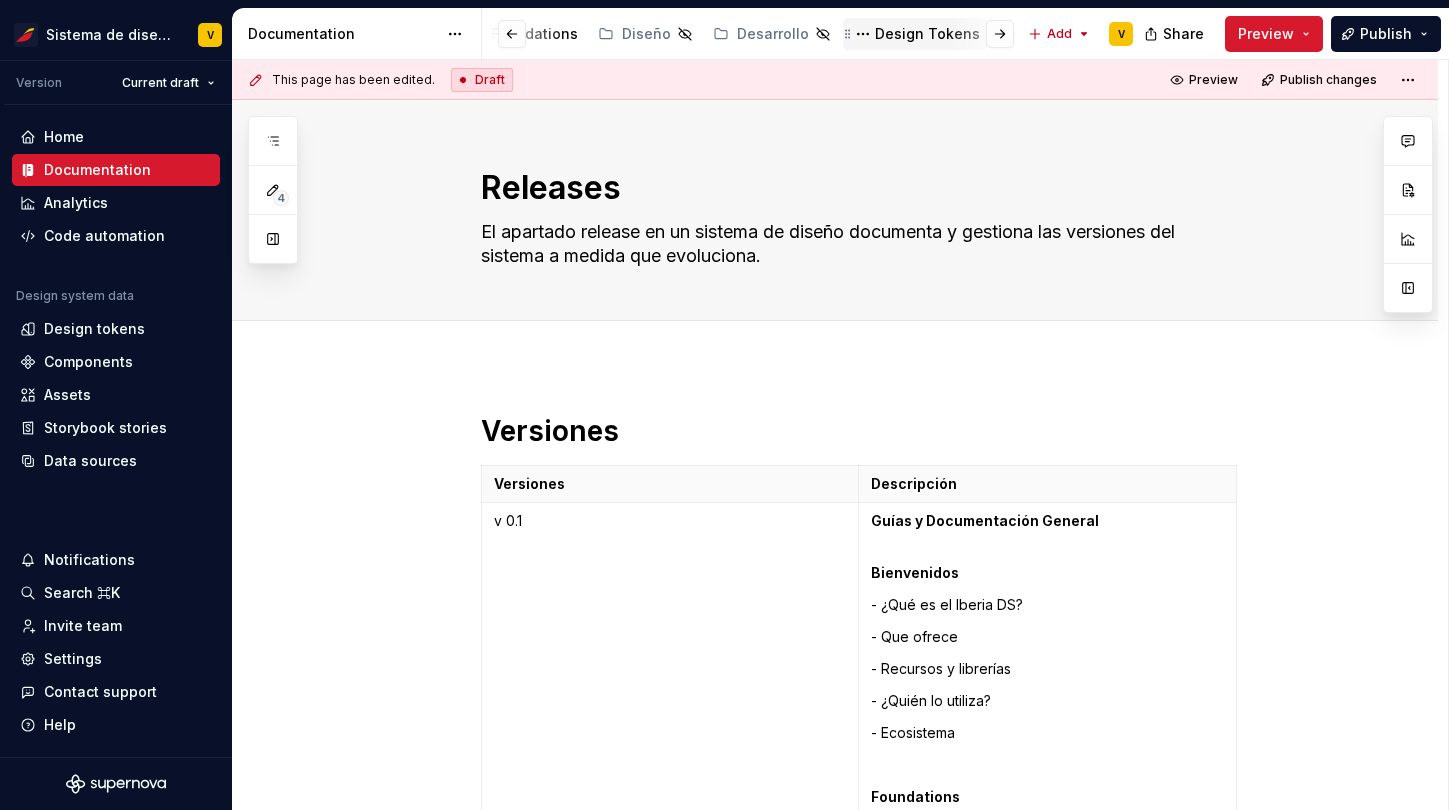 scroll, scrollTop: 0, scrollLeft: 407, axis: horizontal 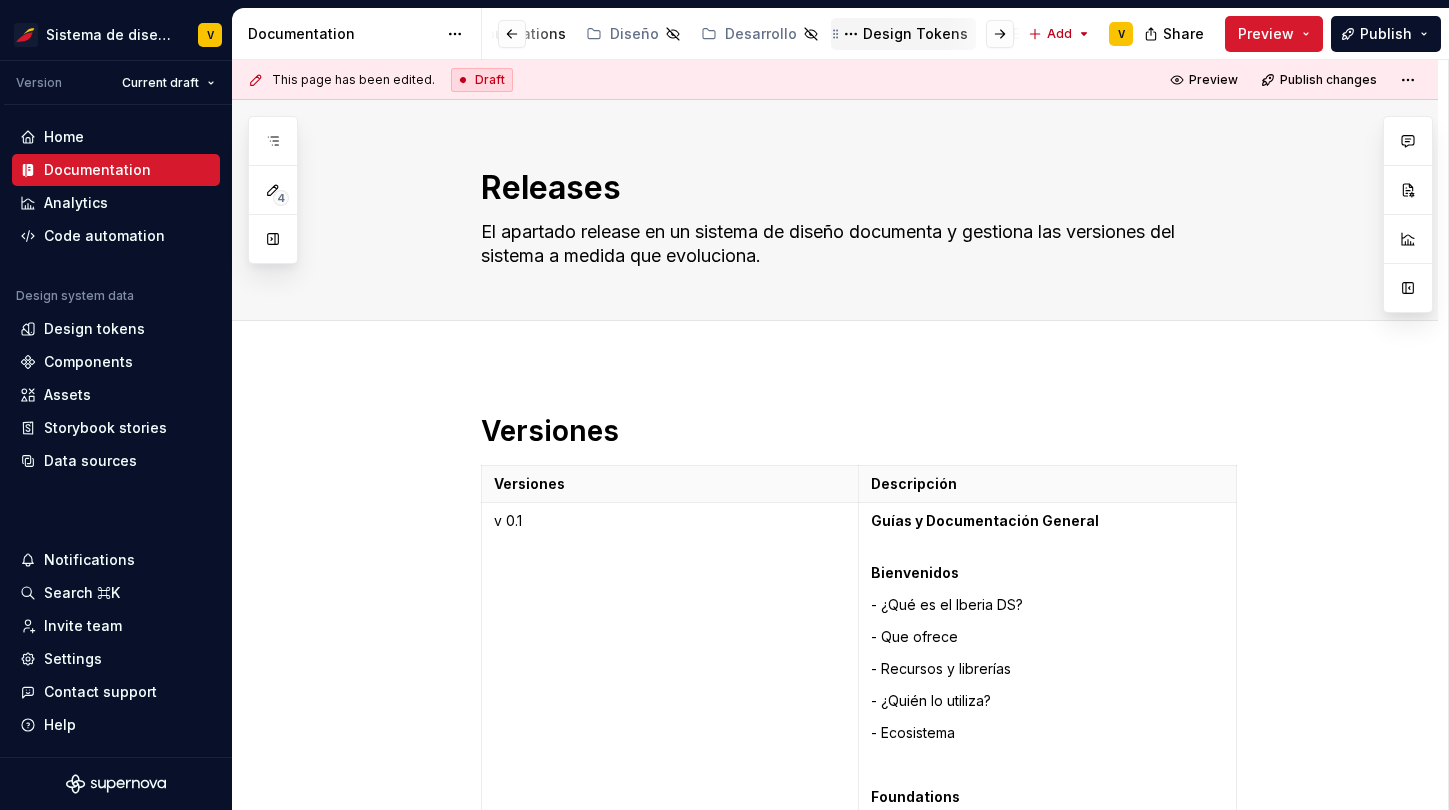 click on "Design Tokens" at bounding box center (915, 34) 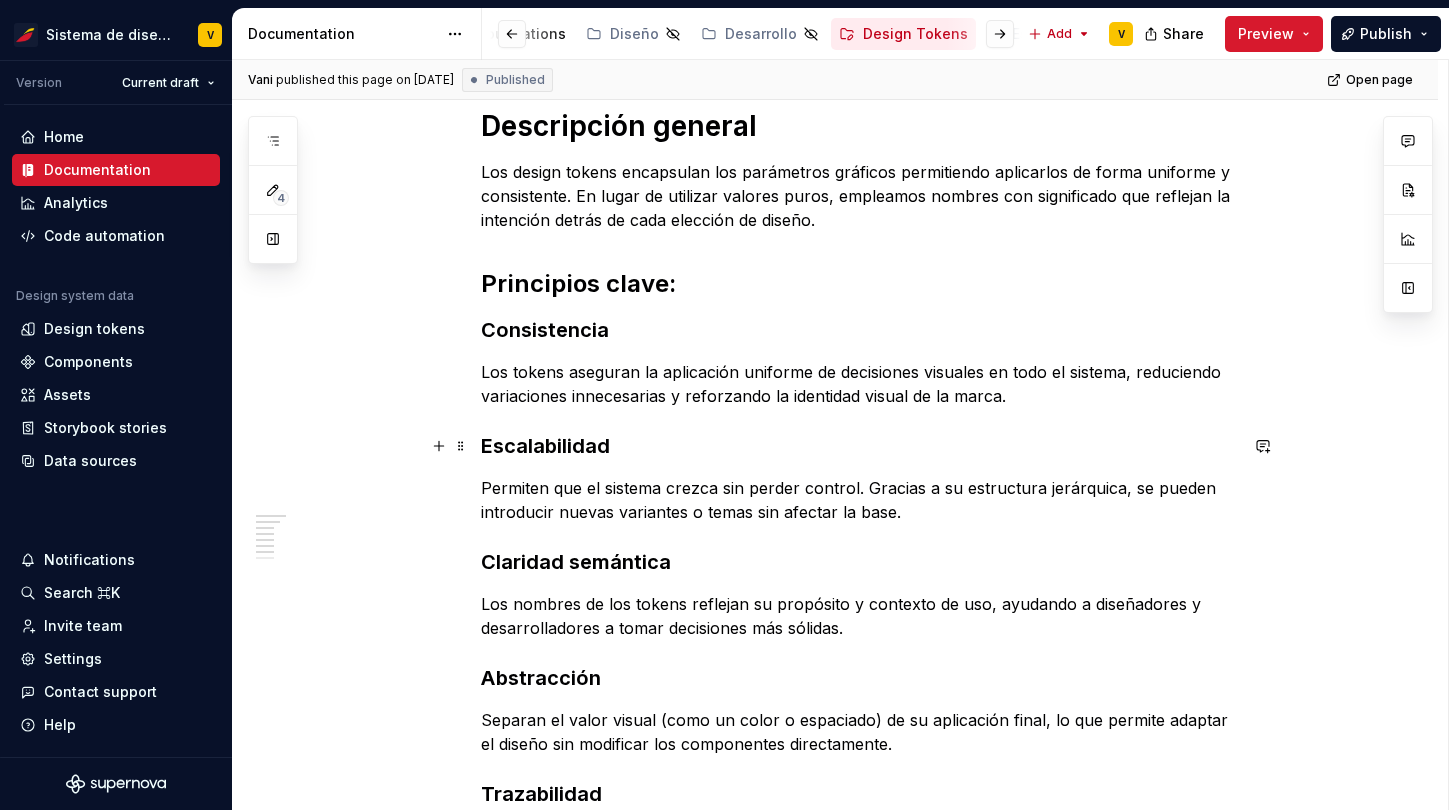 scroll, scrollTop: 0, scrollLeft: 0, axis: both 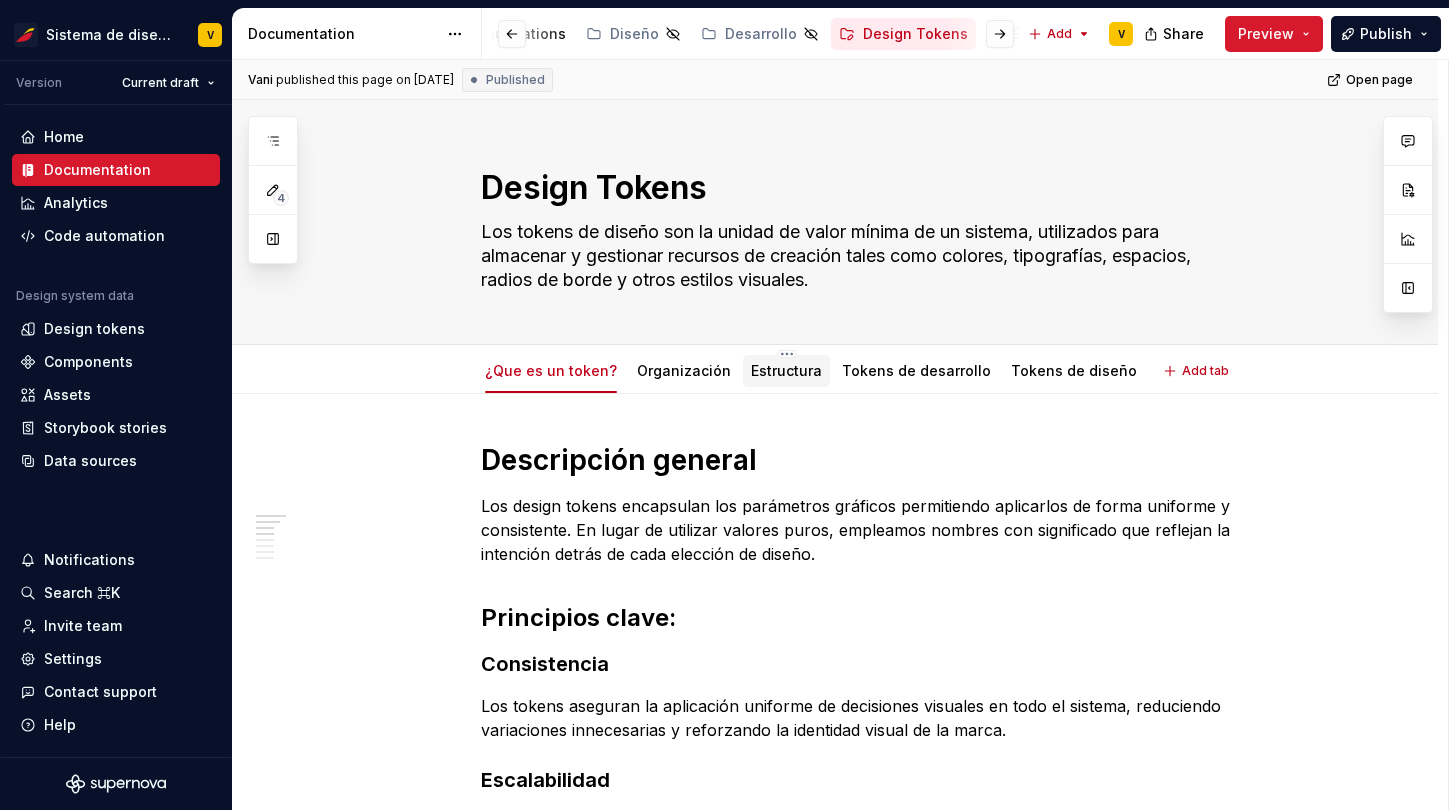 click on "Estructura" at bounding box center (786, 370) 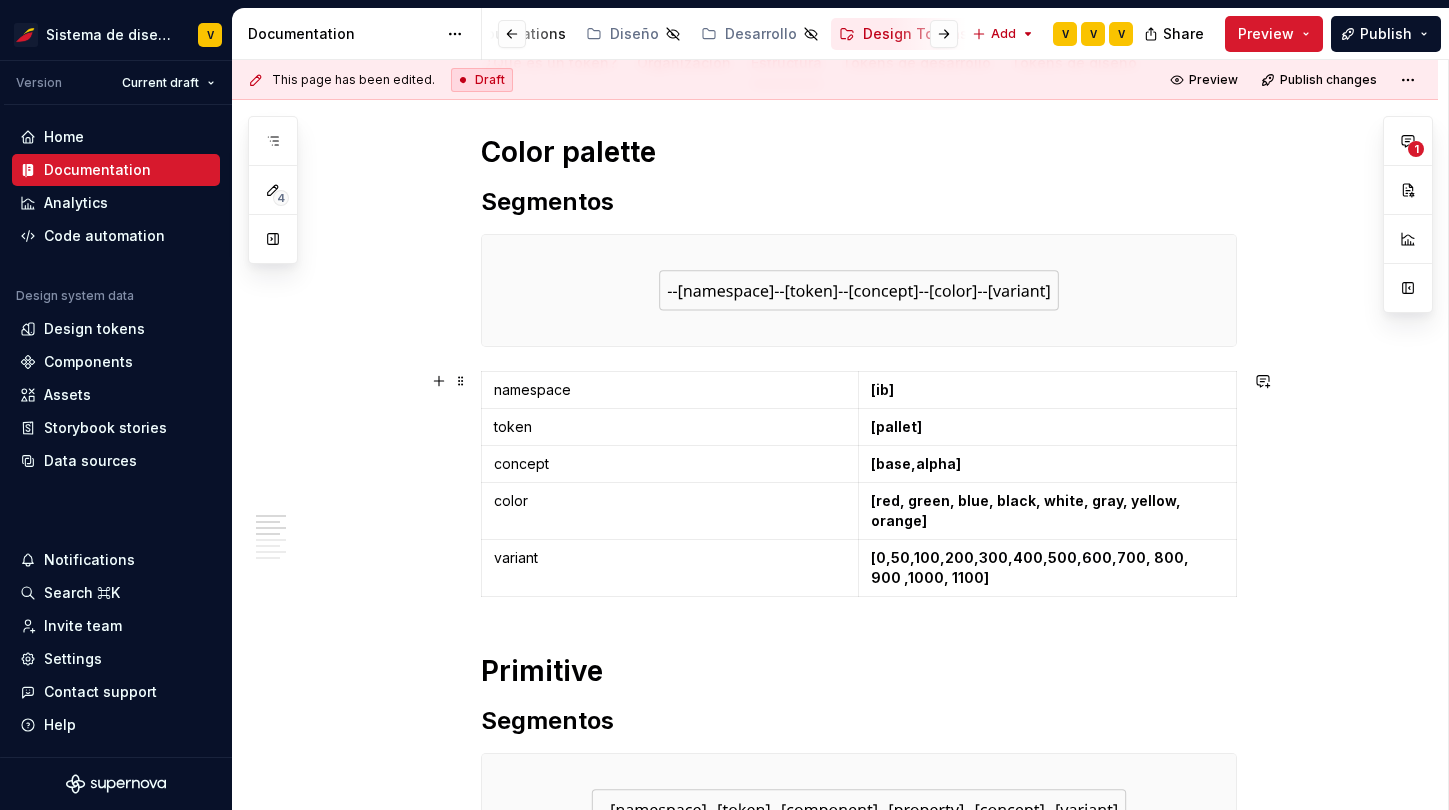 scroll, scrollTop: 303, scrollLeft: 0, axis: vertical 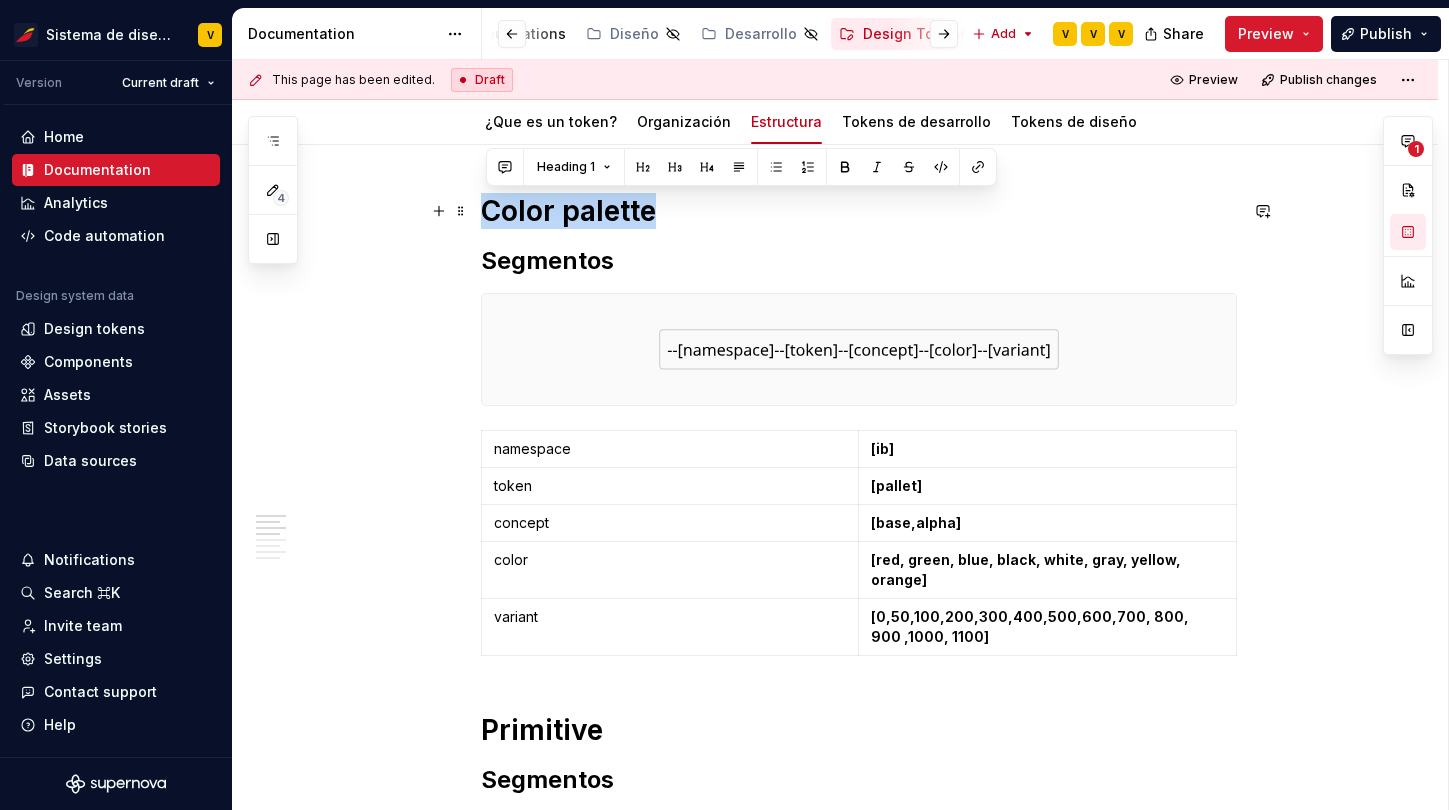 drag, startPoint x: 489, startPoint y: 158, endPoint x: 671, endPoint y: 214, distance: 190.4206 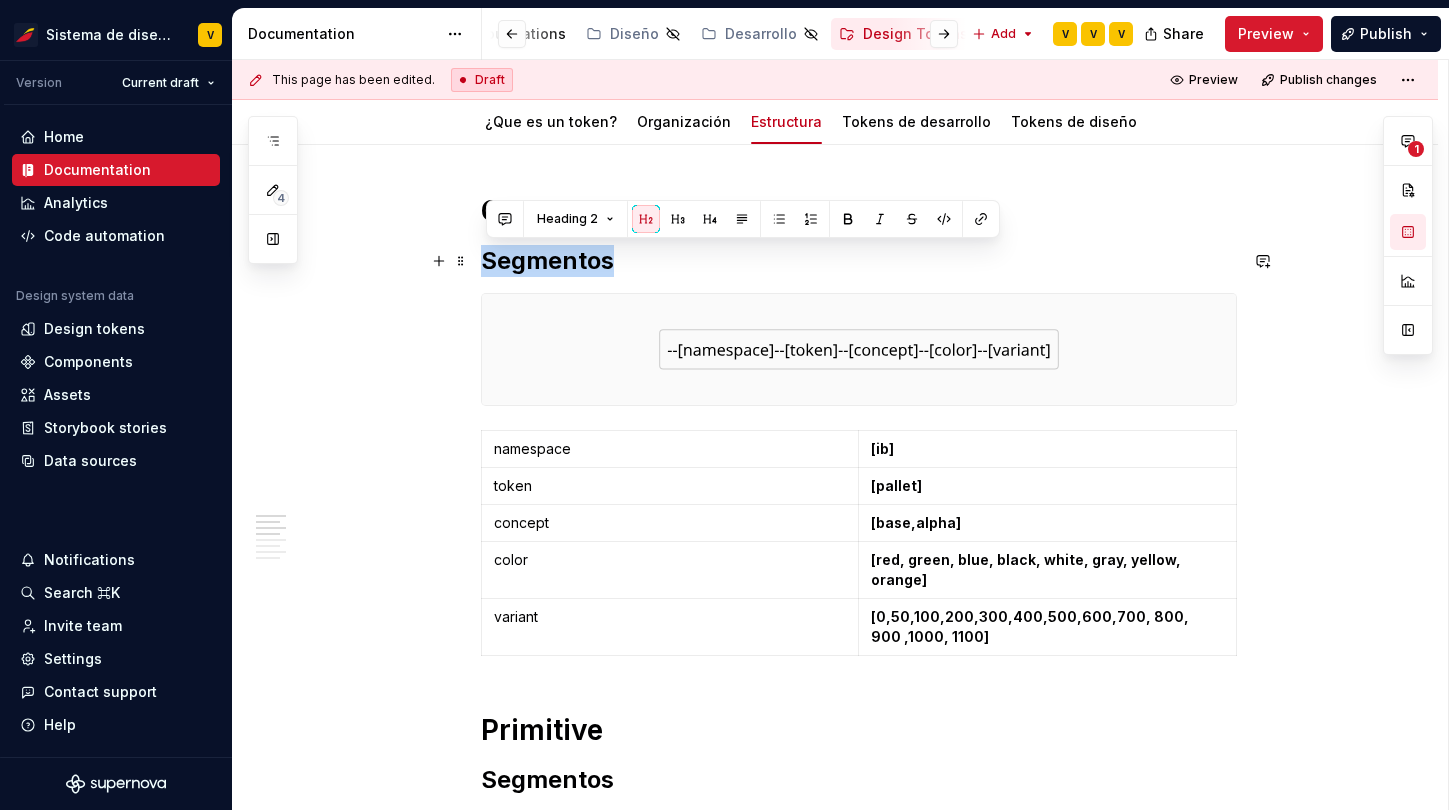drag, startPoint x: 491, startPoint y: 260, endPoint x: 625, endPoint y: 266, distance: 134.13426 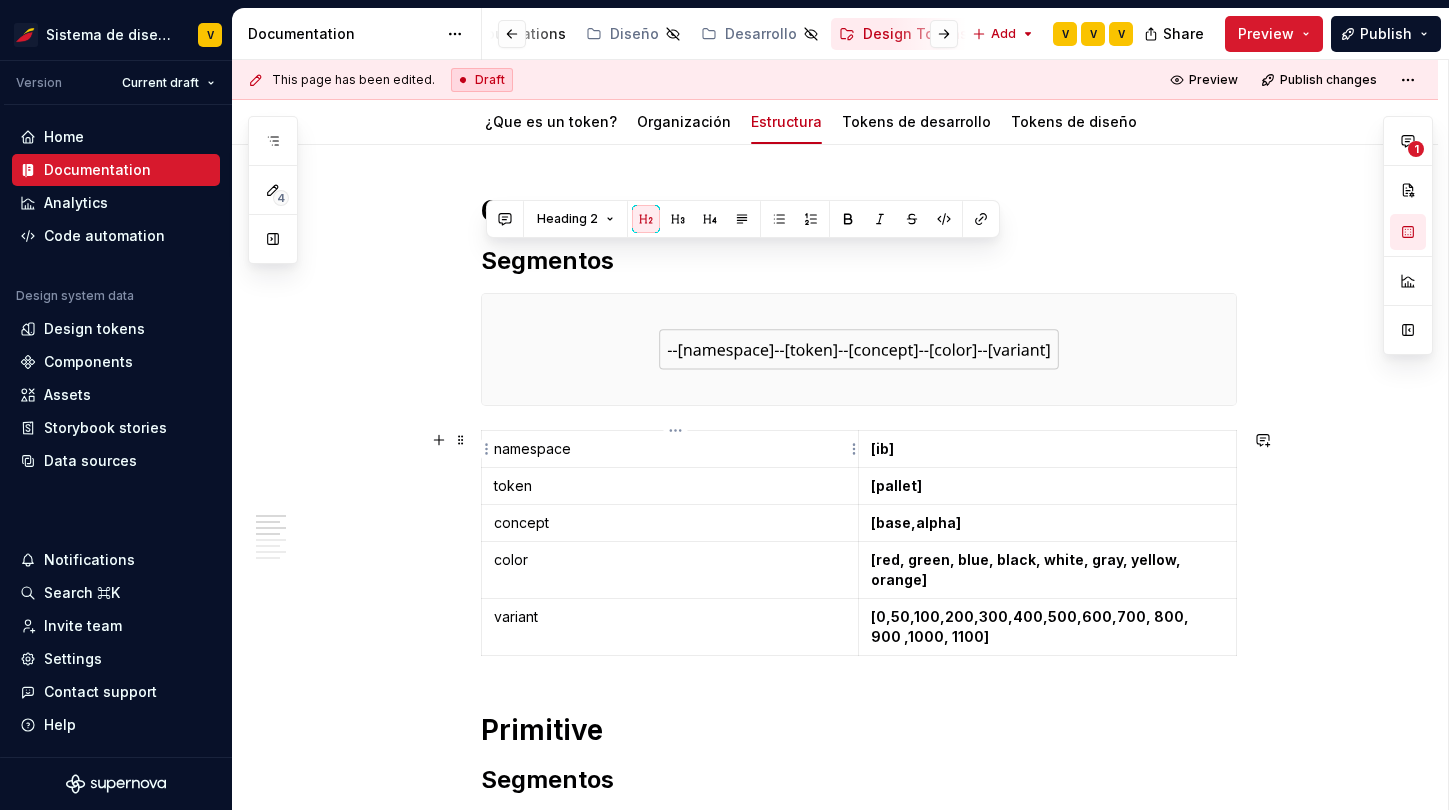 click on "namespace" at bounding box center (670, 449) 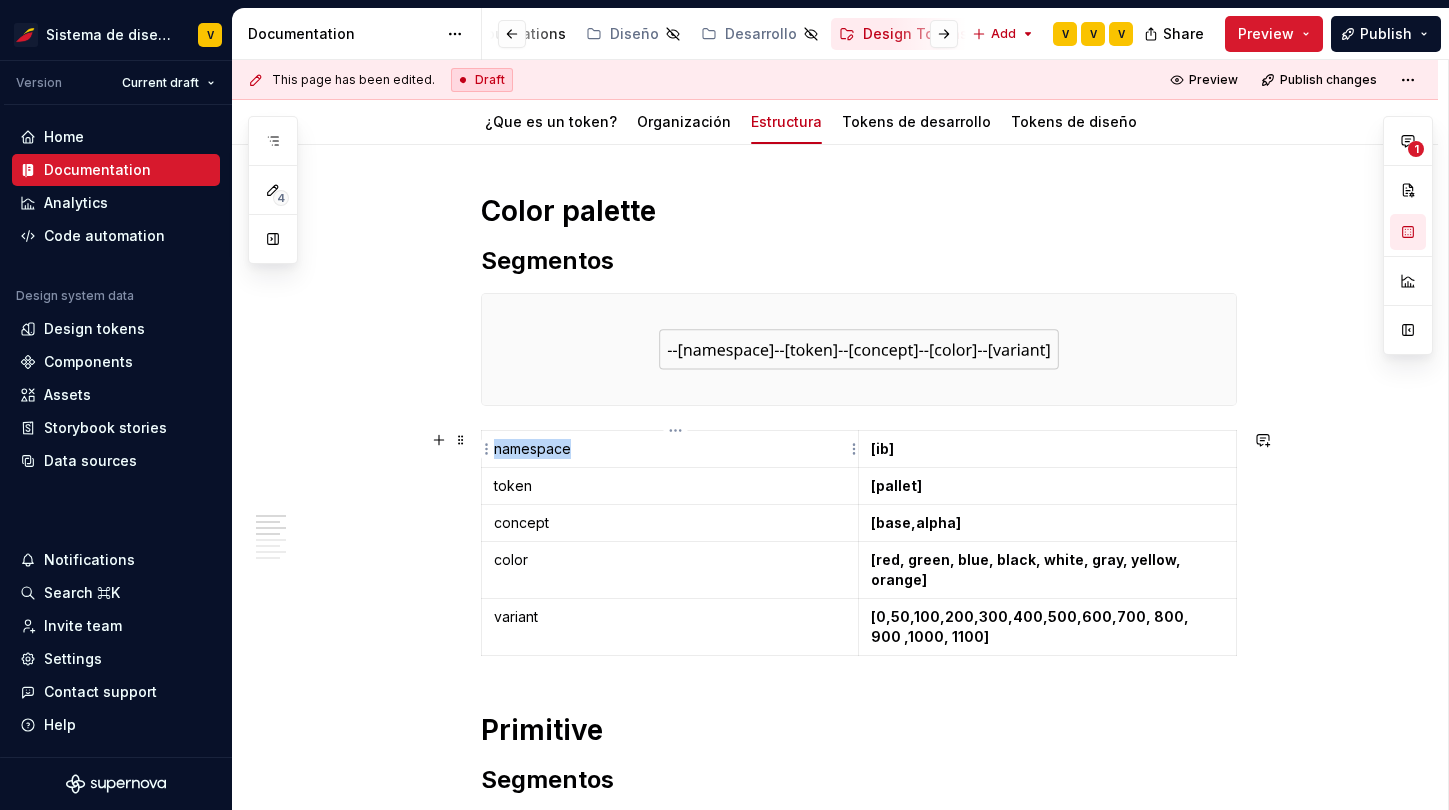 click on "namespace" at bounding box center [670, 449] 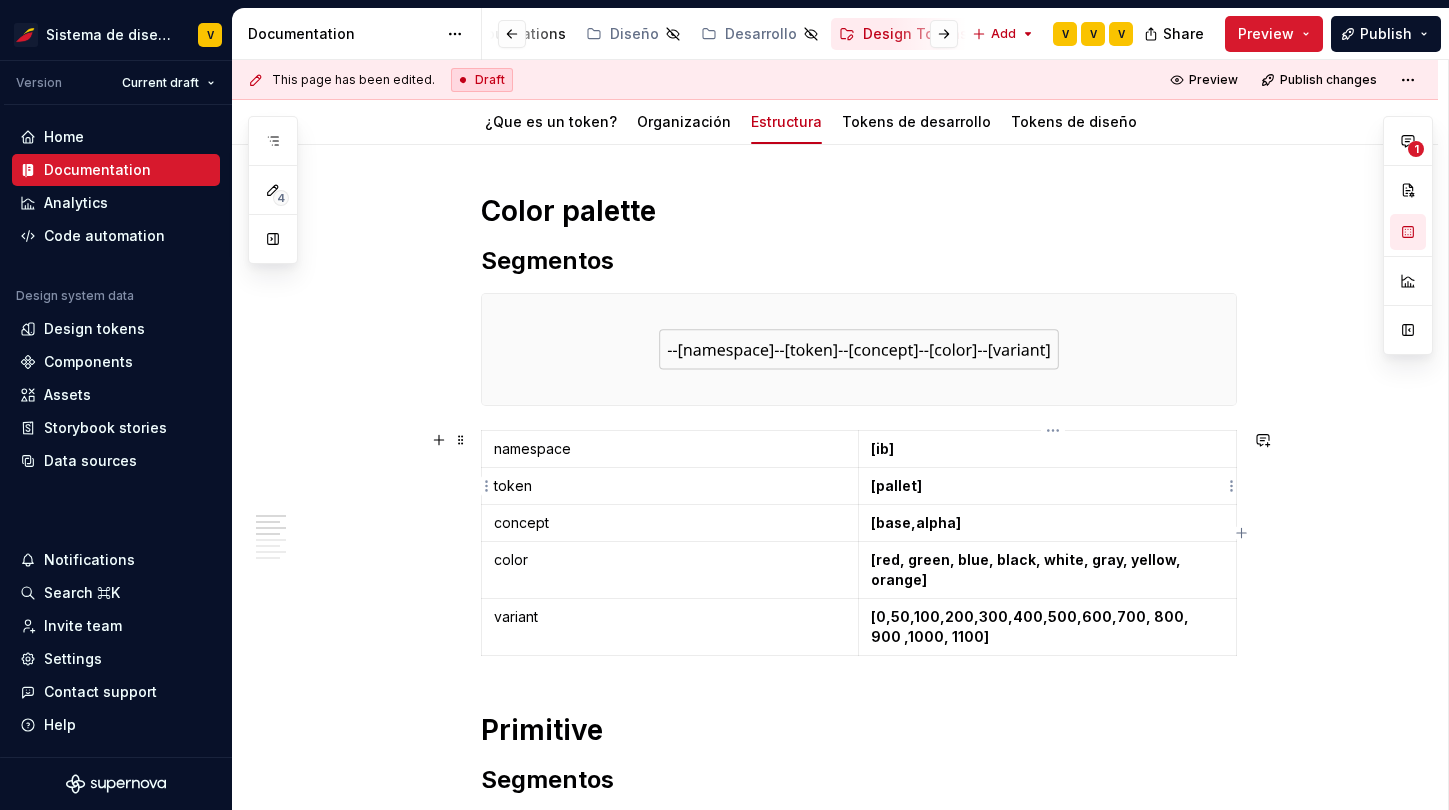 click on "[pallet]" at bounding box center [896, 485] 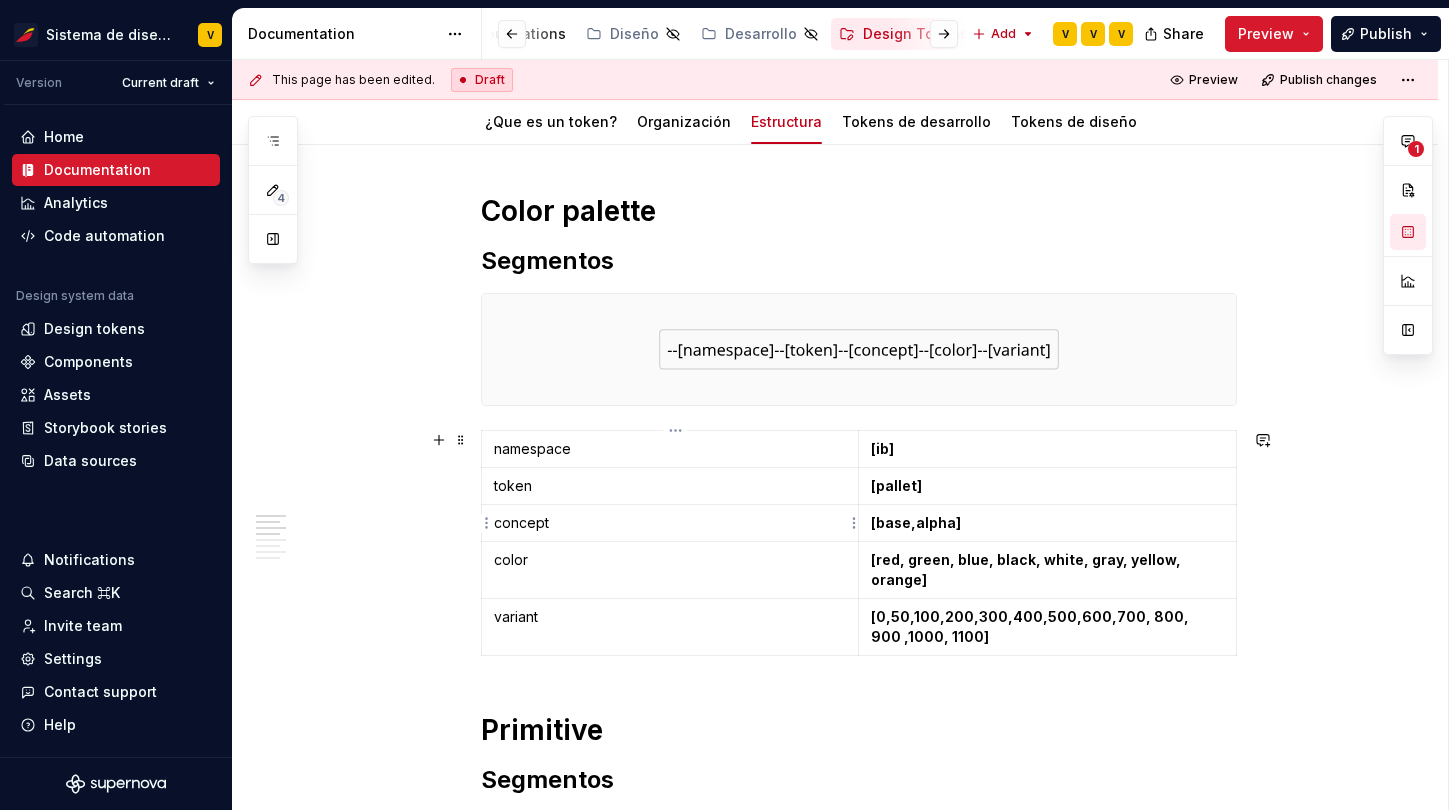 click on "concept" at bounding box center (670, 523) 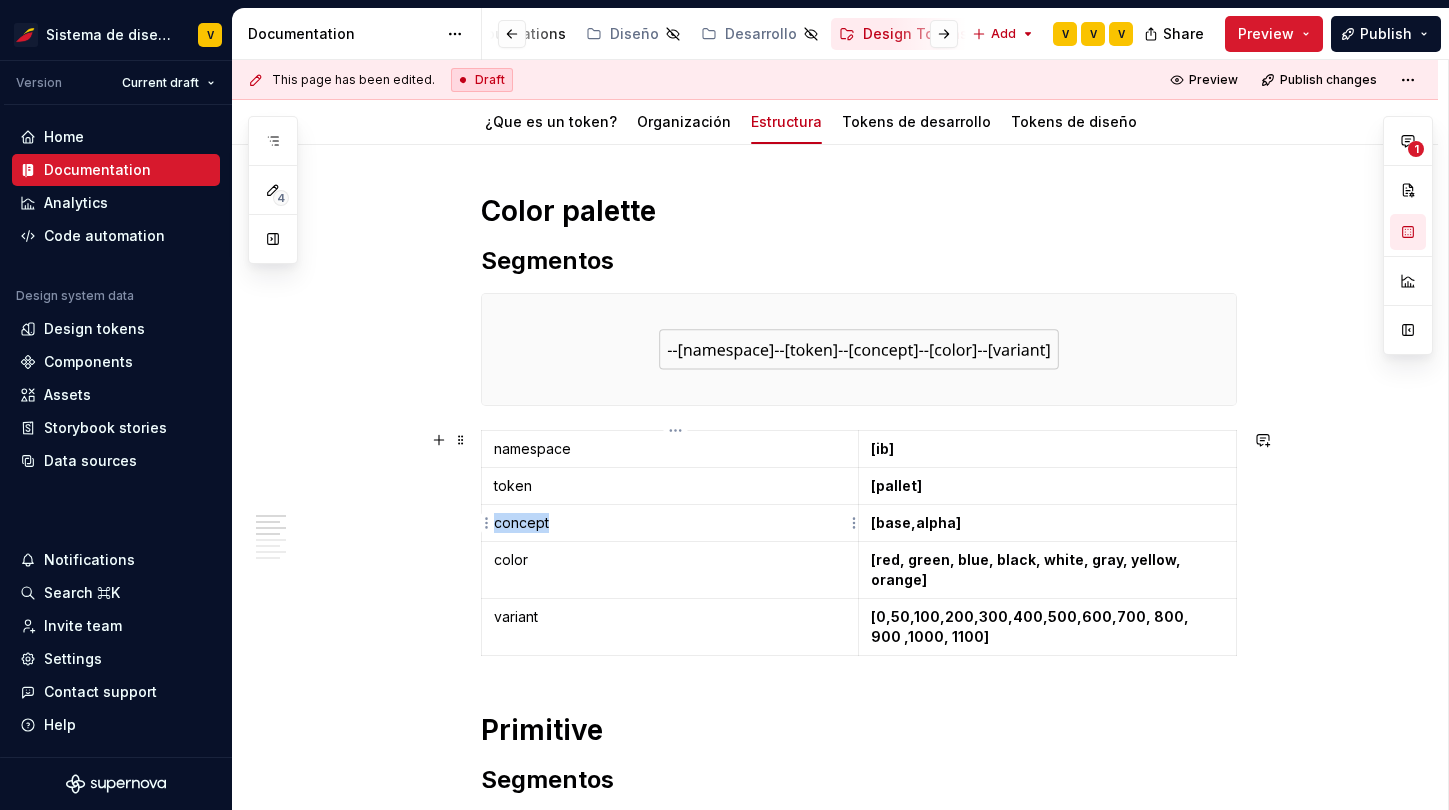 click on "concept" at bounding box center (670, 523) 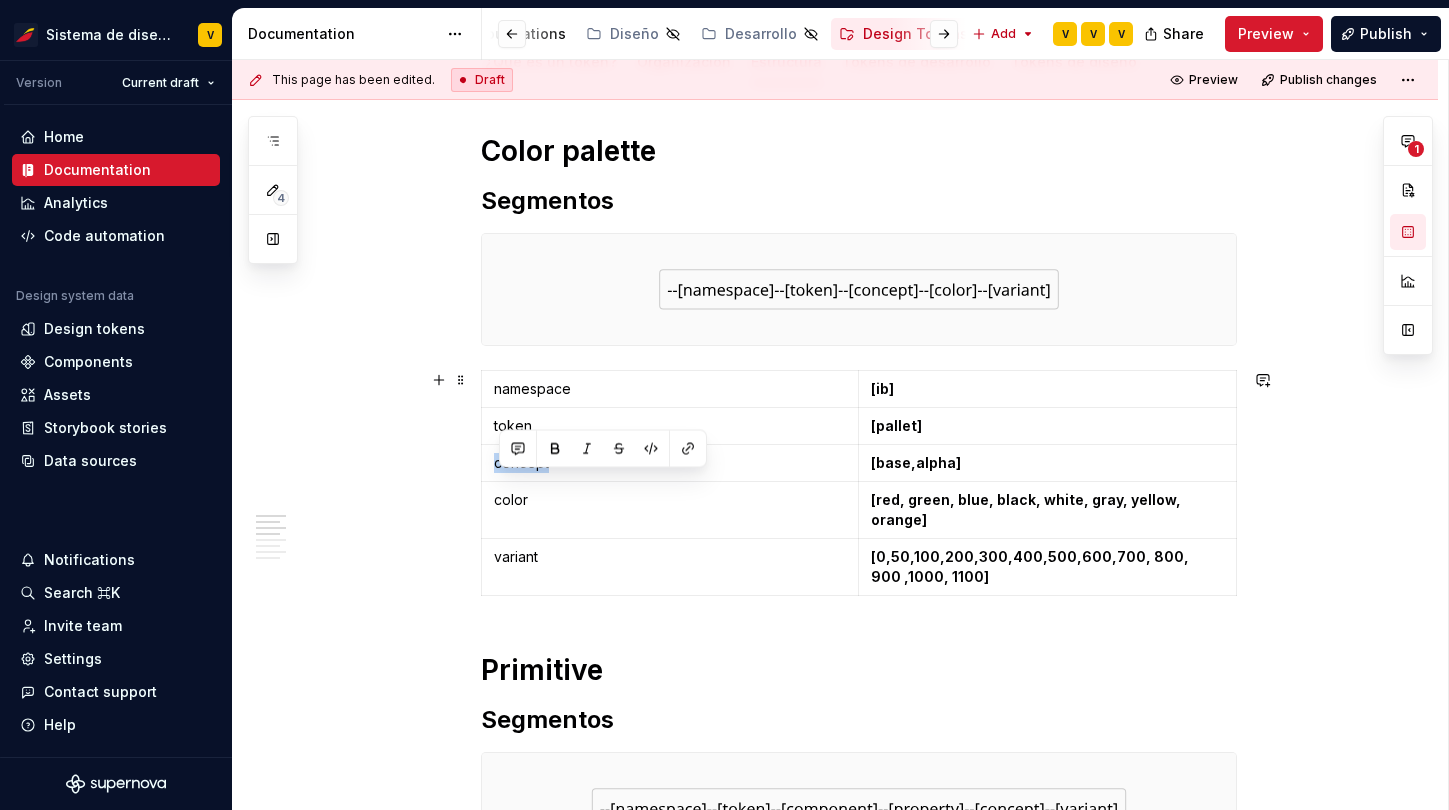 scroll, scrollTop: 333, scrollLeft: 0, axis: vertical 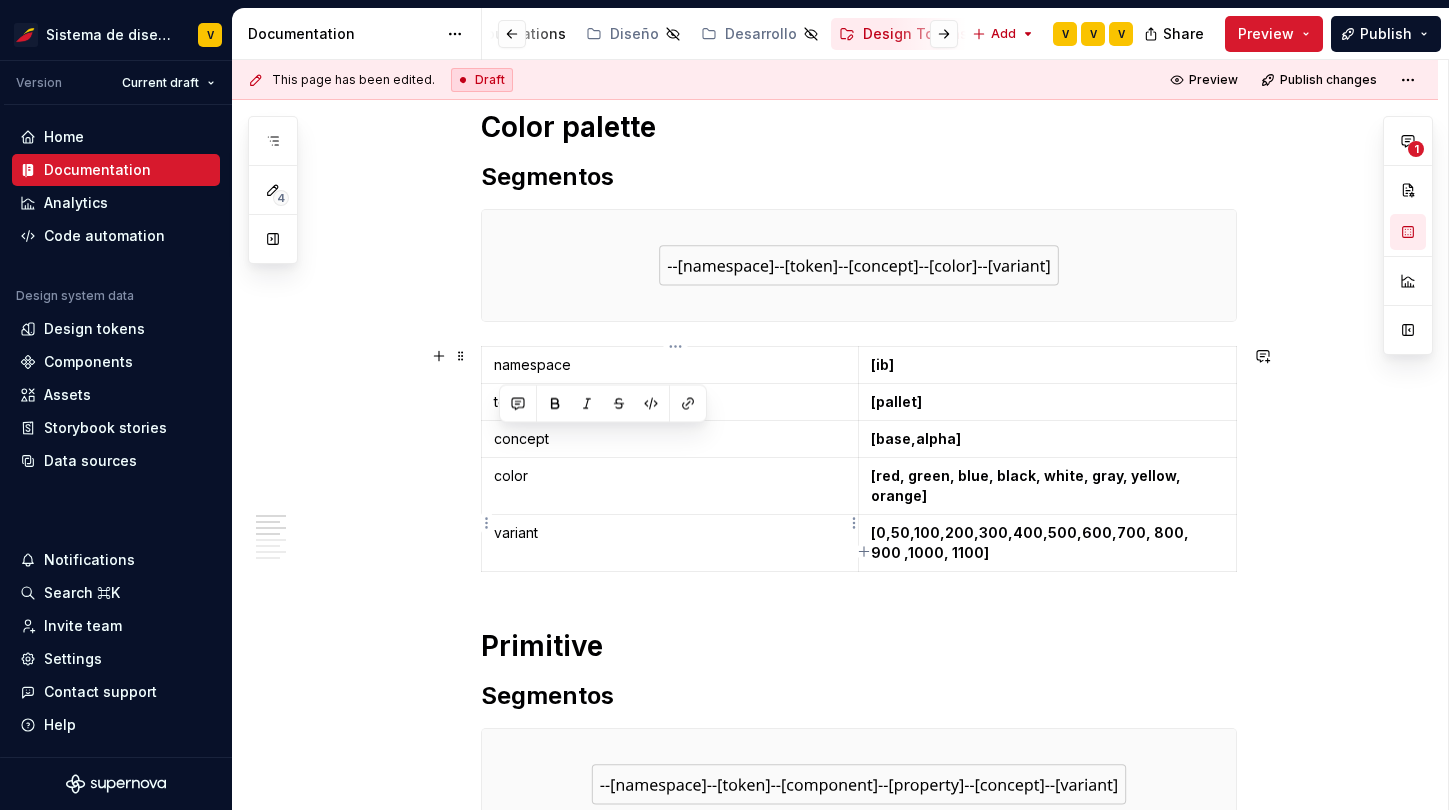 click on "variant" at bounding box center [670, 533] 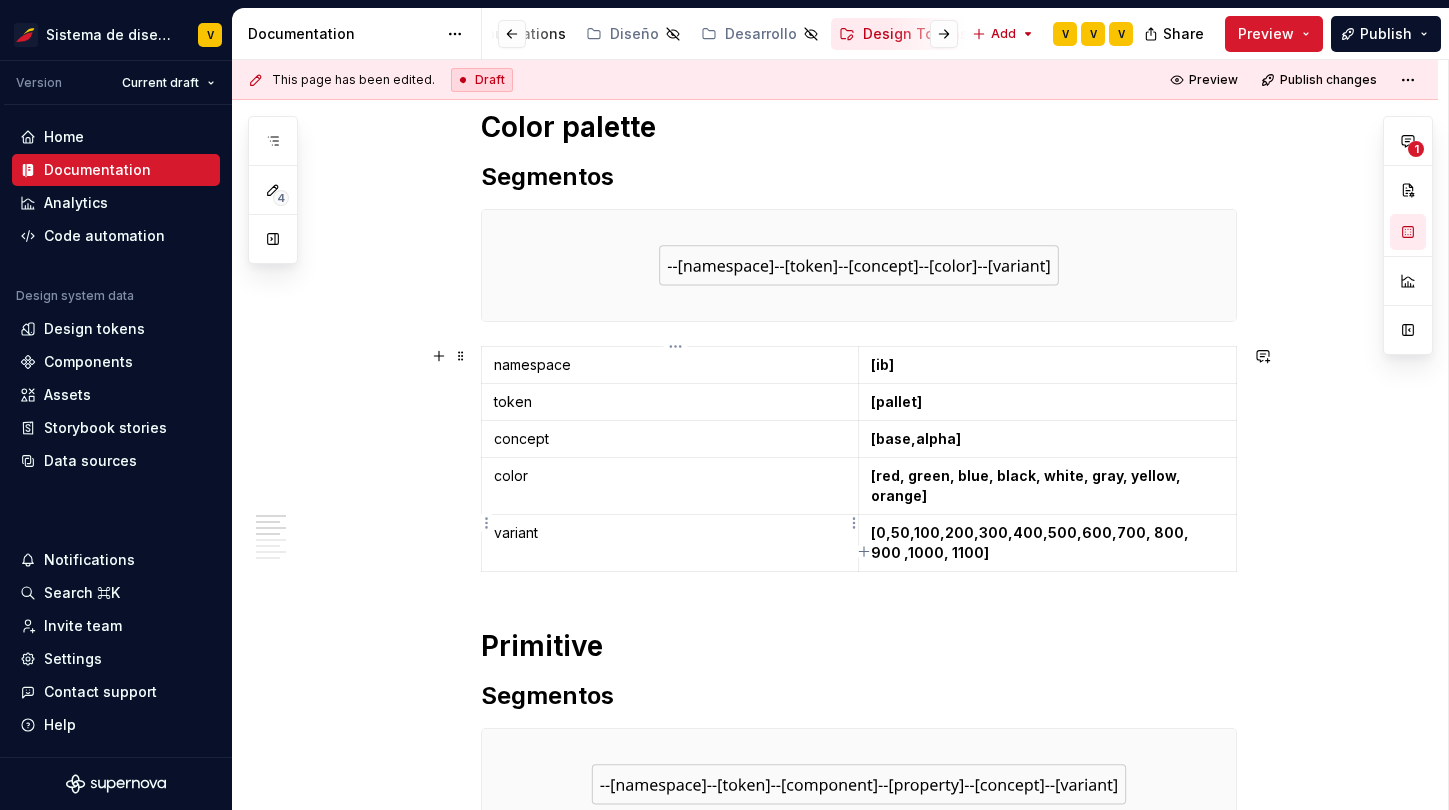 click on "variant" at bounding box center (670, 533) 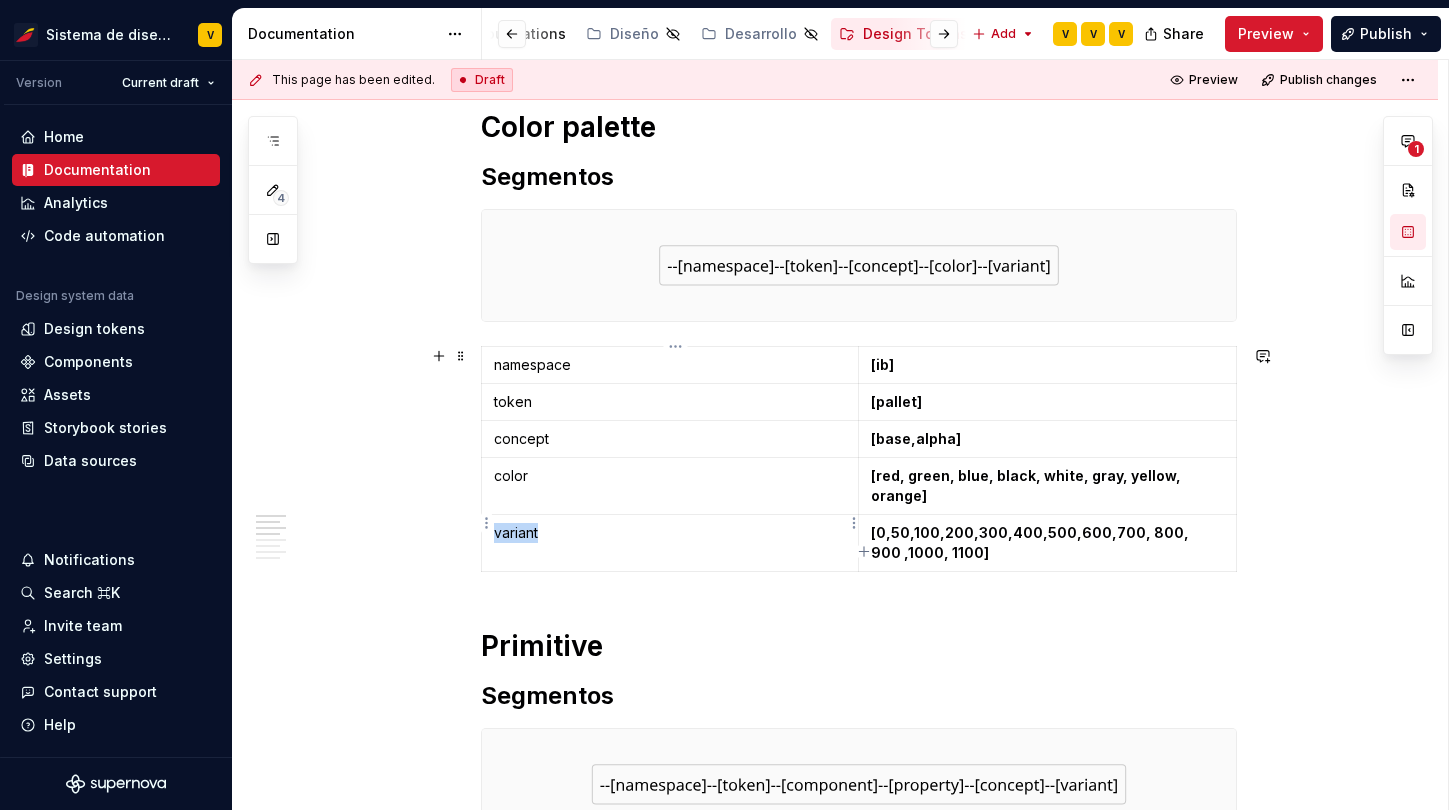 click on "variant" at bounding box center [670, 533] 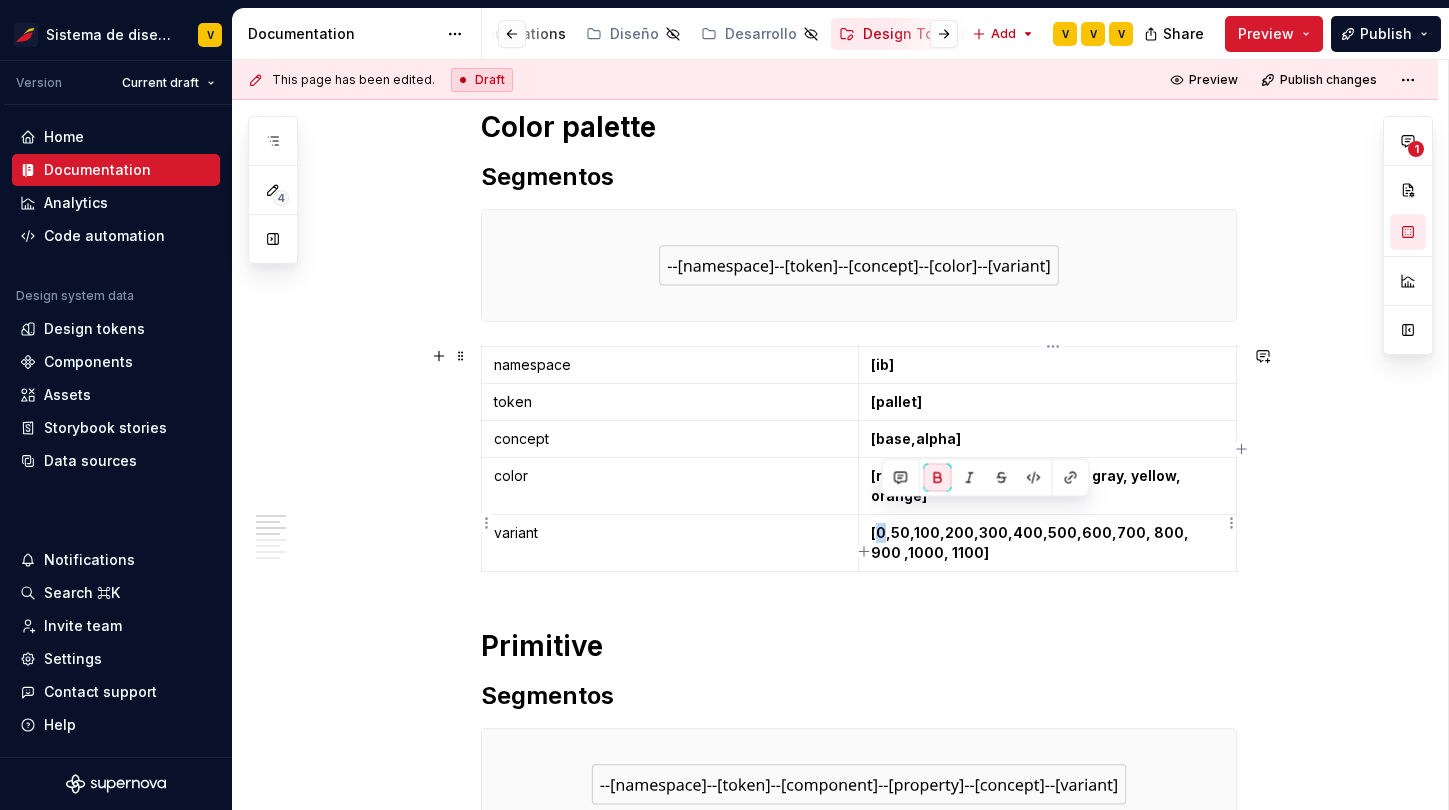 click on "[0,50,100,200,300,400,500,600,700, 800, 900 ,1000, 1100]" at bounding box center (1031, 542) 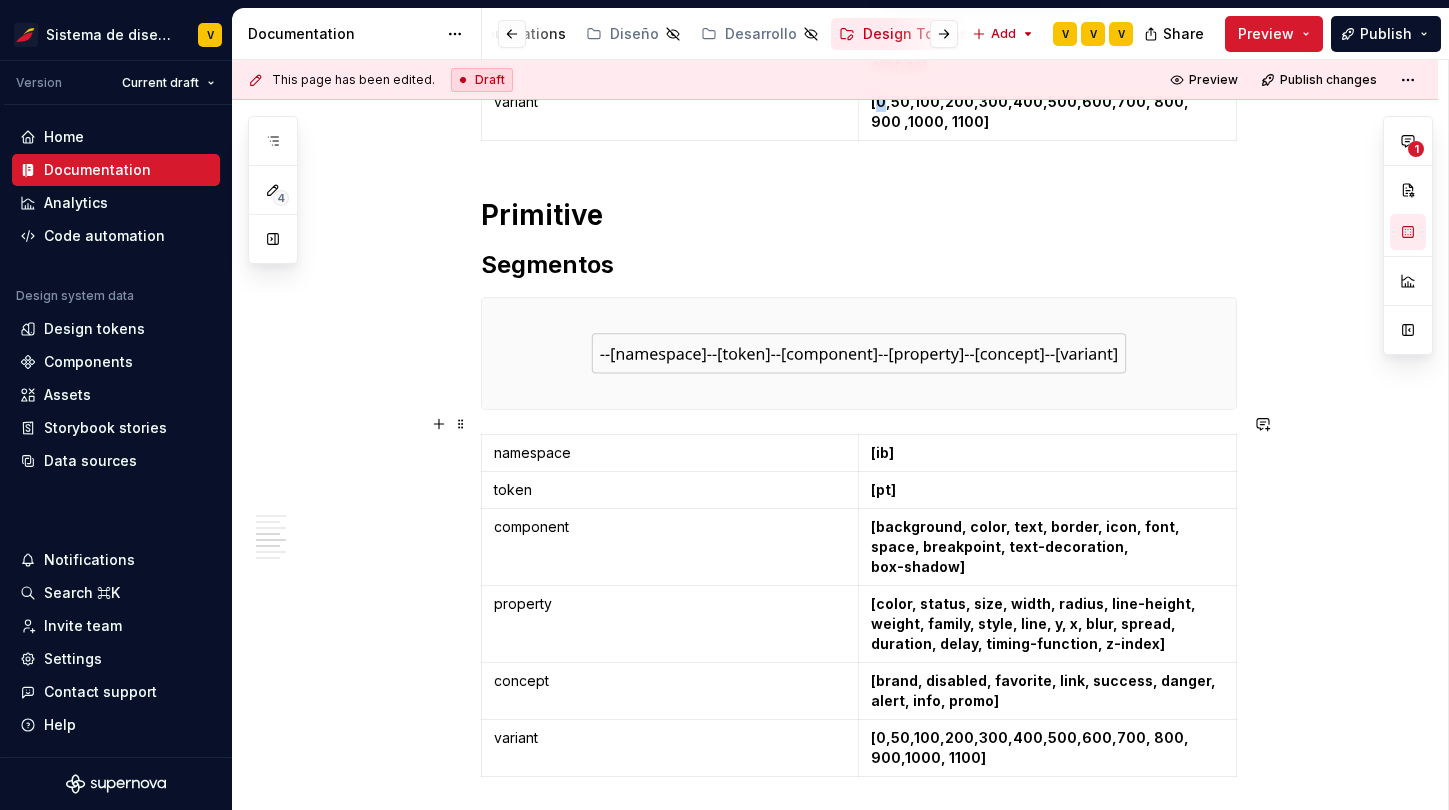 scroll, scrollTop: 754, scrollLeft: 0, axis: vertical 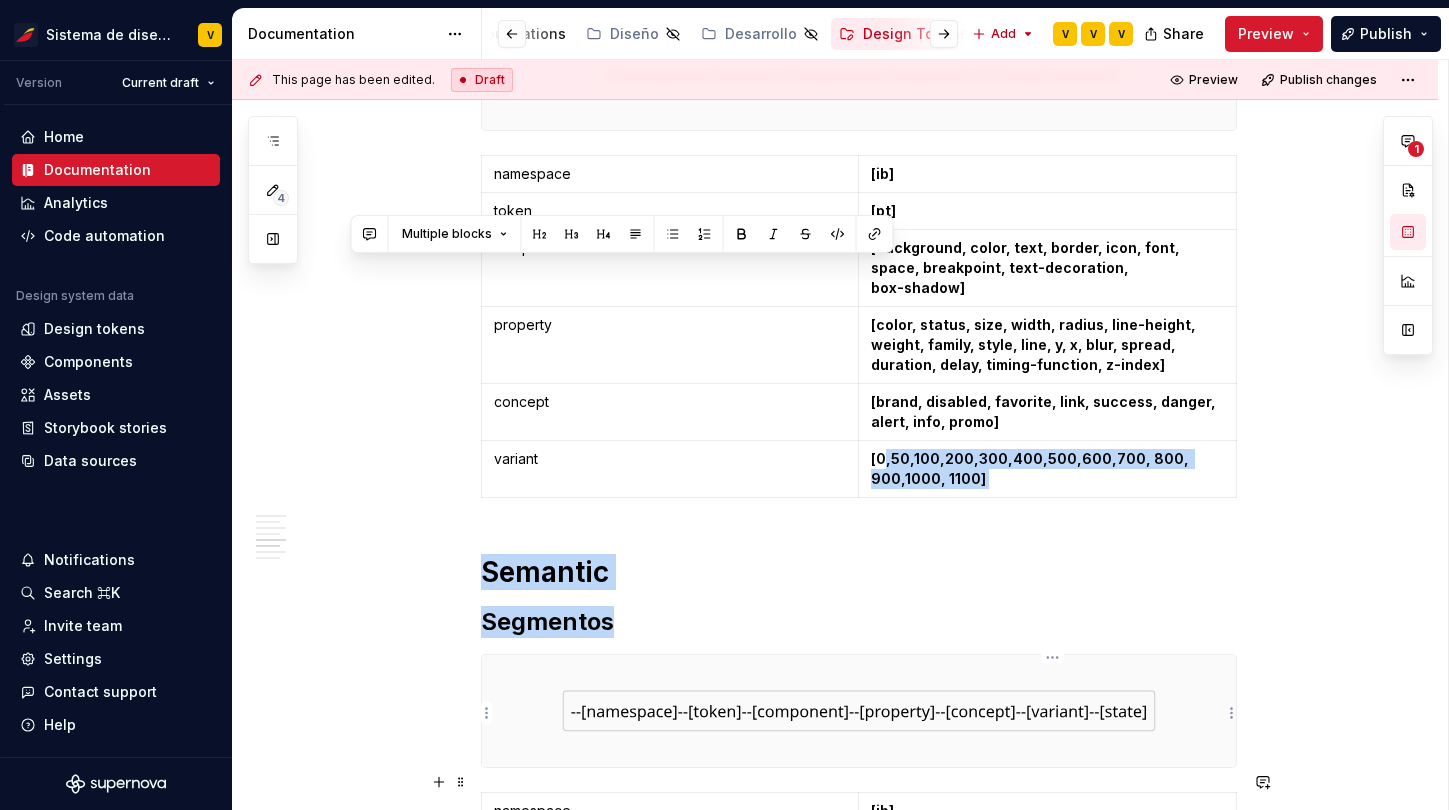 click on "Color palette Segmentos namespace [ib] token [pallet] concept [base,alpha] color [red, green, blue, black, white, gray, yellow, orange] variant [0,50,100,200,300,400,500,600,700, 800, 900 ,1000, 1100] Primitive Segmentos namespace [ib] token [pt] component [background, color, text, border, icon, font, space, breakpoint, text-decoration,  box-shadow] property [color, status, size, width, radius, line-height, weight, family, style, line, y, x, blur, spread, duration, delay, timing-function, z-index] concept [brand, disabled, favorite, link, success, danger, alert, info, promo] variant [0,50,100,200,300,400,500,600,700, 800, 900,1000, 1100] Semantic Segmentos namespace [ib] token [st] component [background, color, text, border, icon, font, space, breakpoint, text-decoration,  box-shadow] property [color, radius, width, control, action, gap, inset, gutter, line-height, weight, family, size, x, y, blur, spread, height, offset, editable-text, link,  help-text] concept variant state Component Segmentos namespace" at bounding box center [859, 968] 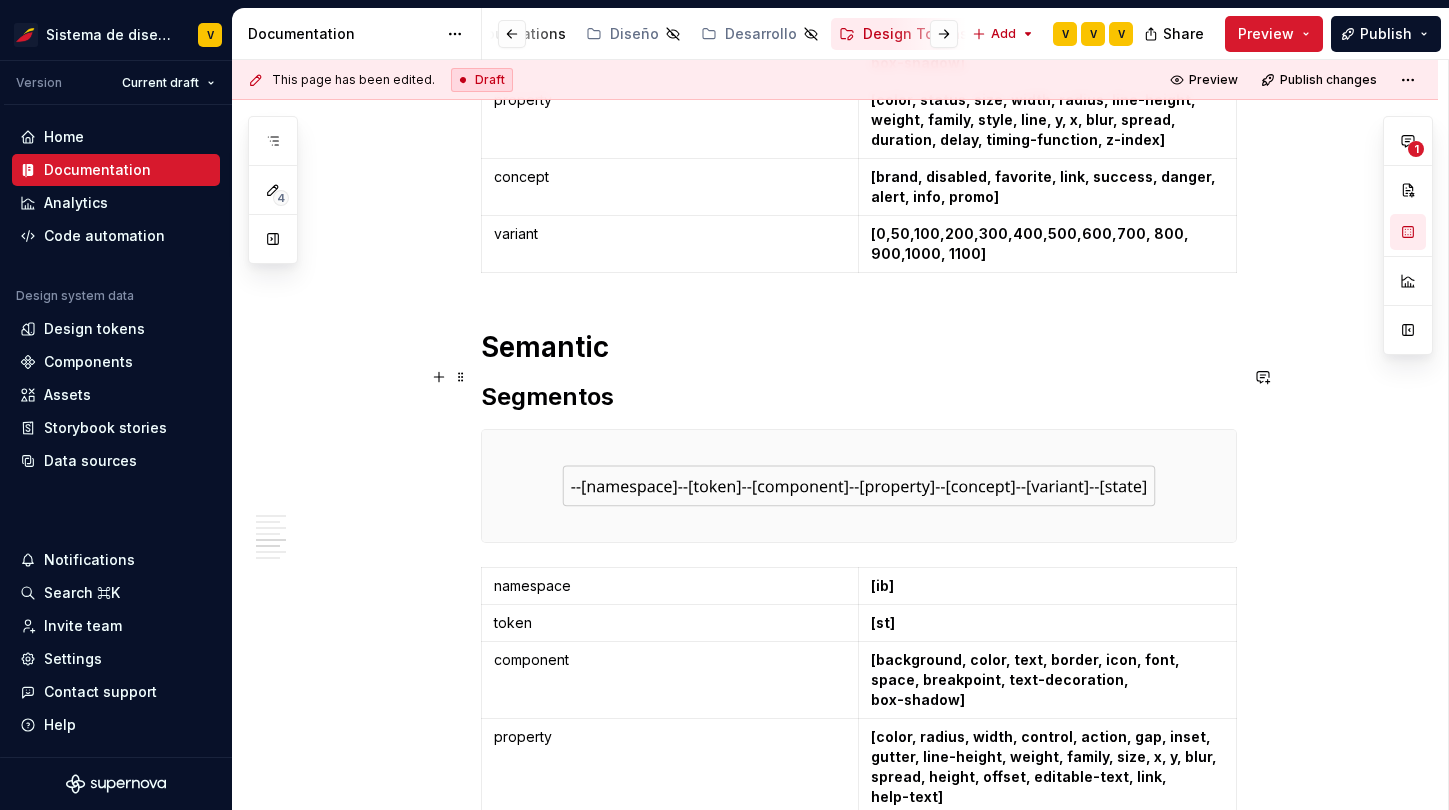 click on "Segmentos" at bounding box center [859, 397] 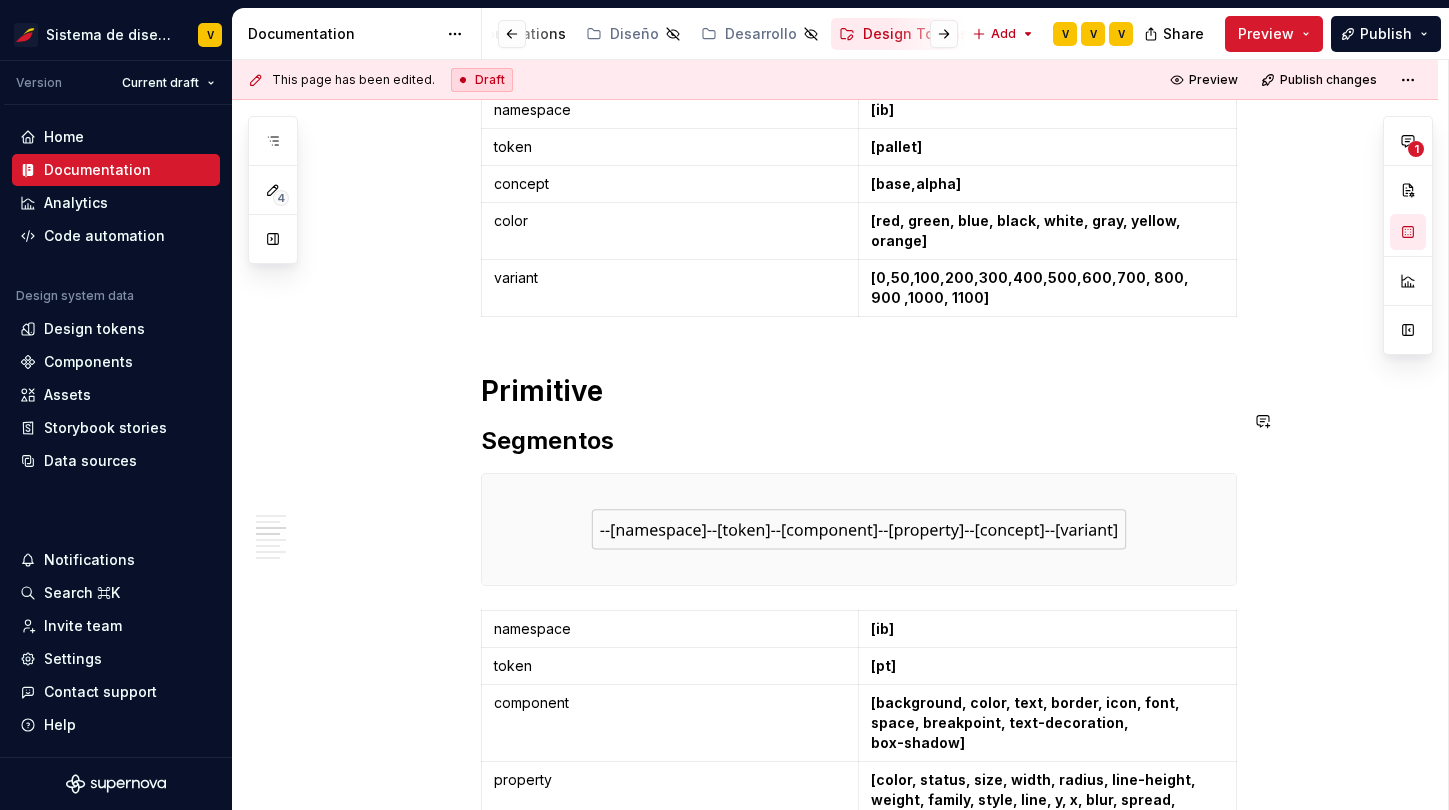 scroll, scrollTop: 417, scrollLeft: 0, axis: vertical 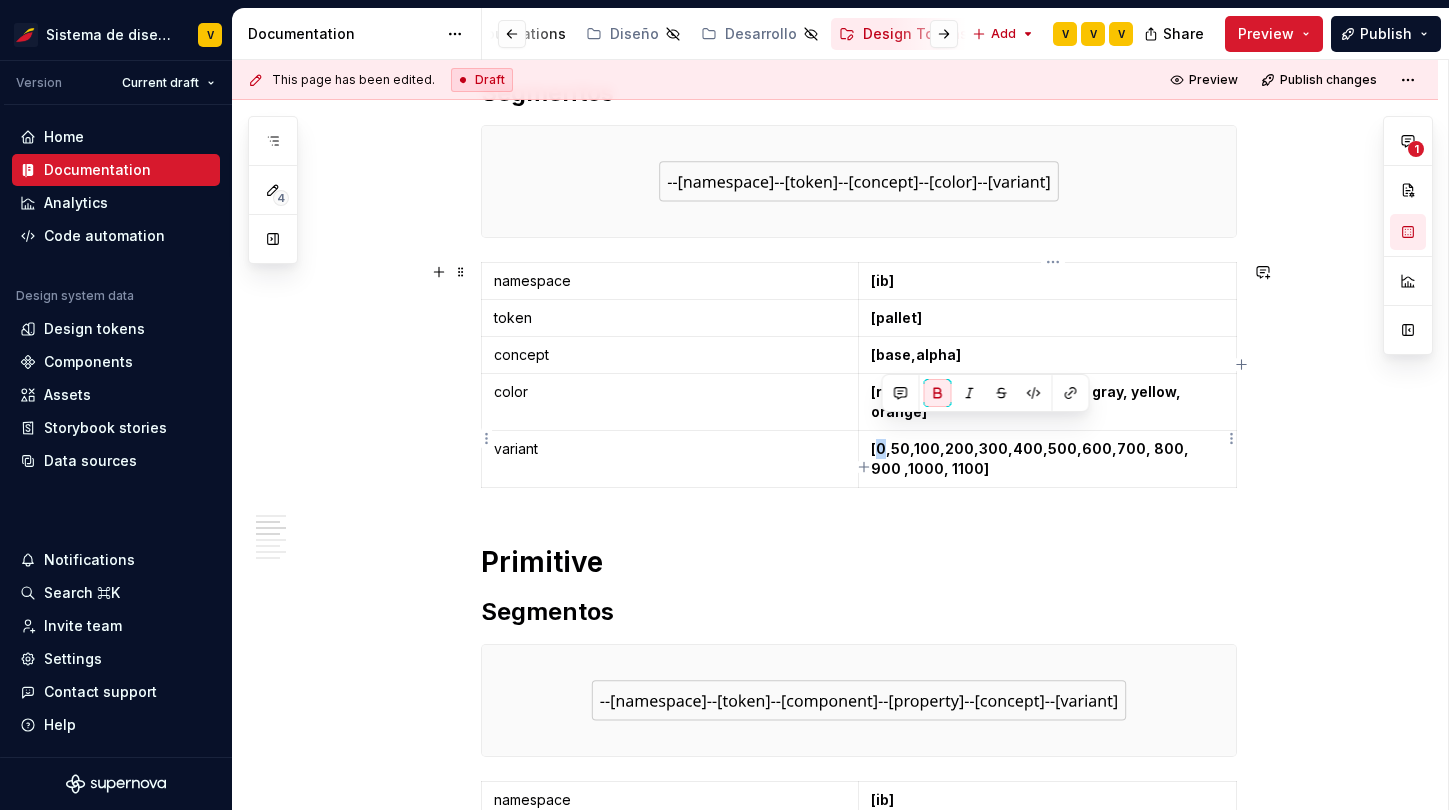 click on "[0,50,100,200,300,400,500,600,700, 800, 900 ,1000, 1100]" at bounding box center [1031, 458] 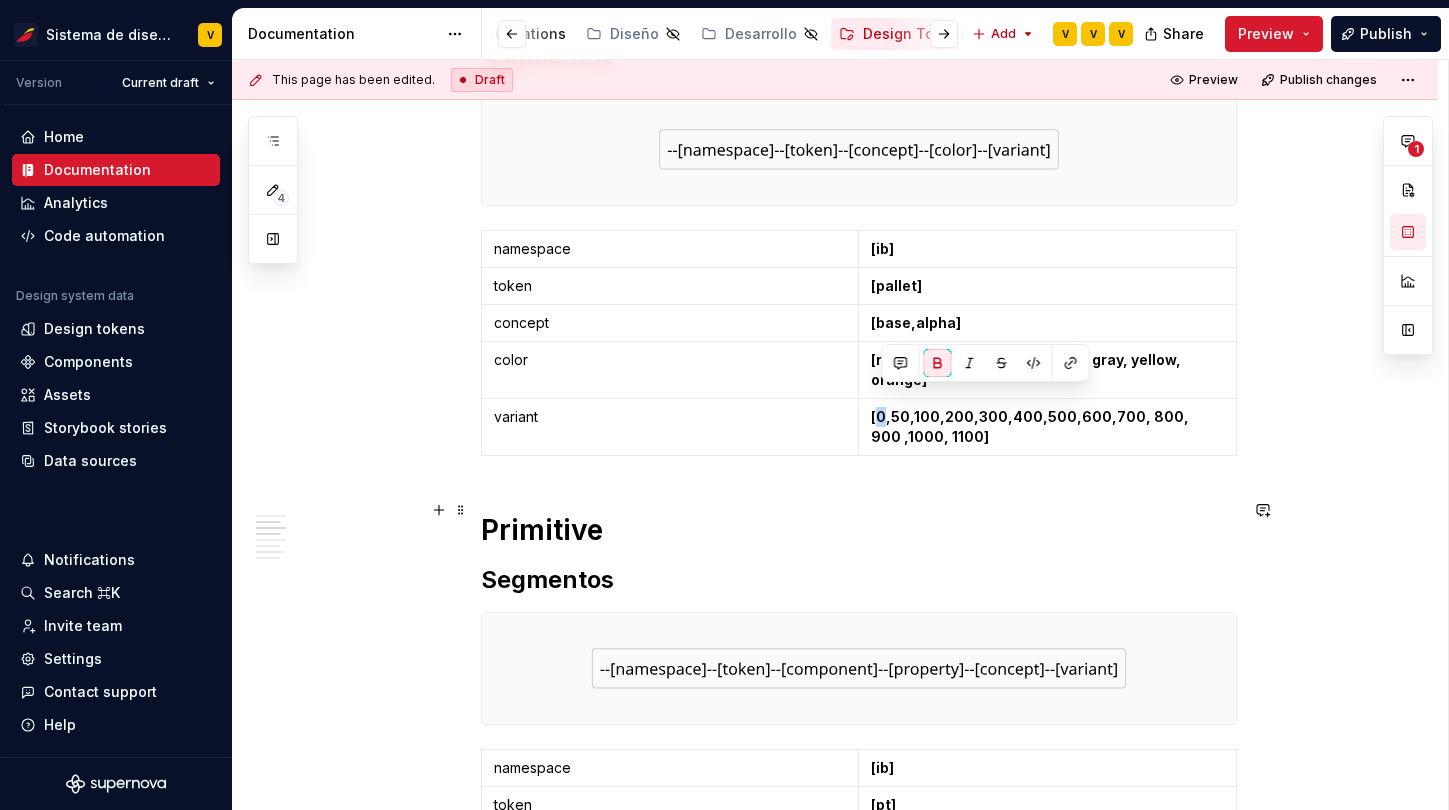 scroll, scrollTop: 450, scrollLeft: 0, axis: vertical 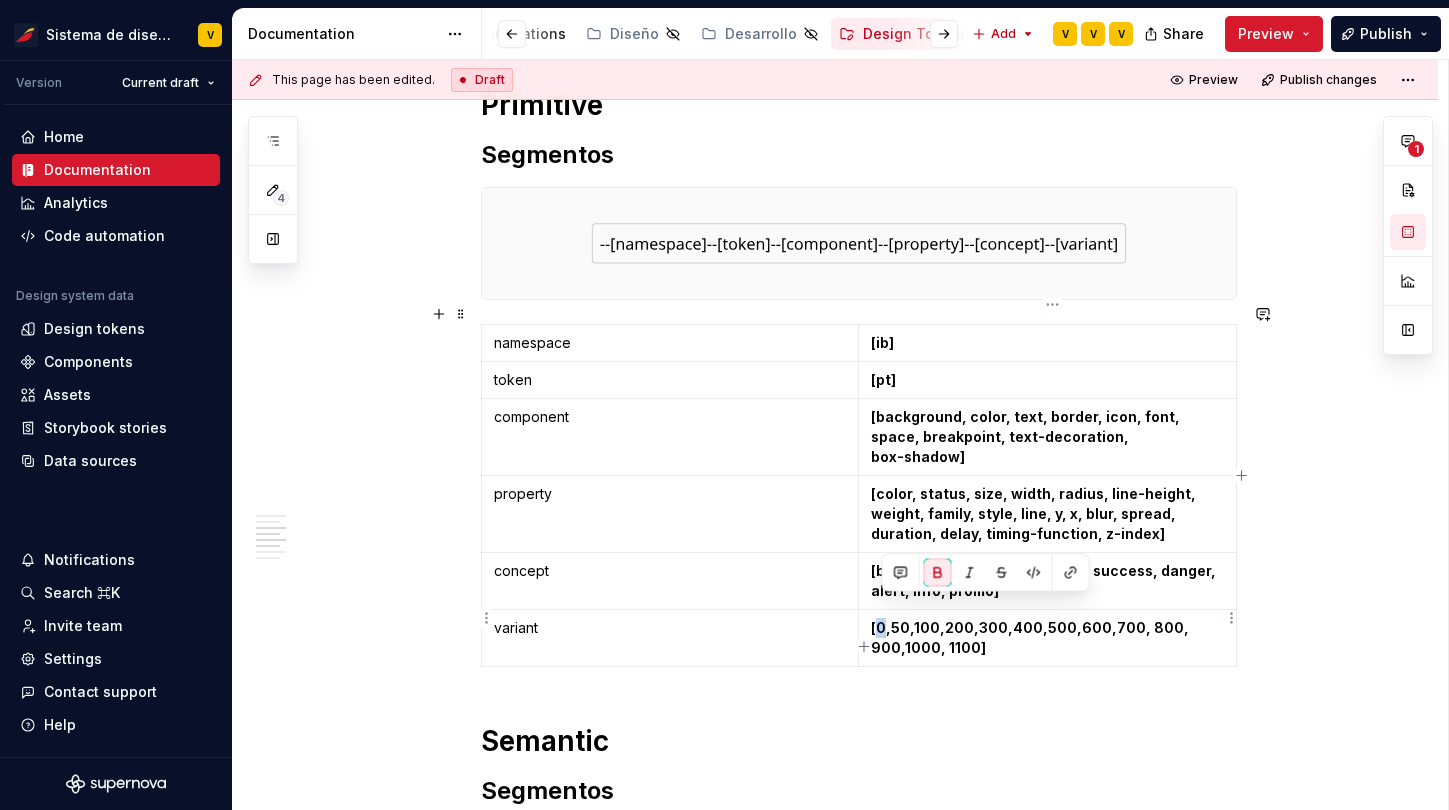 click on "[0,50,100,200,300,400,500,600,700, 800, 900,1000, 1100]" at bounding box center [1031, 637] 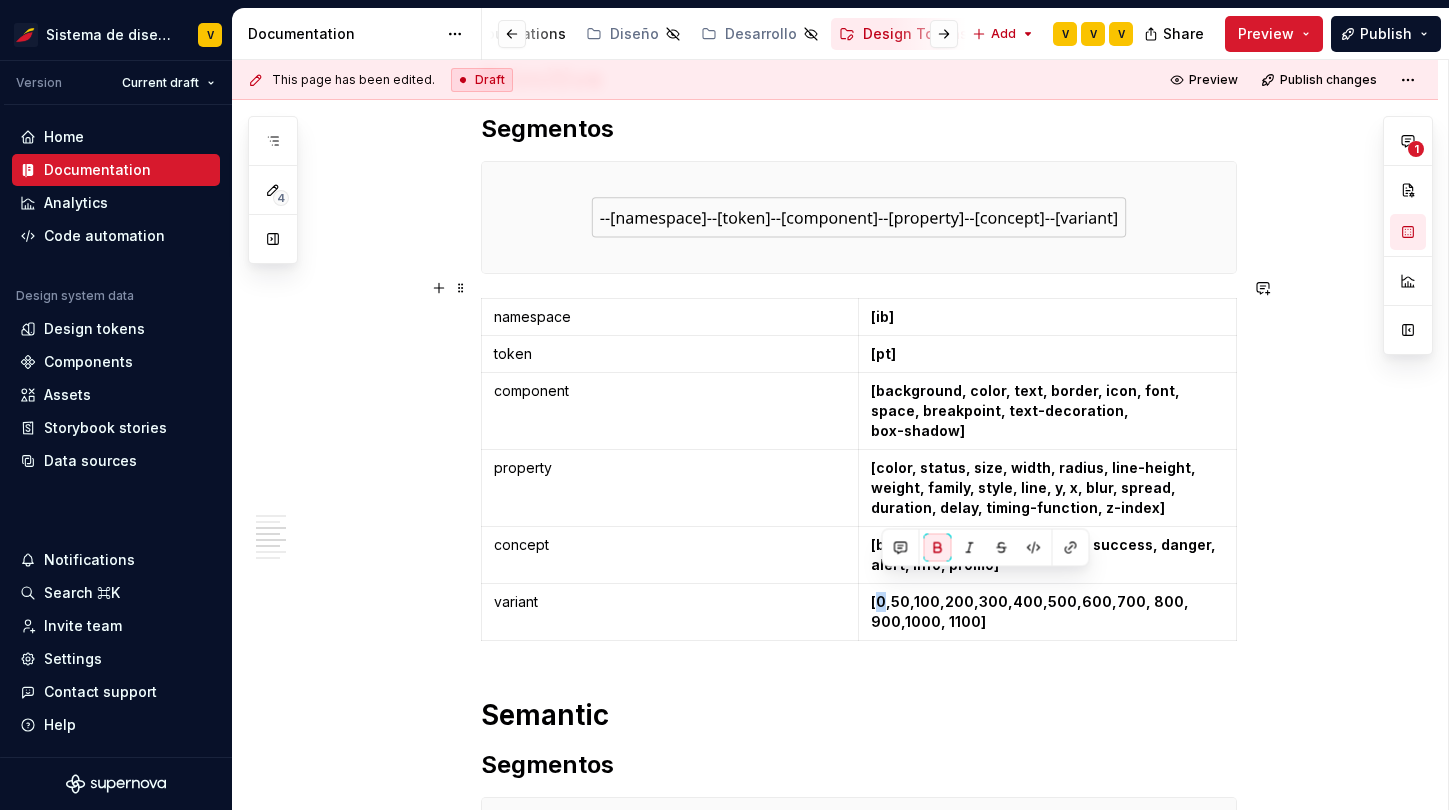 scroll, scrollTop: 901, scrollLeft: 0, axis: vertical 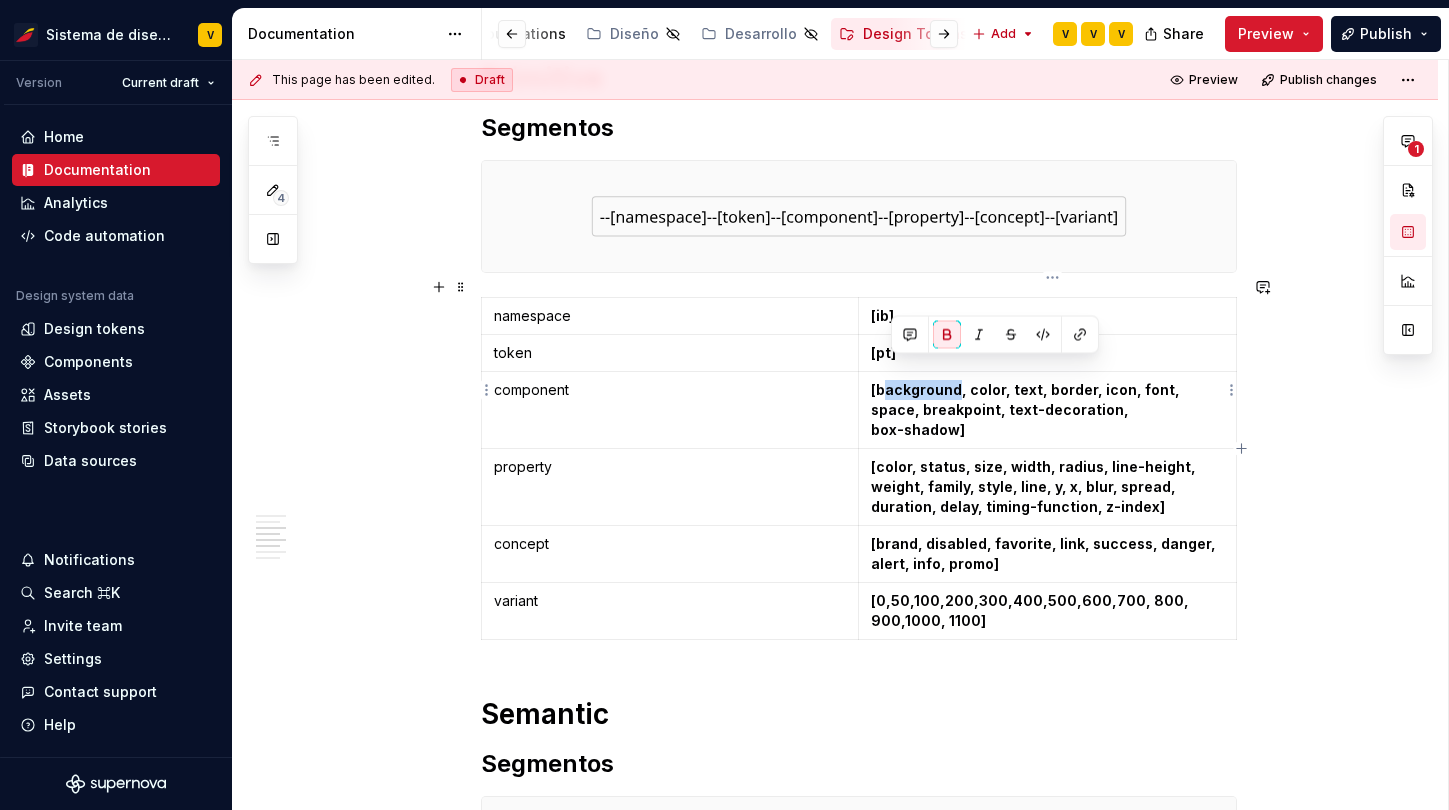 drag, startPoint x: 886, startPoint y: 370, endPoint x: 959, endPoint y: 370, distance: 73 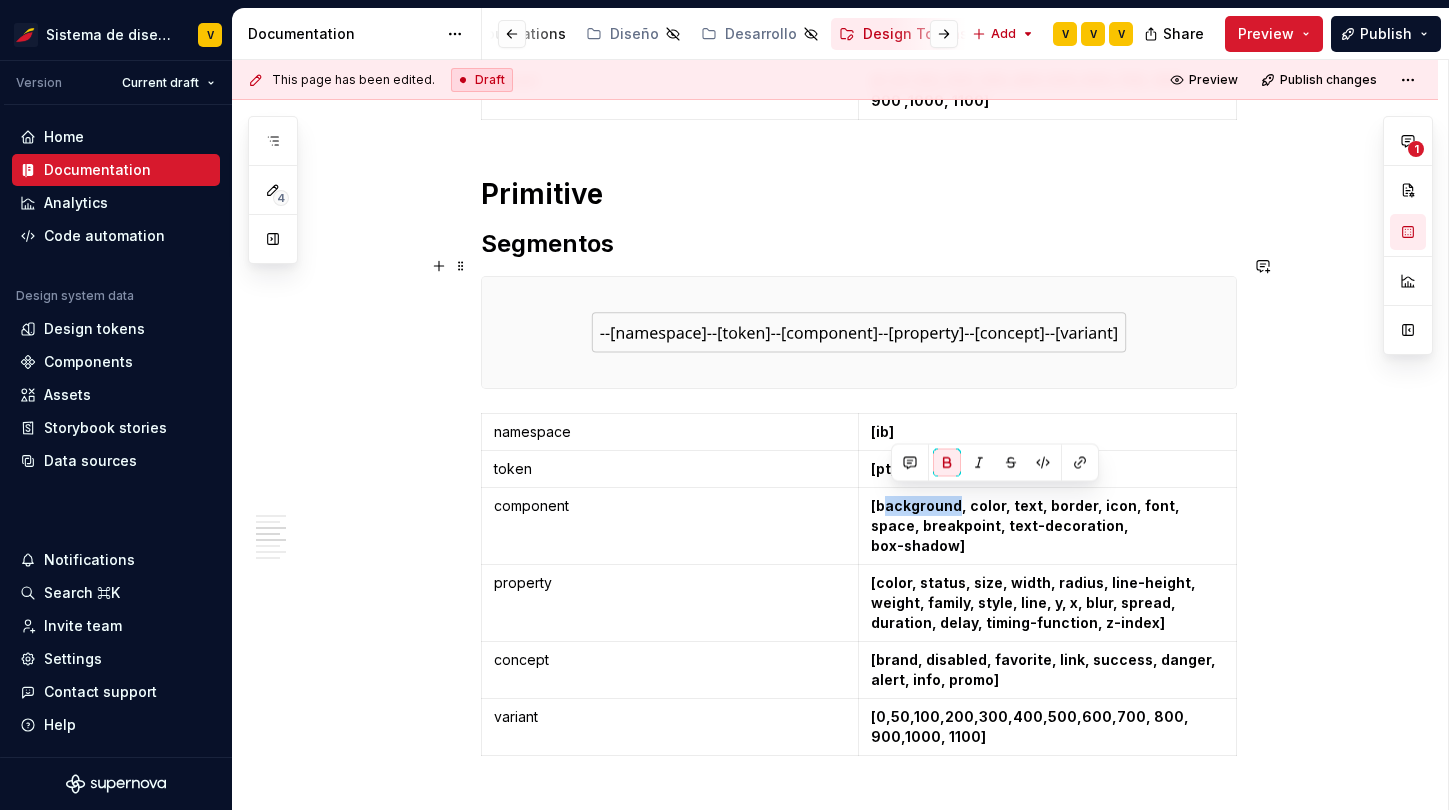 scroll, scrollTop: 773, scrollLeft: 0, axis: vertical 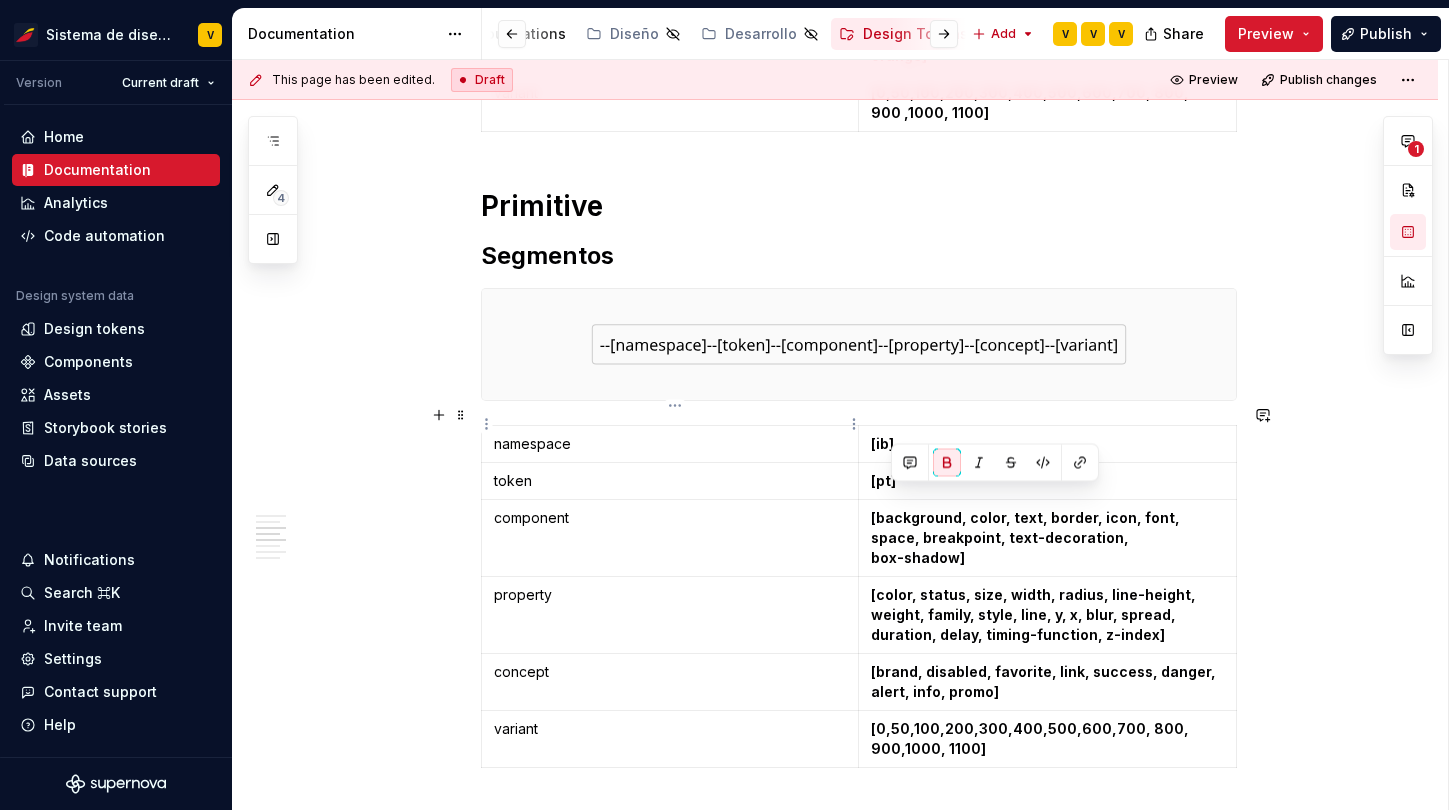 click on "namespace" at bounding box center [670, 444] 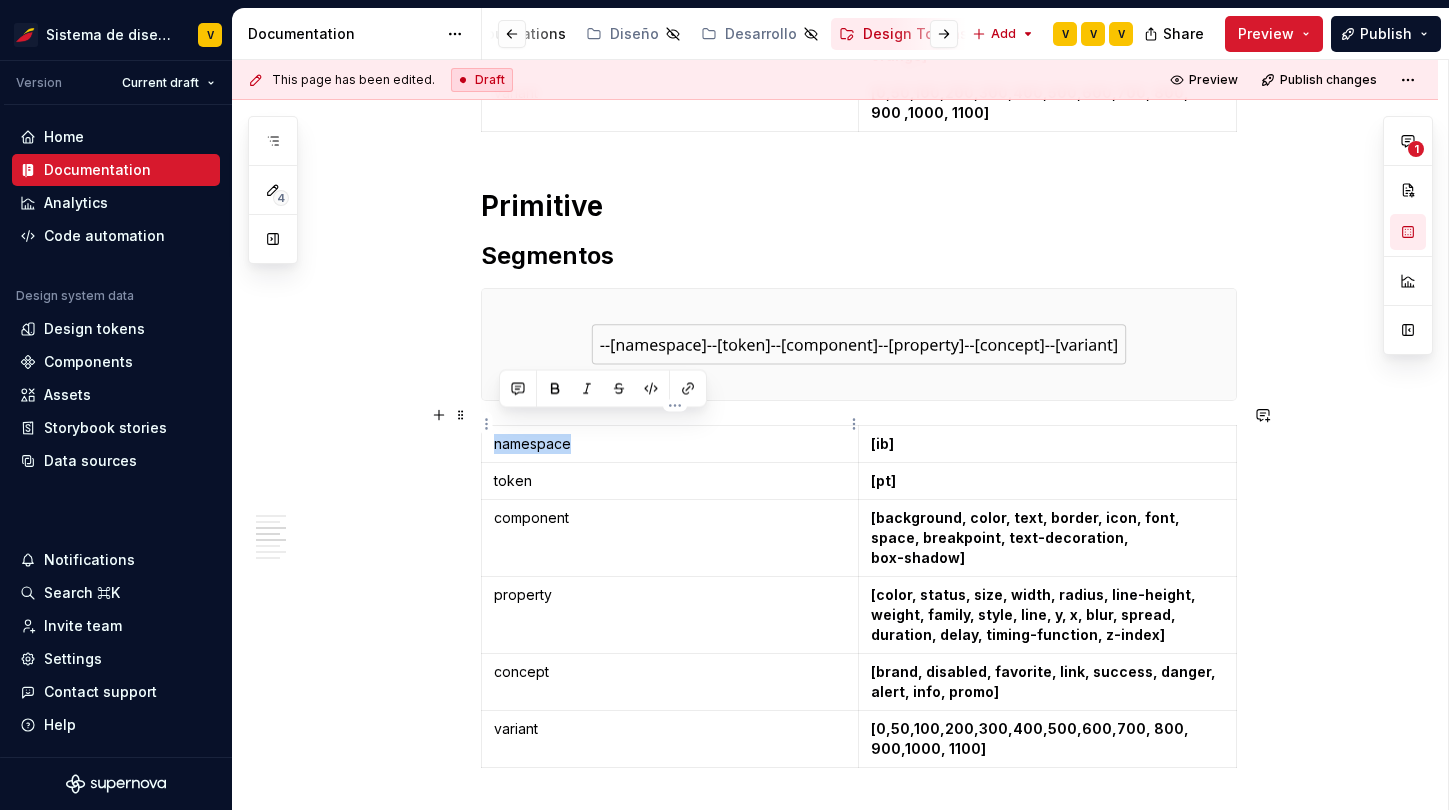 click on "namespace" at bounding box center (670, 444) 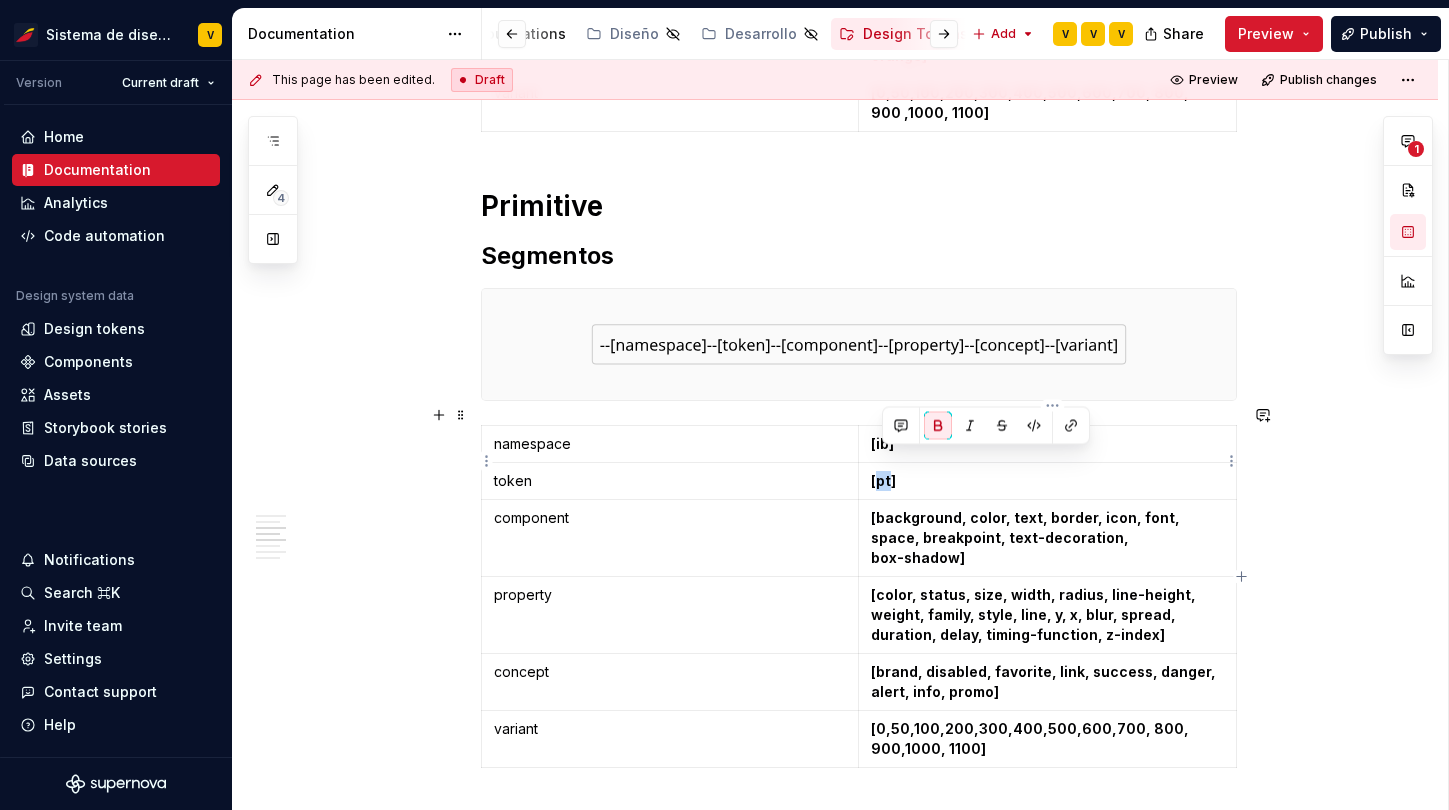 click on "[pt]" at bounding box center [883, 480] 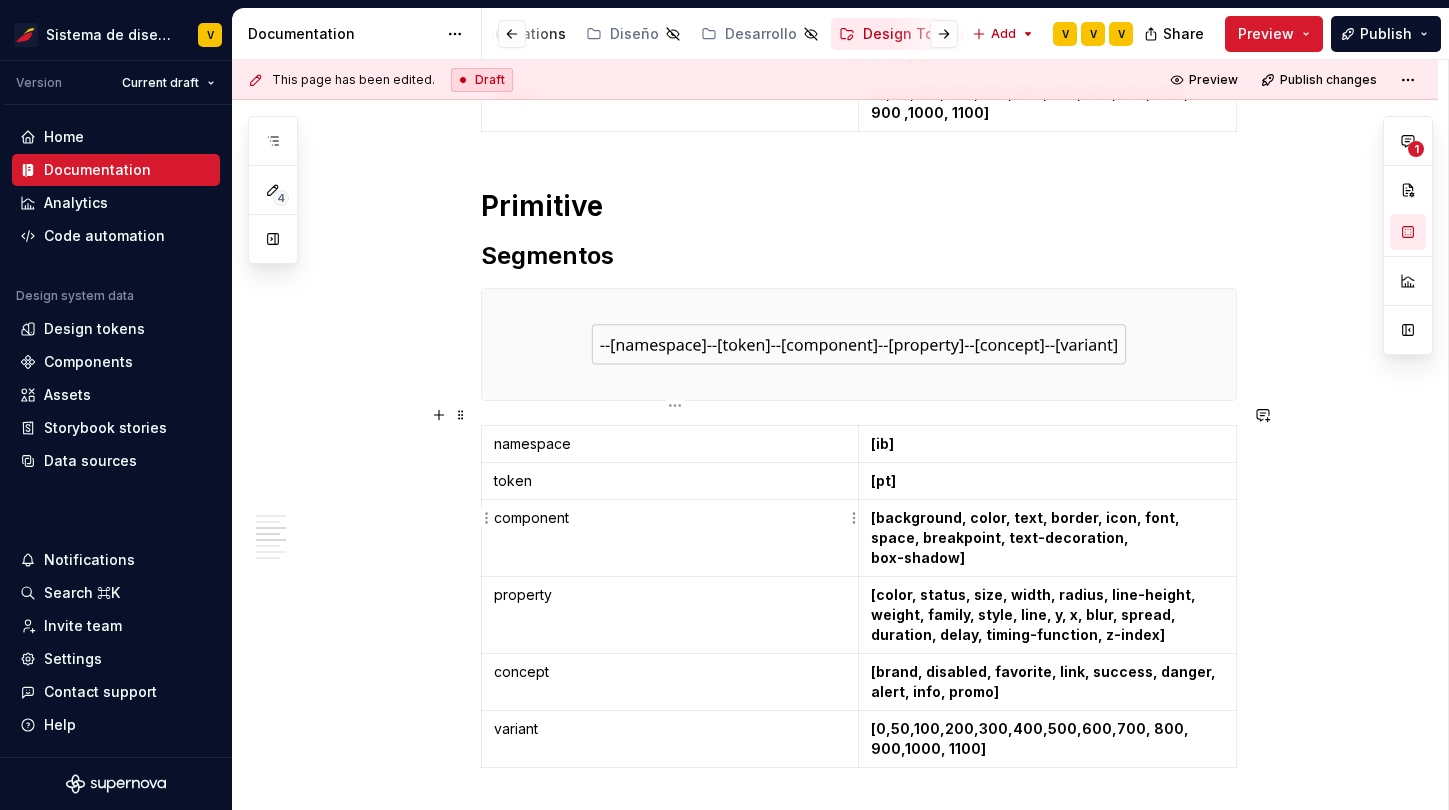 click on "component" at bounding box center [670, 518] 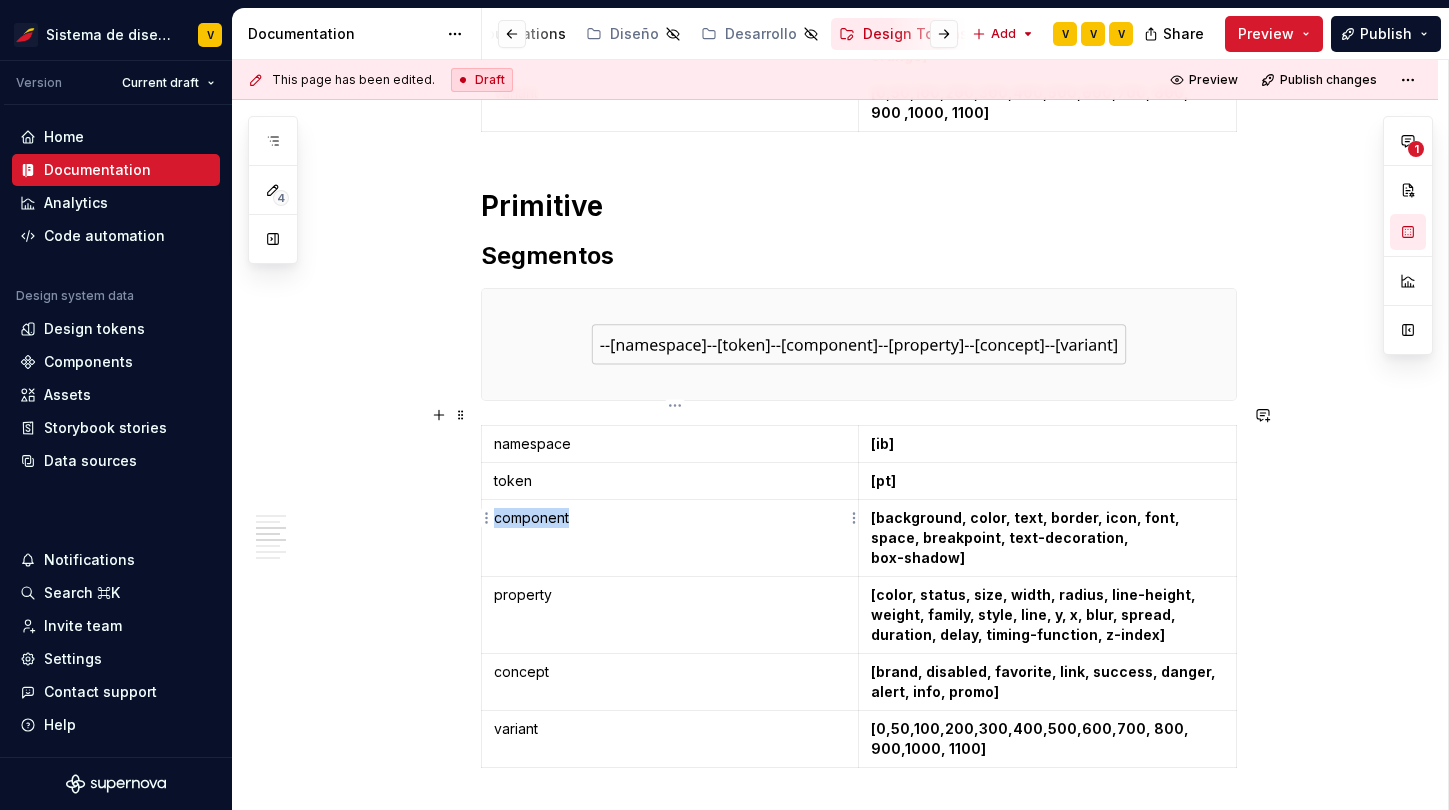click on "component" at bounding box center (670, 518) 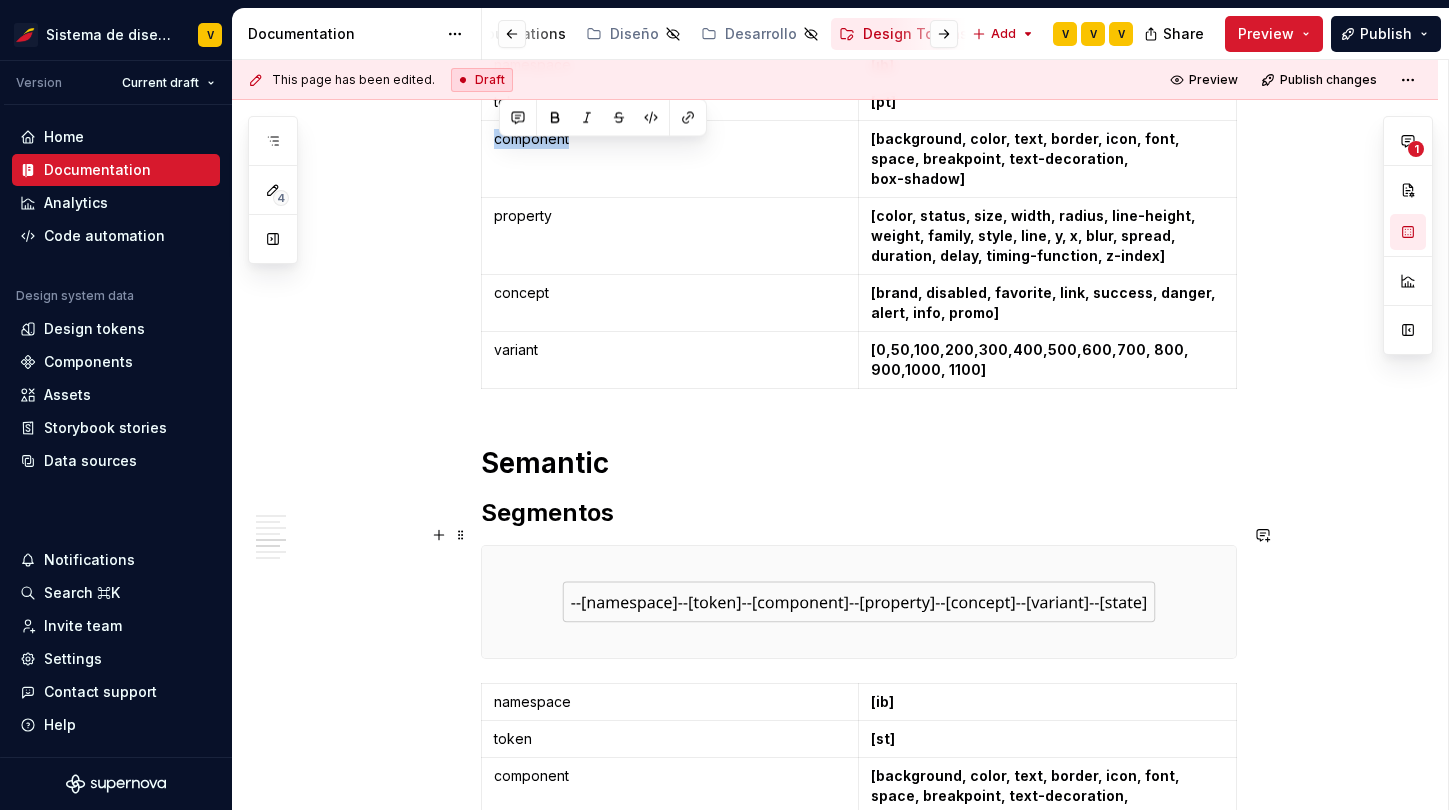 scroll, scrollTop: 978, scrollLeft: 0, axis: vertical 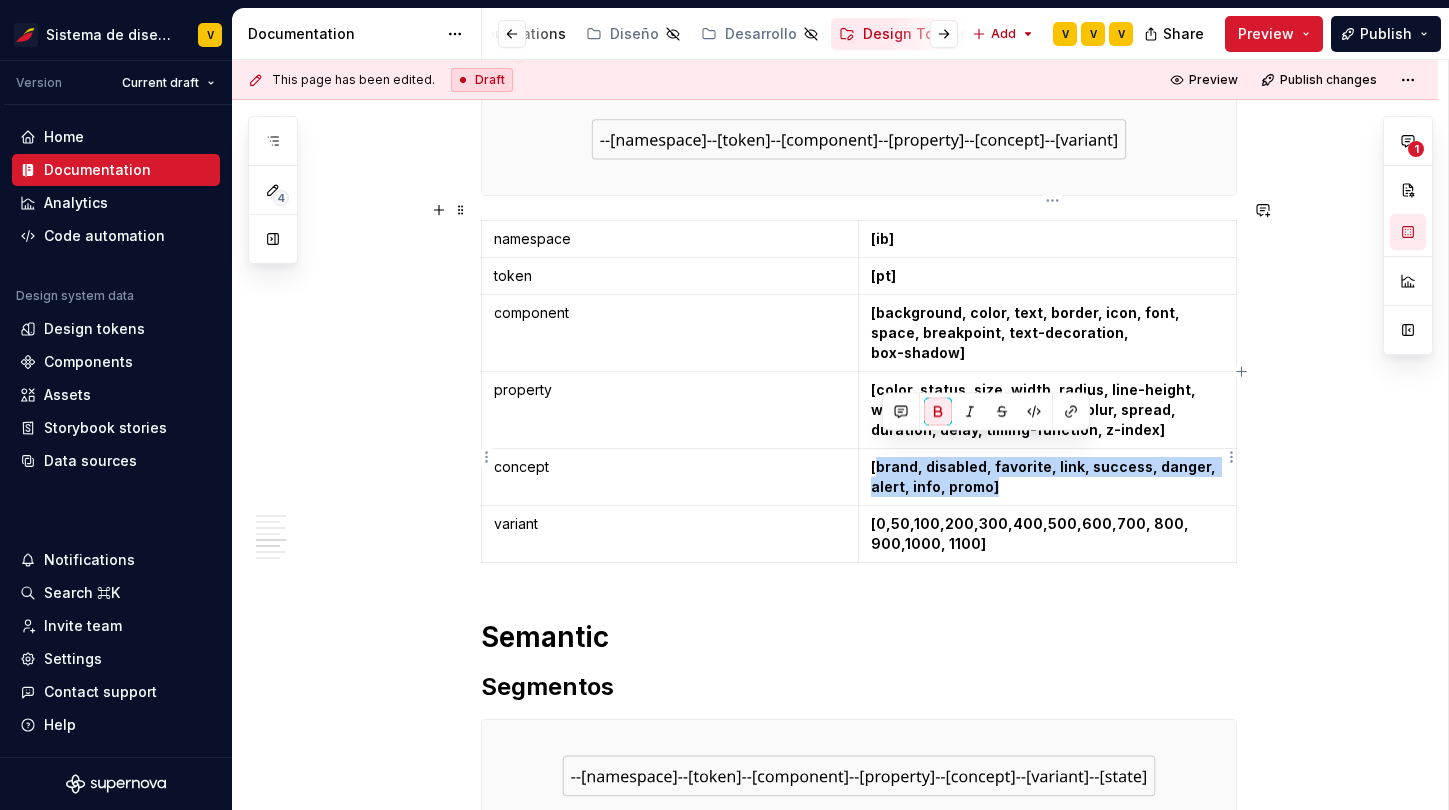 drag, startPoint x: 882, startPoint y: 449, endPoint x: 1014, endPoint y: 460, distance: 132.45753 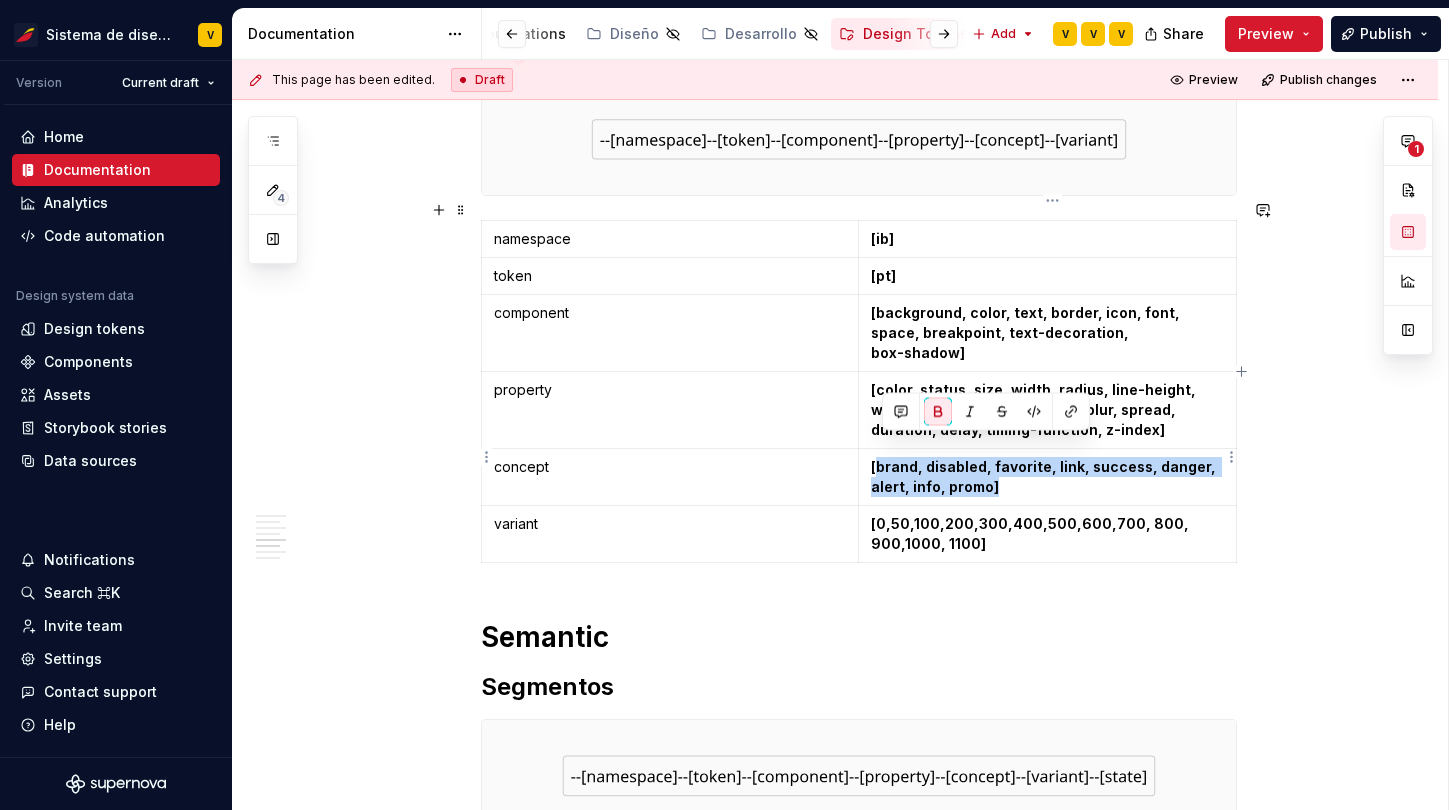 click on "[brand, disabled, favorite, link, success, danger, alert, info, promo]" at bounding box center [1047, 477] 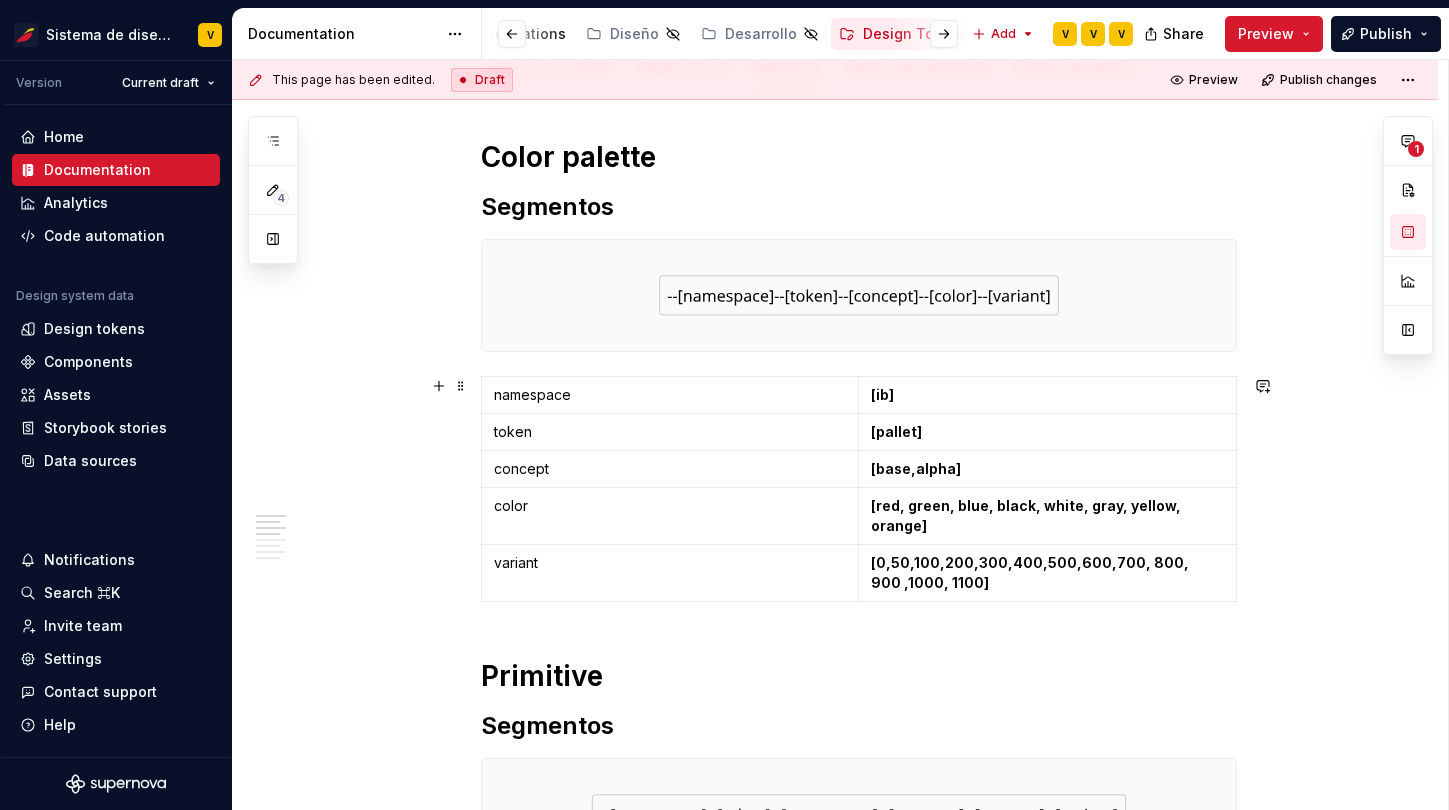 scroll, scrollTop: 298, scrollLeft: 0, axis: vertical 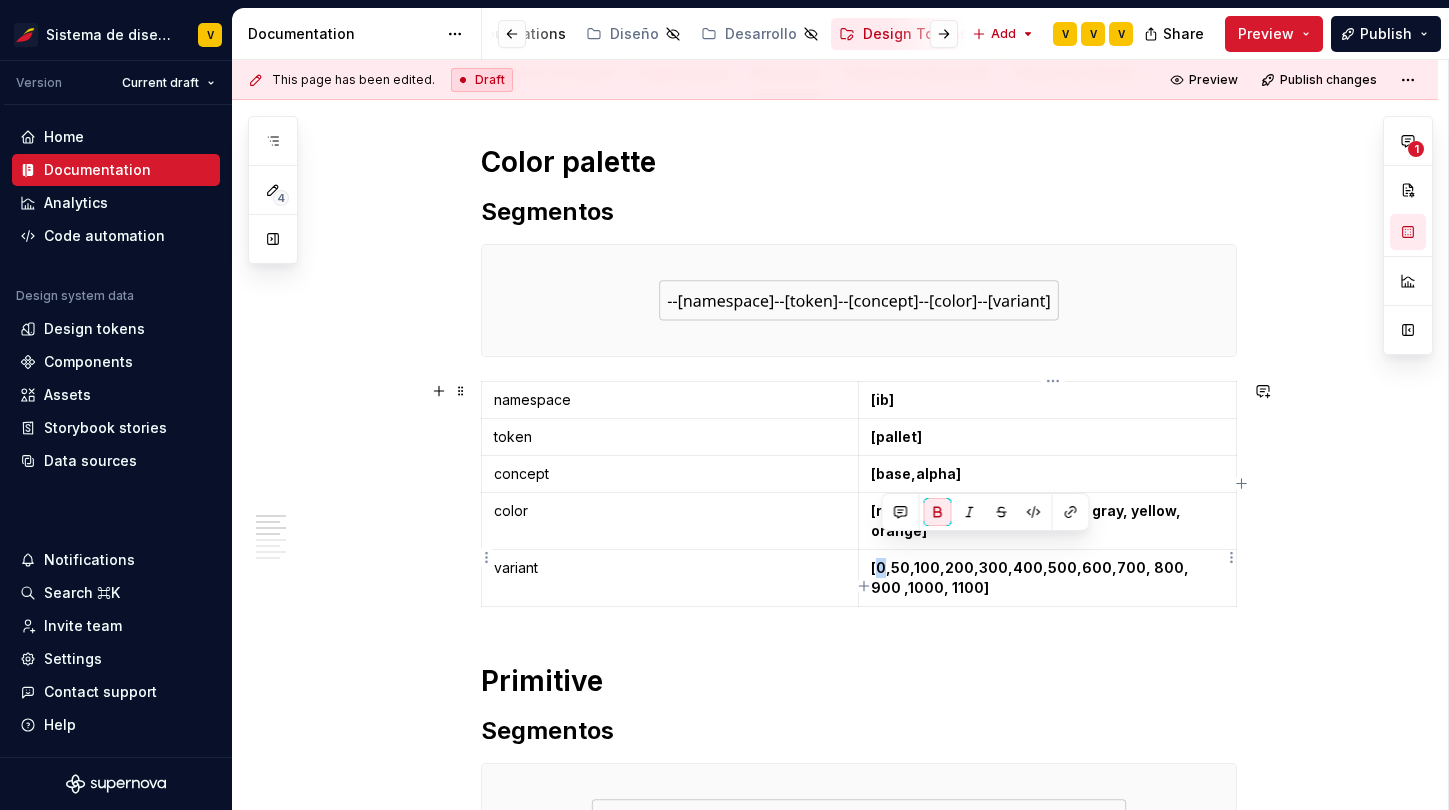 click on "[0,50,100,200,300,400,500,600,700, 800, 900 ,1000, 1100]" at bounding box center [1031, 577] 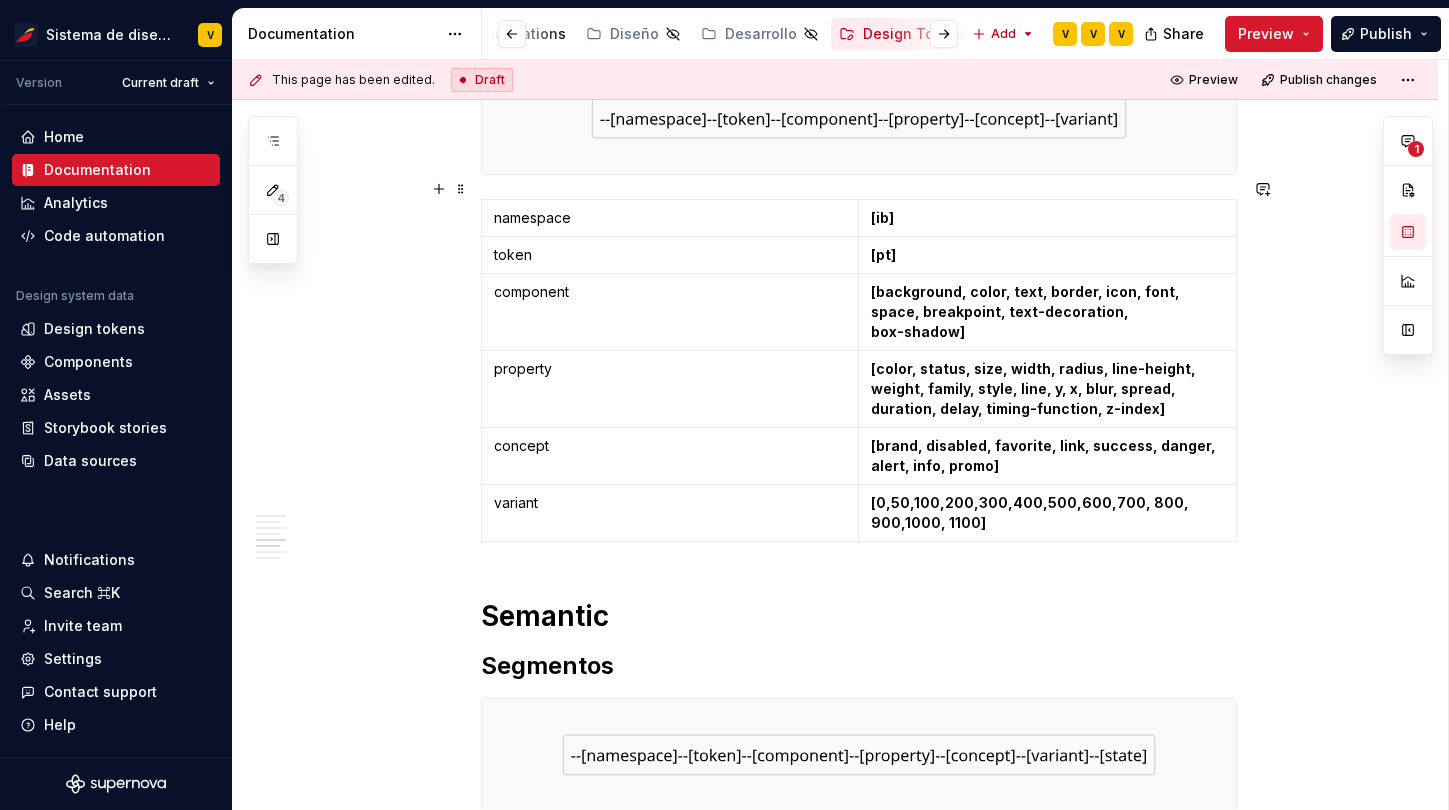 scroll, scrollTop: 1000, scrollLeft: 0, axis: vertical 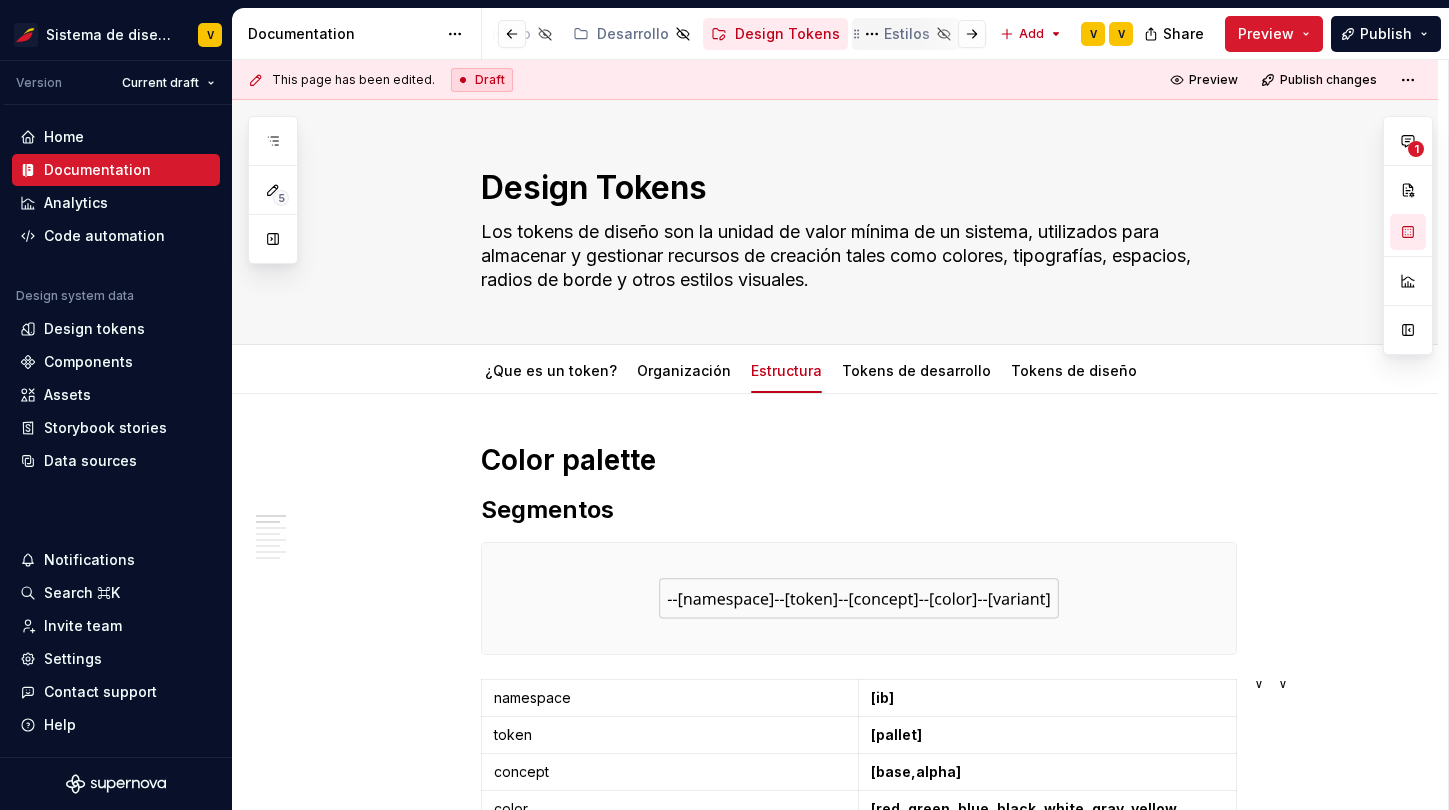 click on "Estilos" at bounding box center [907, 34] 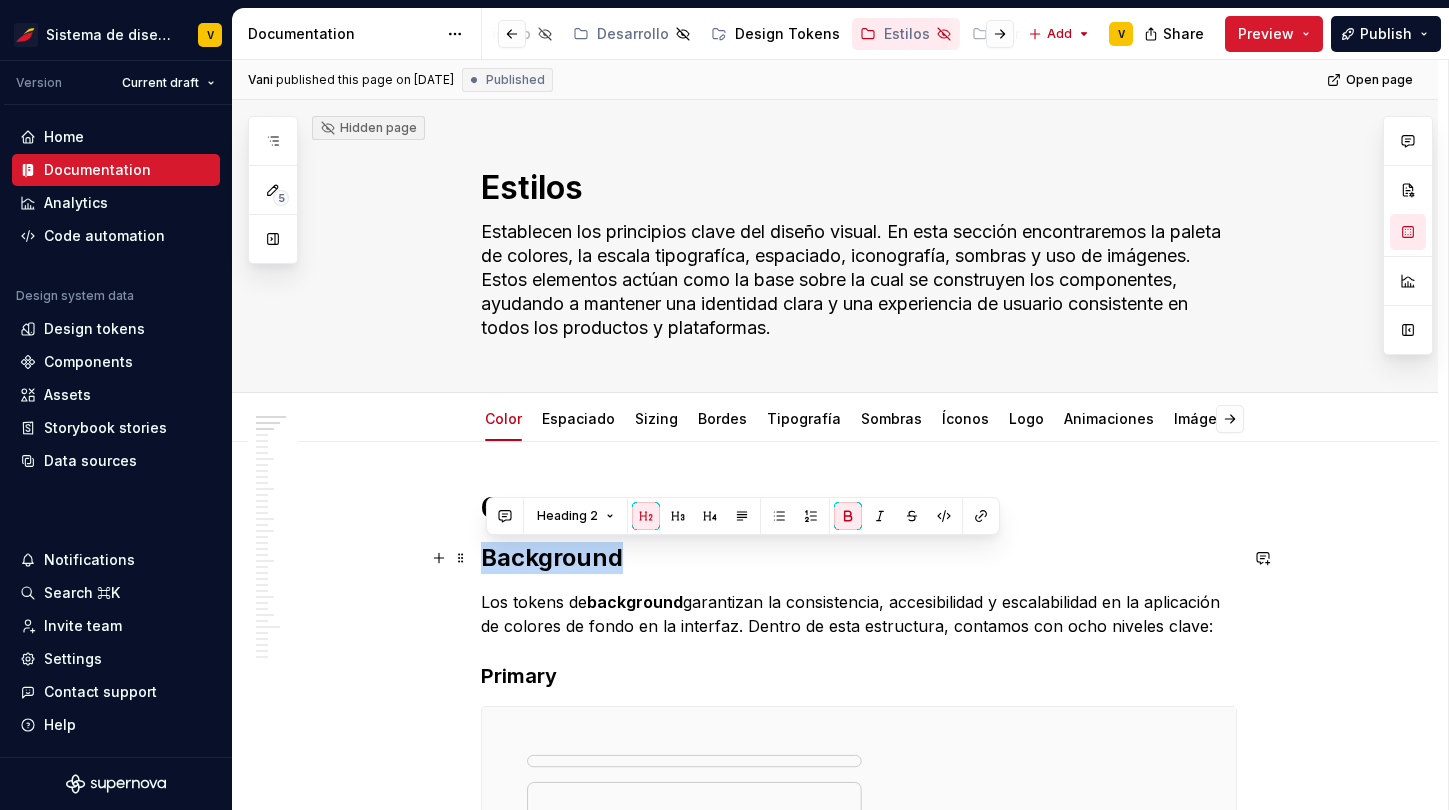 drag, startPoint x: 492, startPoint y: 559, endPoint x: 644, endPoint y: 561, distance: 152.01315 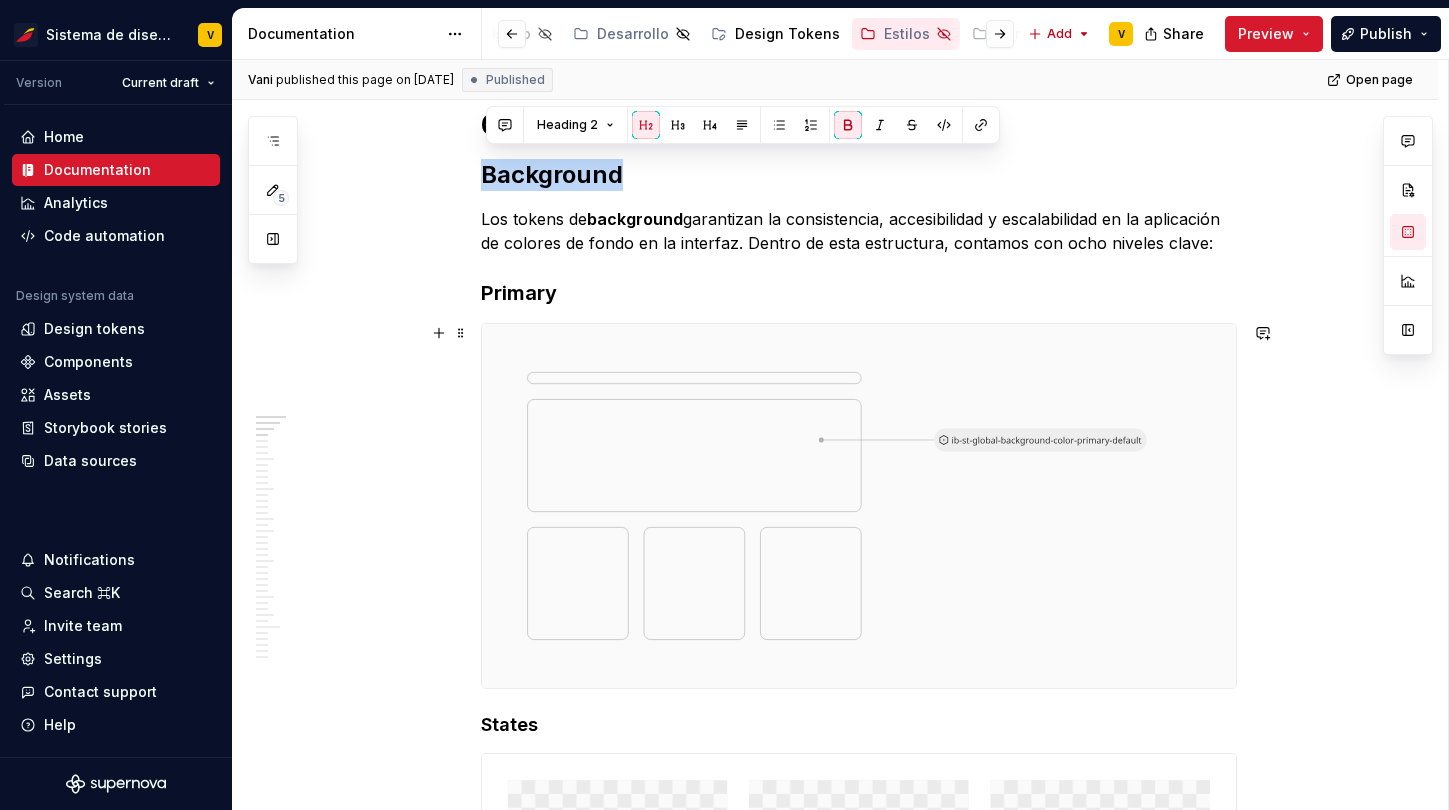 scroll, scrollTop: 393, scrollLeft: 0, axis: vertical 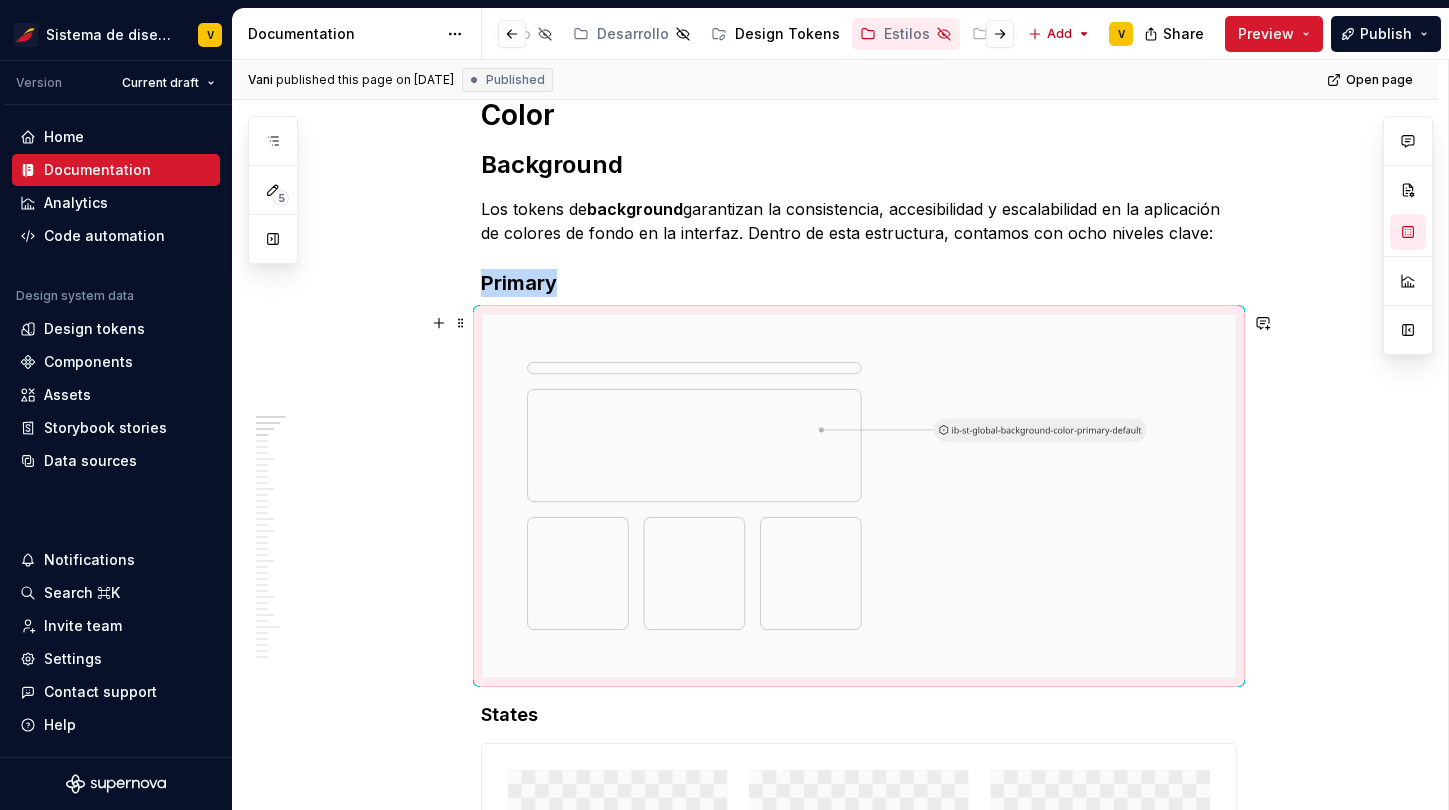 click at bounding box center (859, 496) 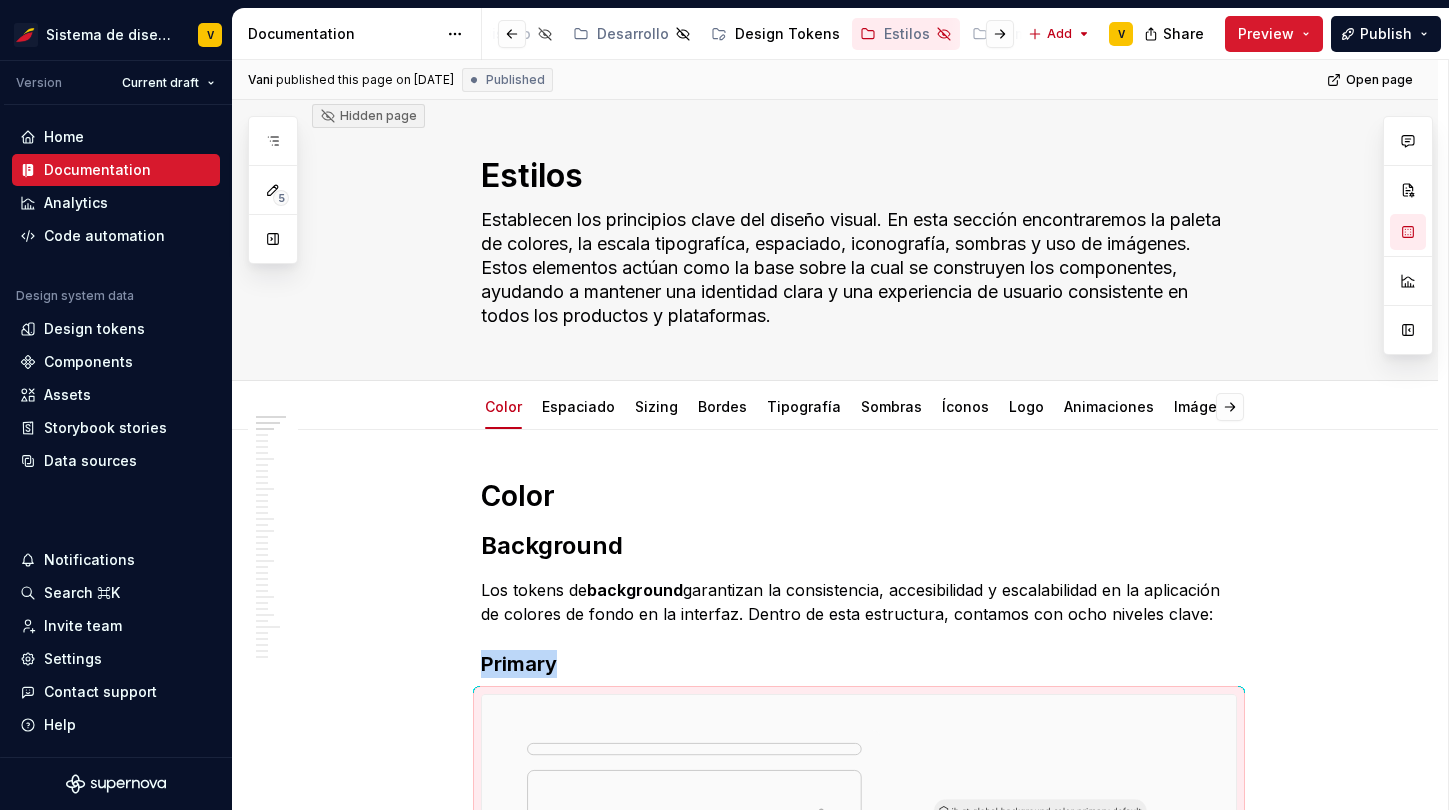 scroll, scrollTop: 0, scrollLeft: 0, axis: both 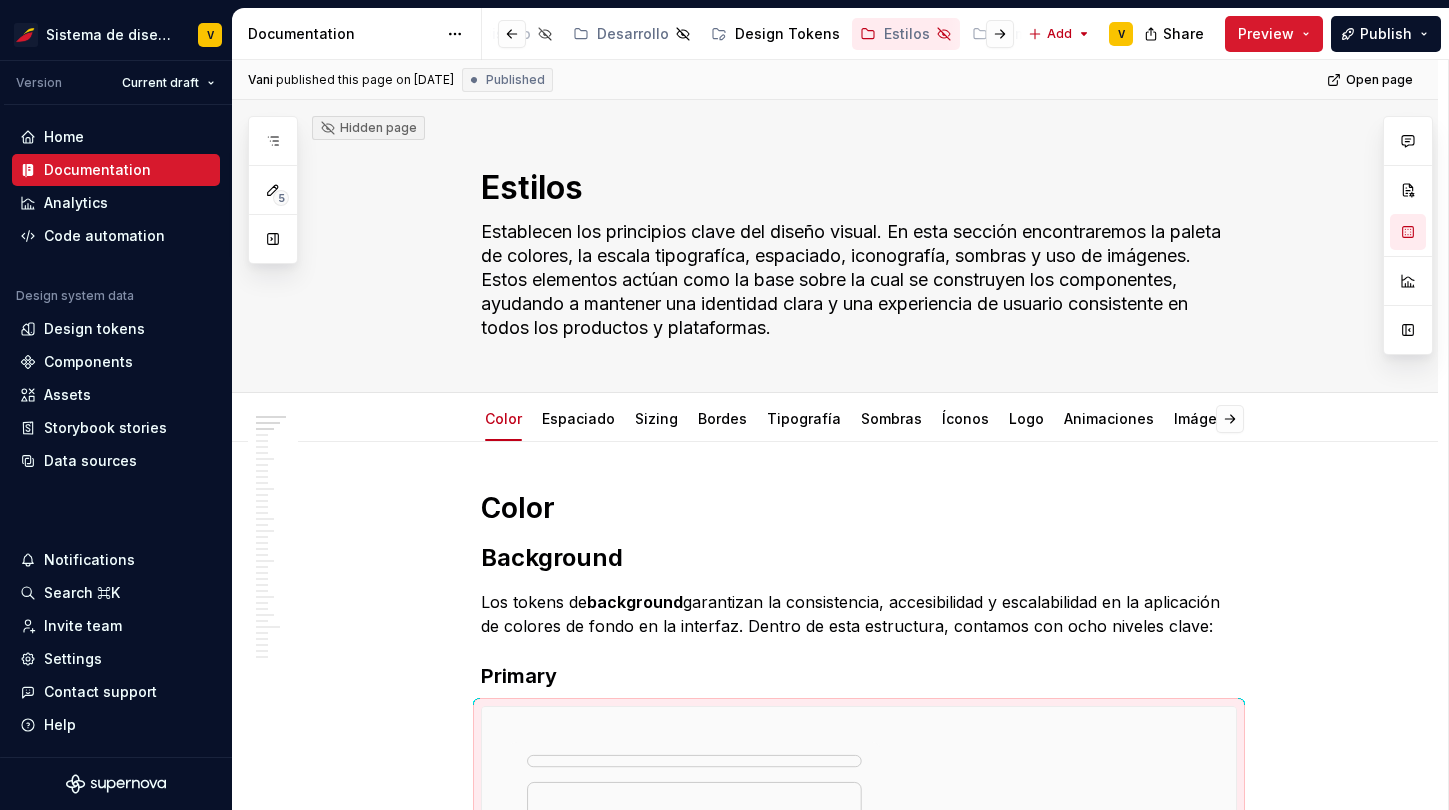 type on "*" 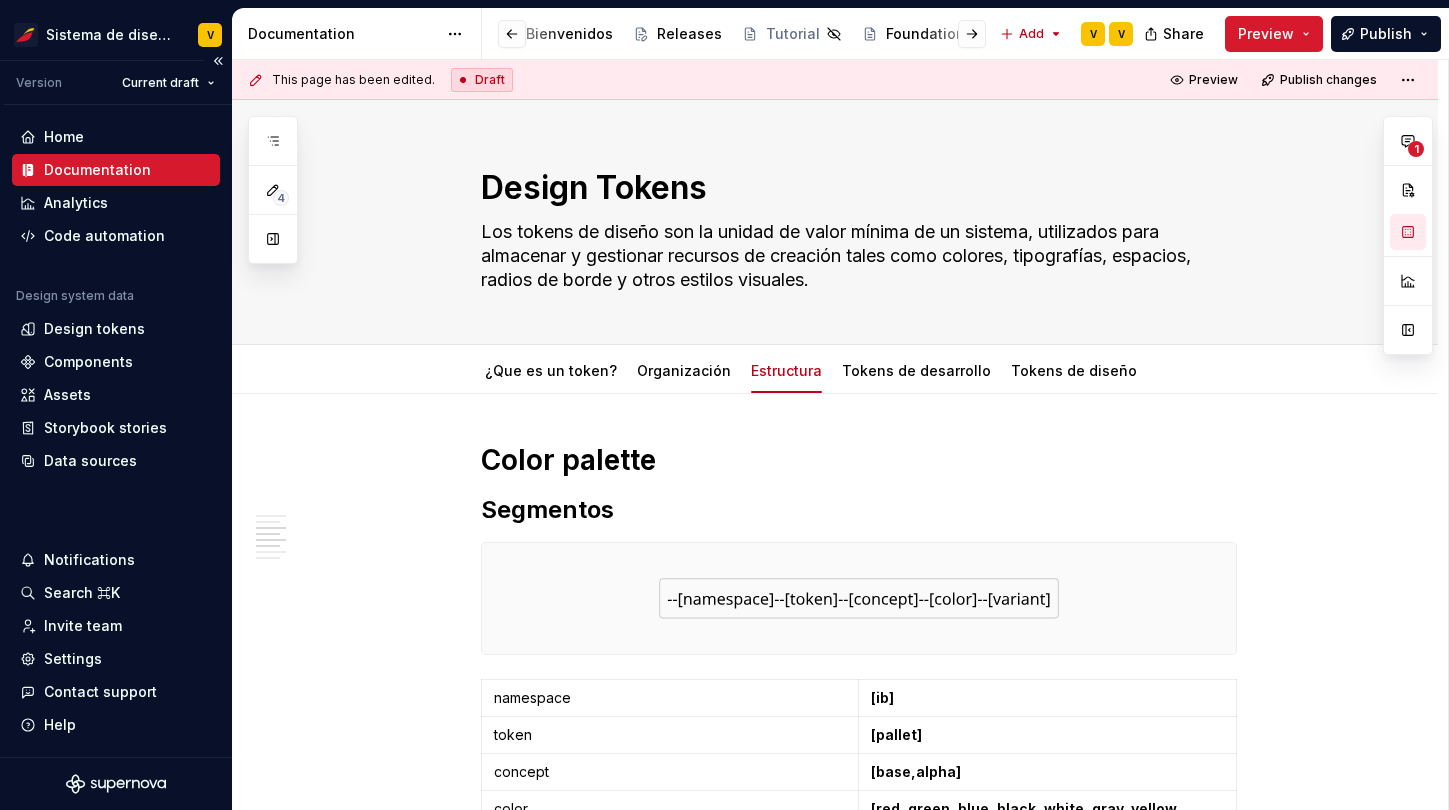 scroll, scrollTop: 0, scrollLeft: 0, axis: both 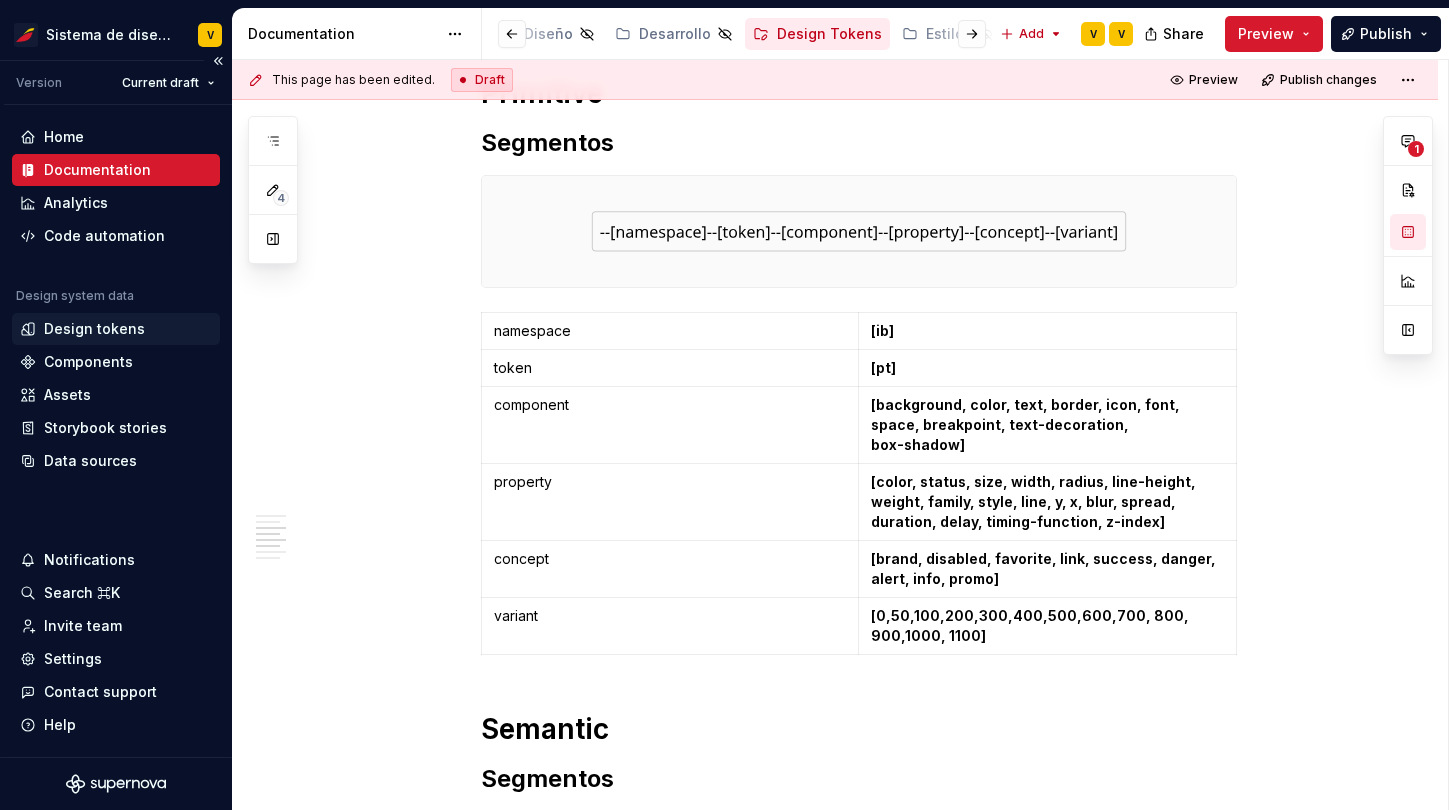 click on "Design tokens" at bounding box center [94, 329] 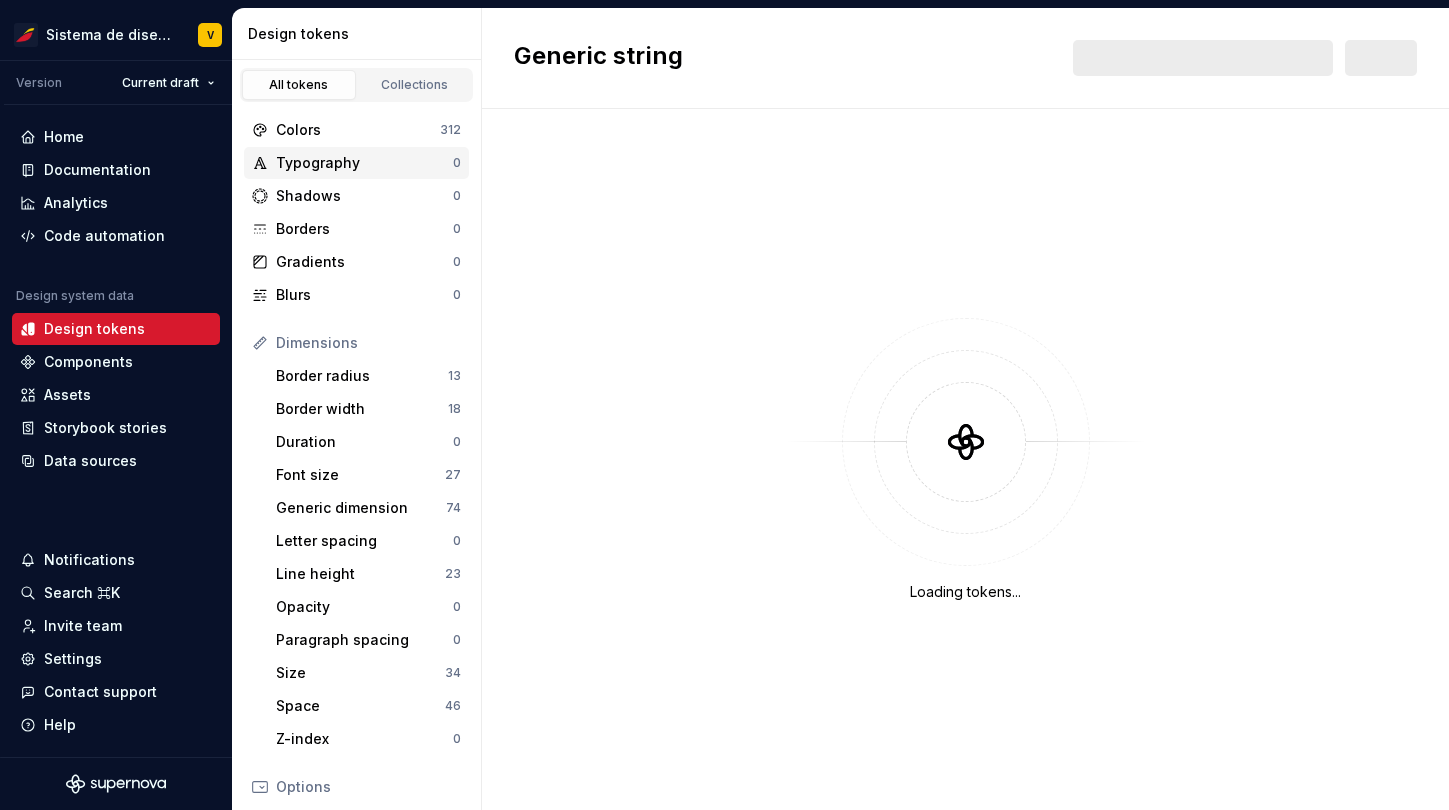 click on "Typography" at bounding box center (364, 163) 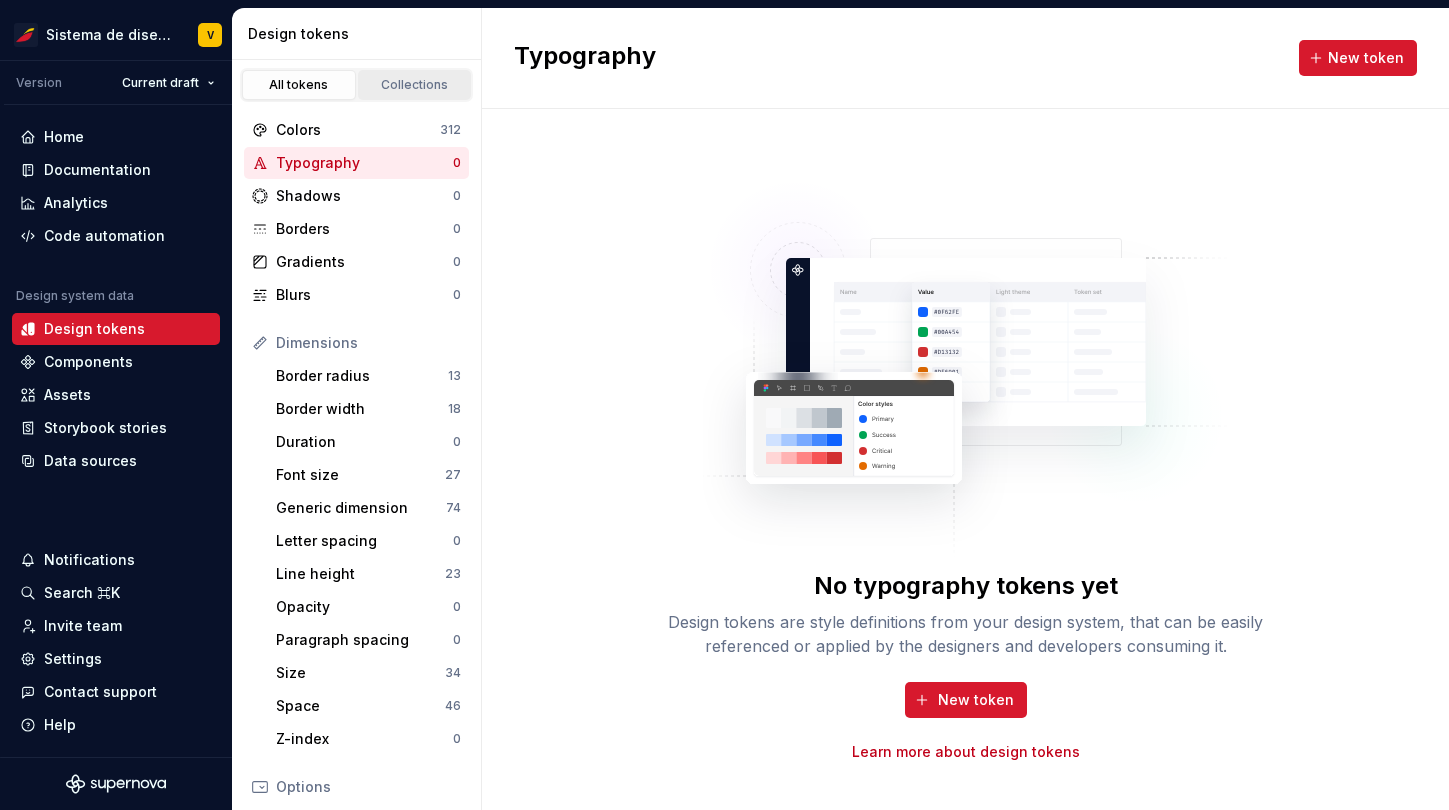 click on "Collections" at bounding box center [415, 85] 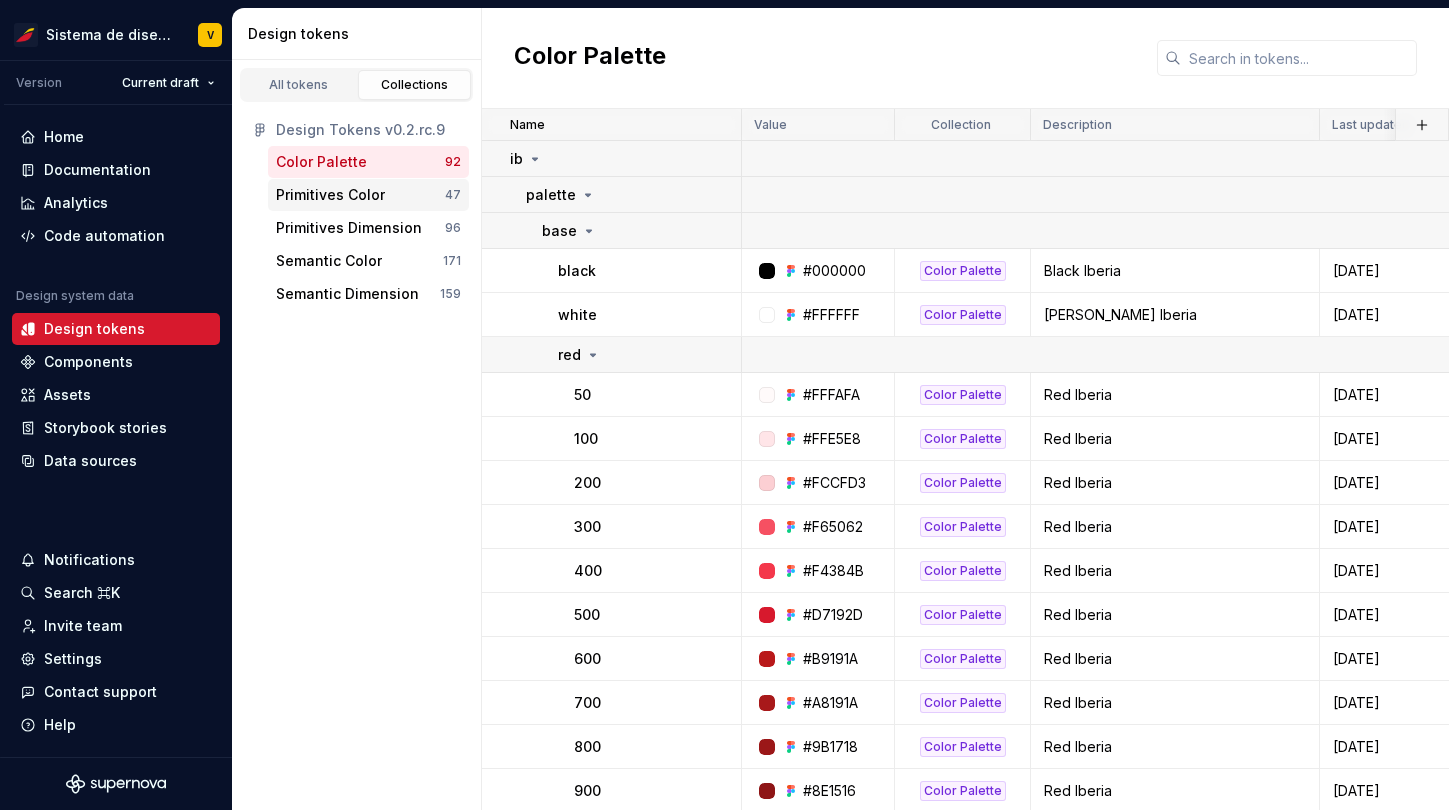 click on "Primitives Color" at bounding box center [330, 195] 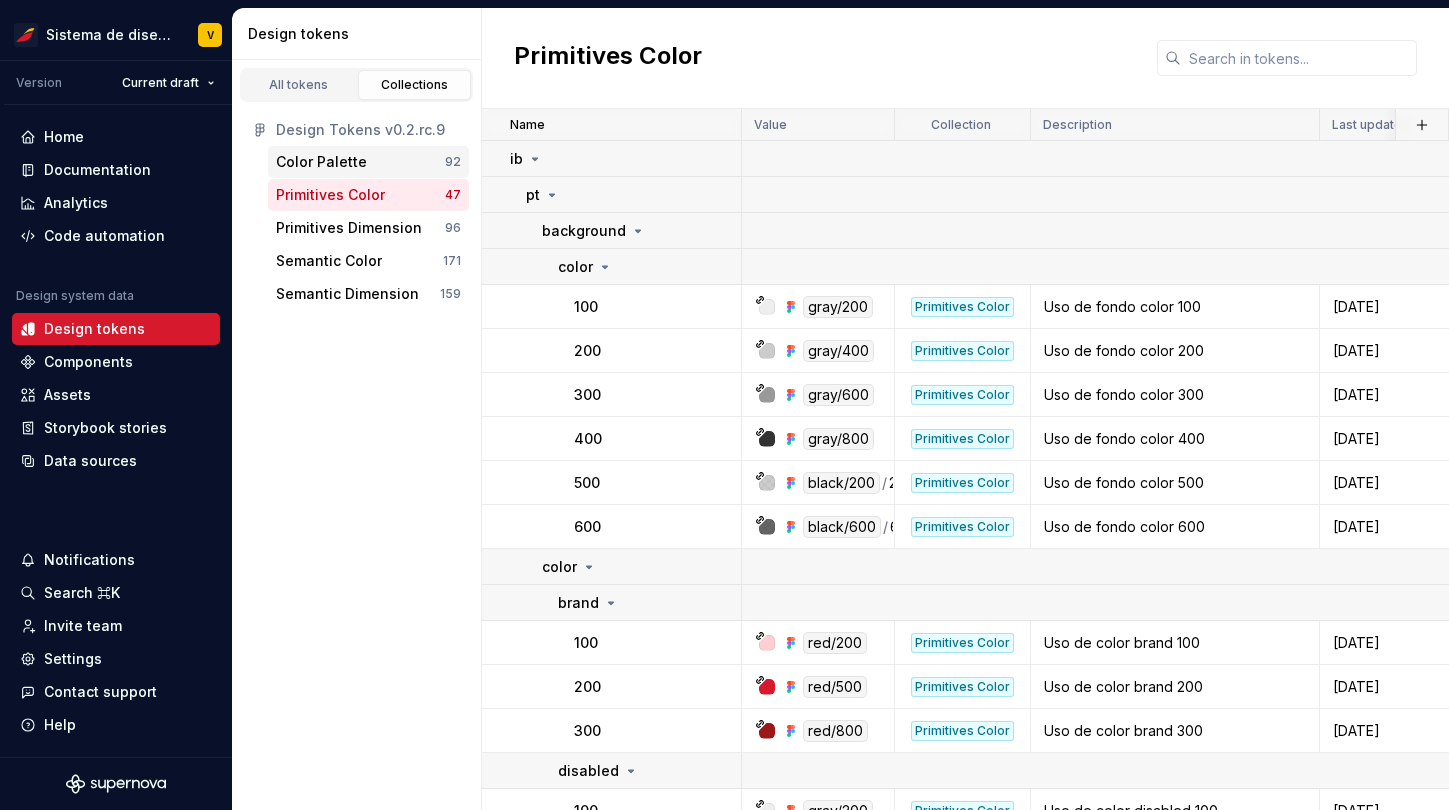 click on "Color Palette" at bounding box center [360, 162] 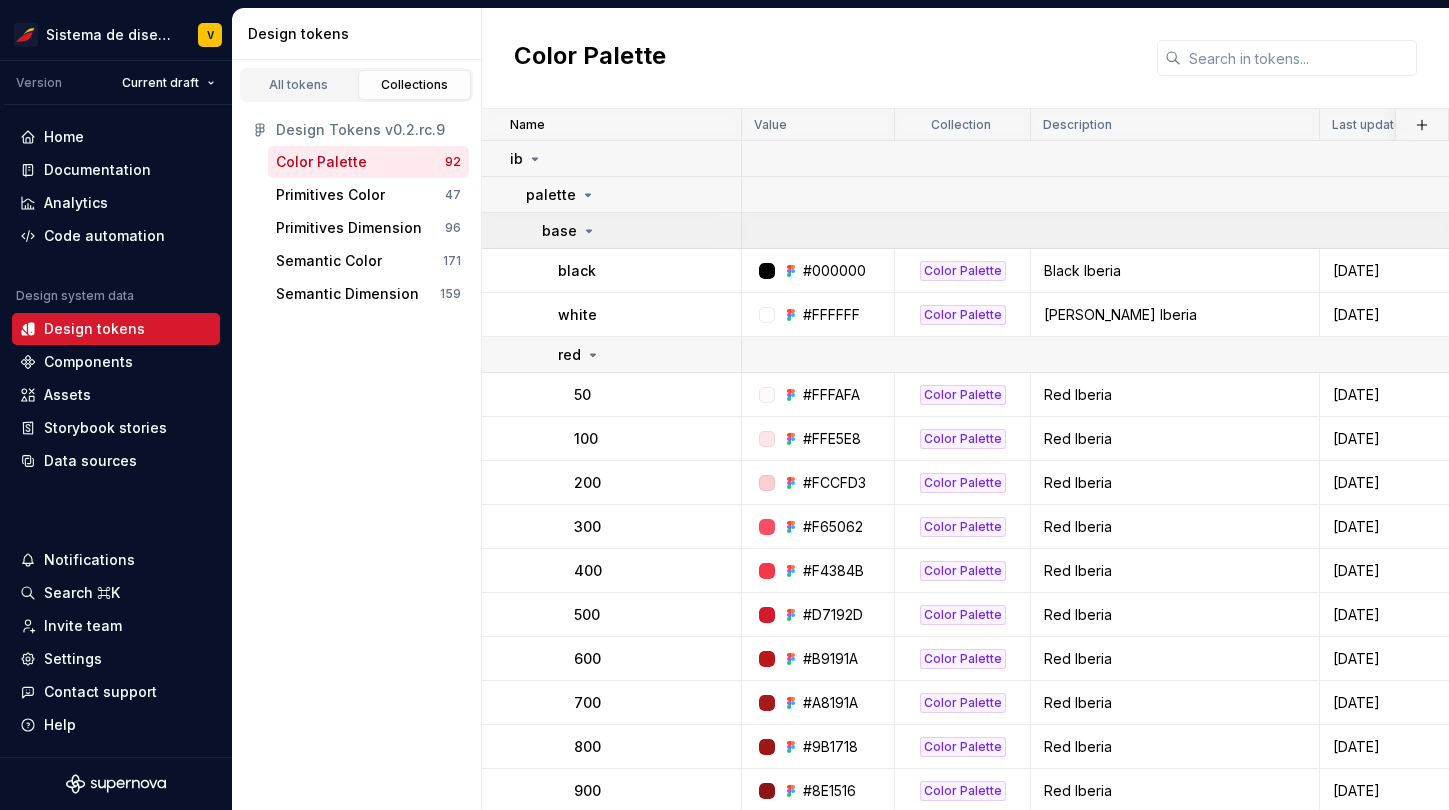 click 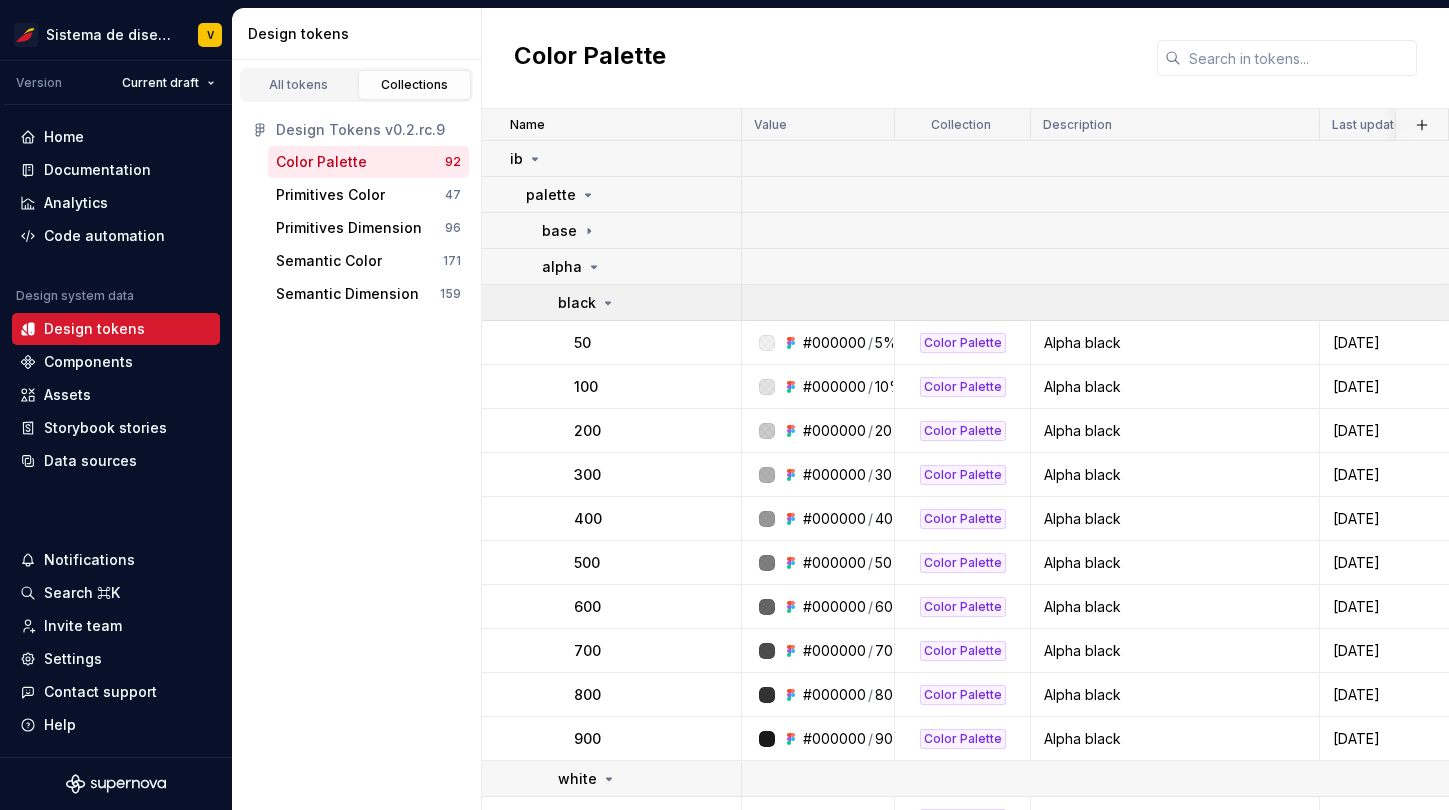 click 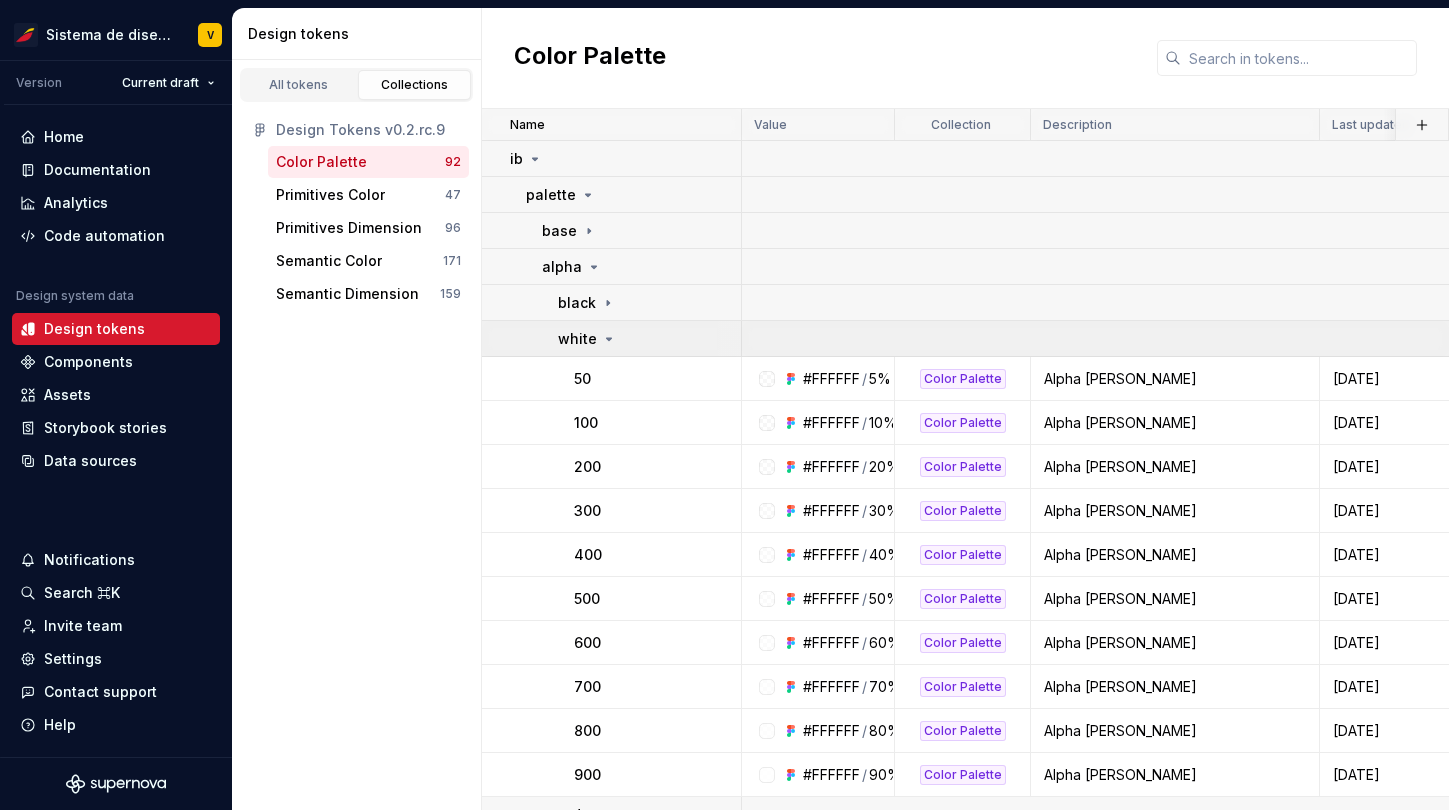 click 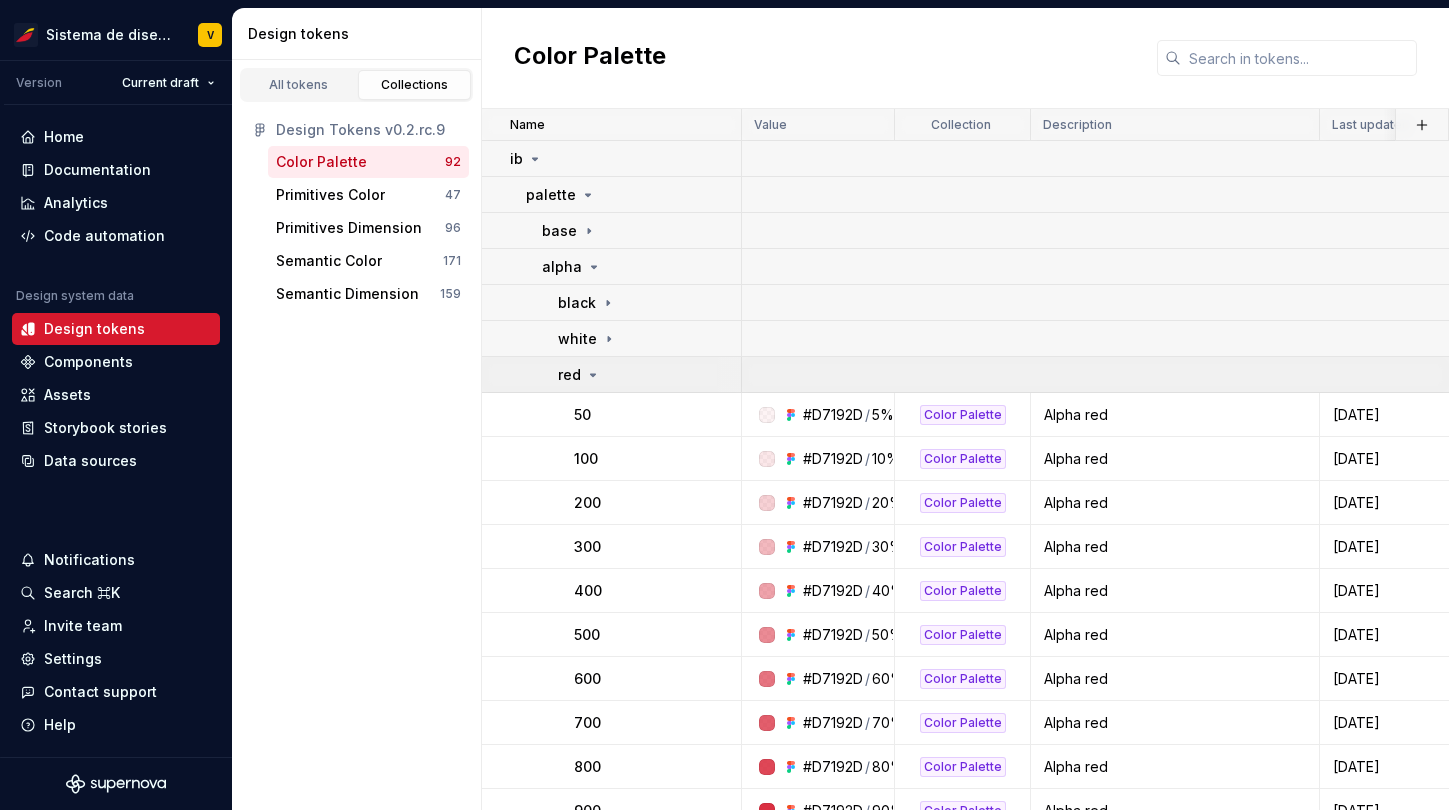 click 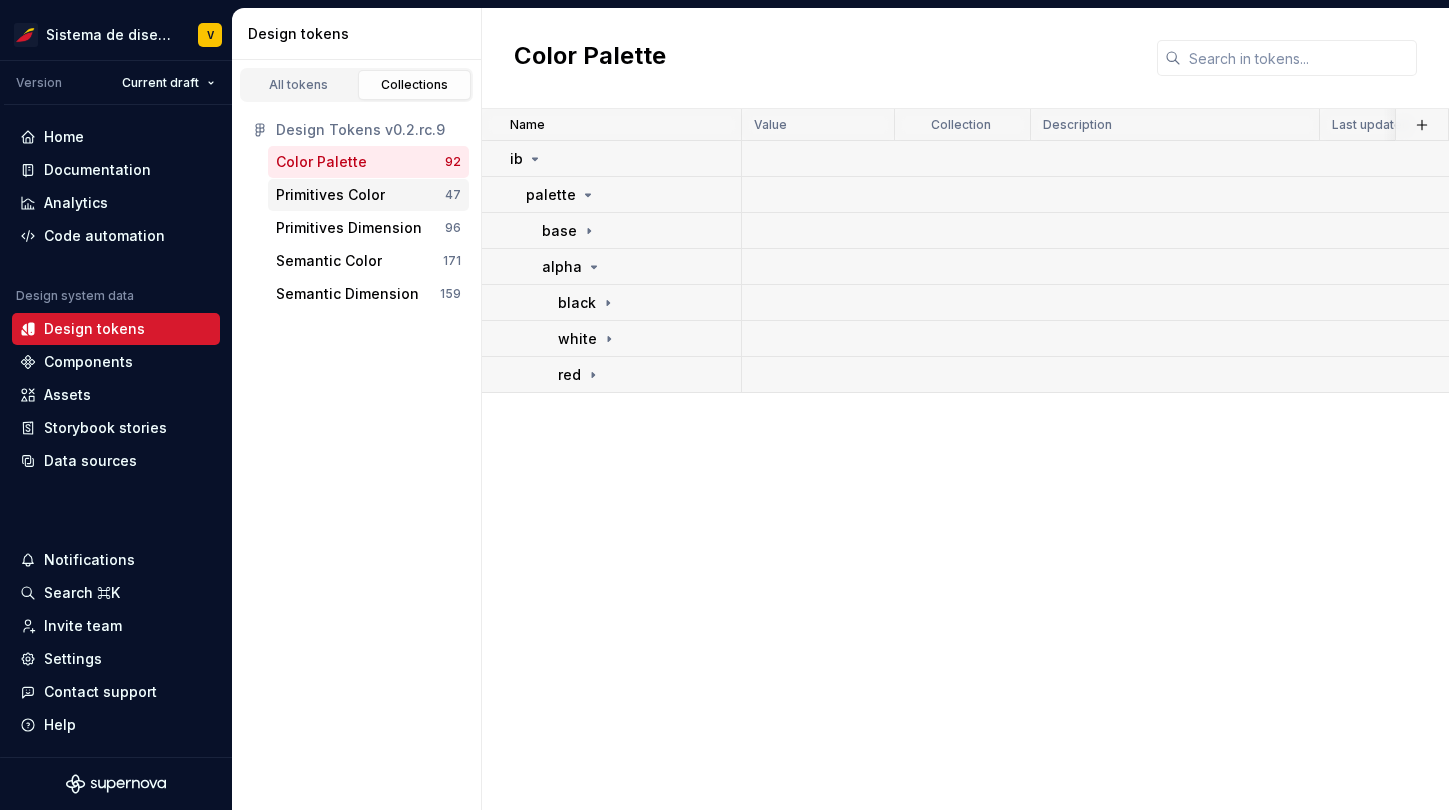 click on "Primitives Color" at bounding box center (330, 195) 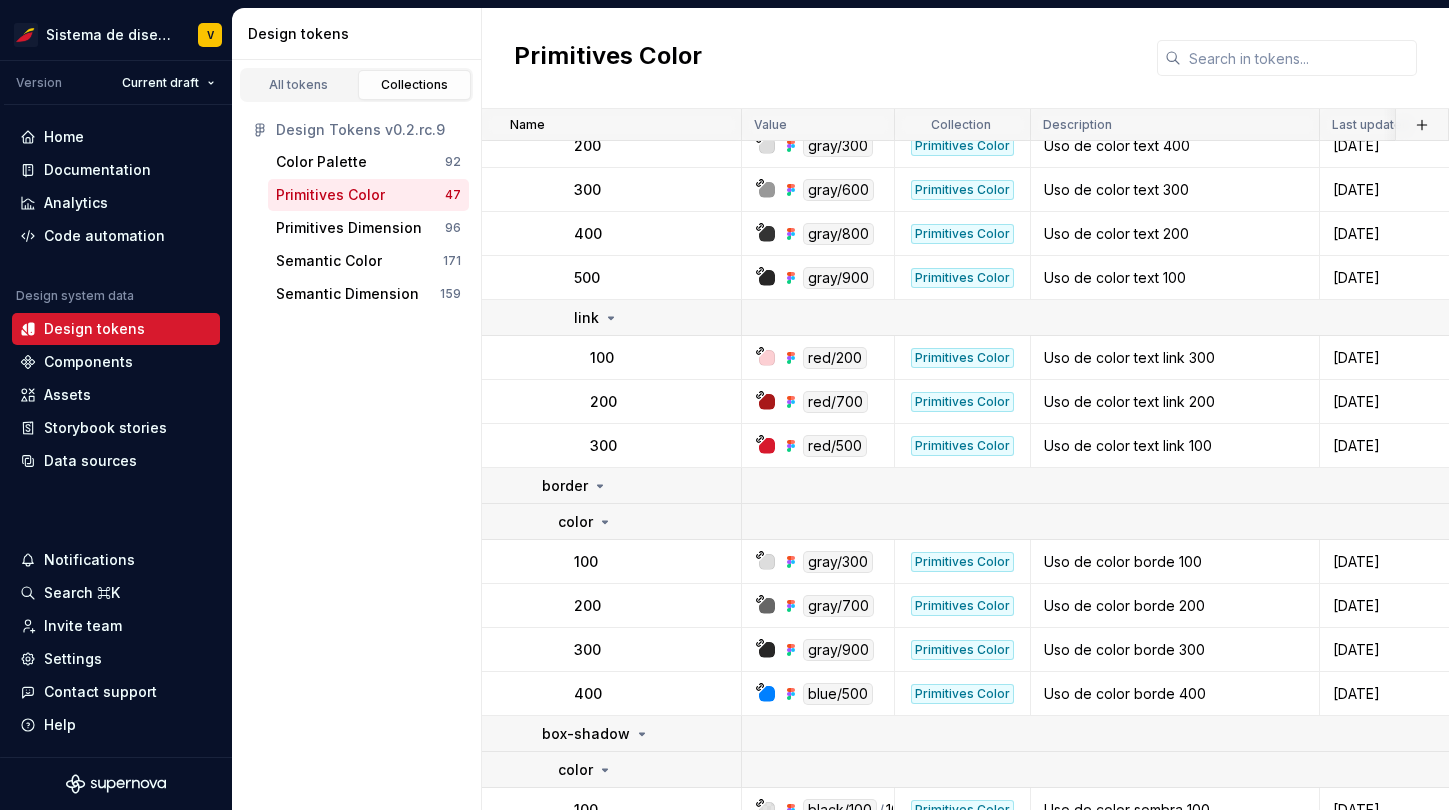 scroll, scrollTop: 2227, scrollLeft: 0, axis: vertical 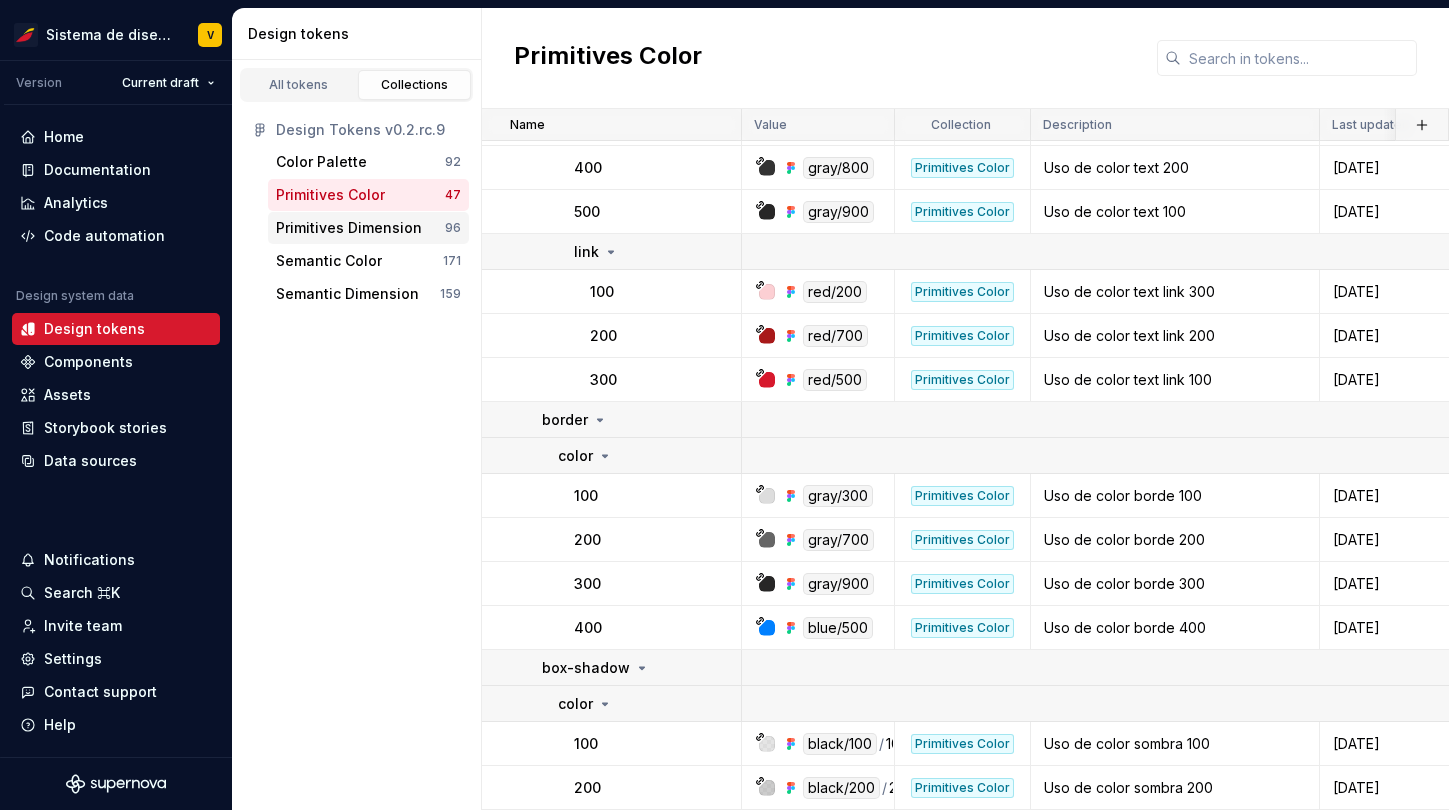 click on "Primitives Dimension" at bounding box center [349, 228] 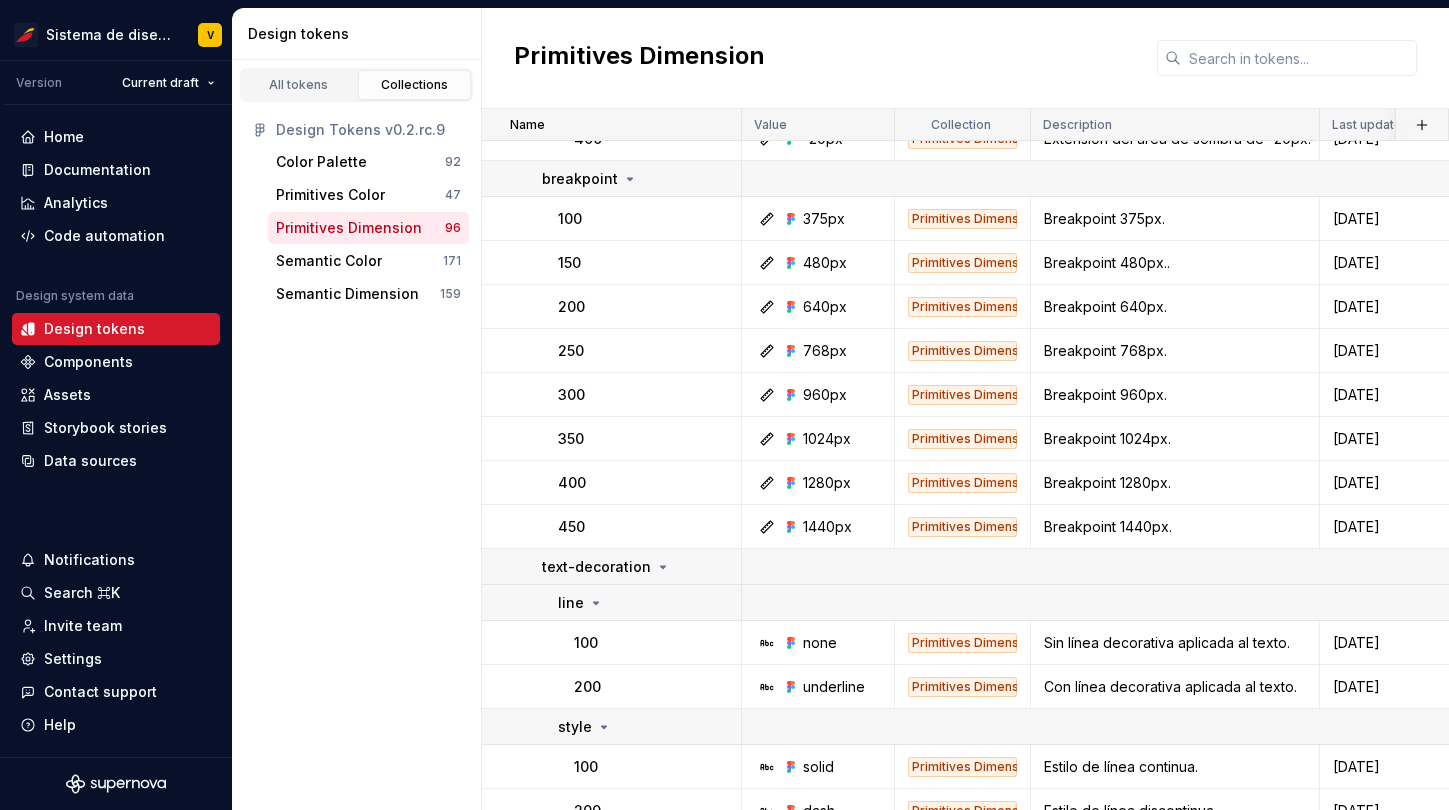 scroll, scrollTop: 4419, scrollLeft: 0, axis: vertical 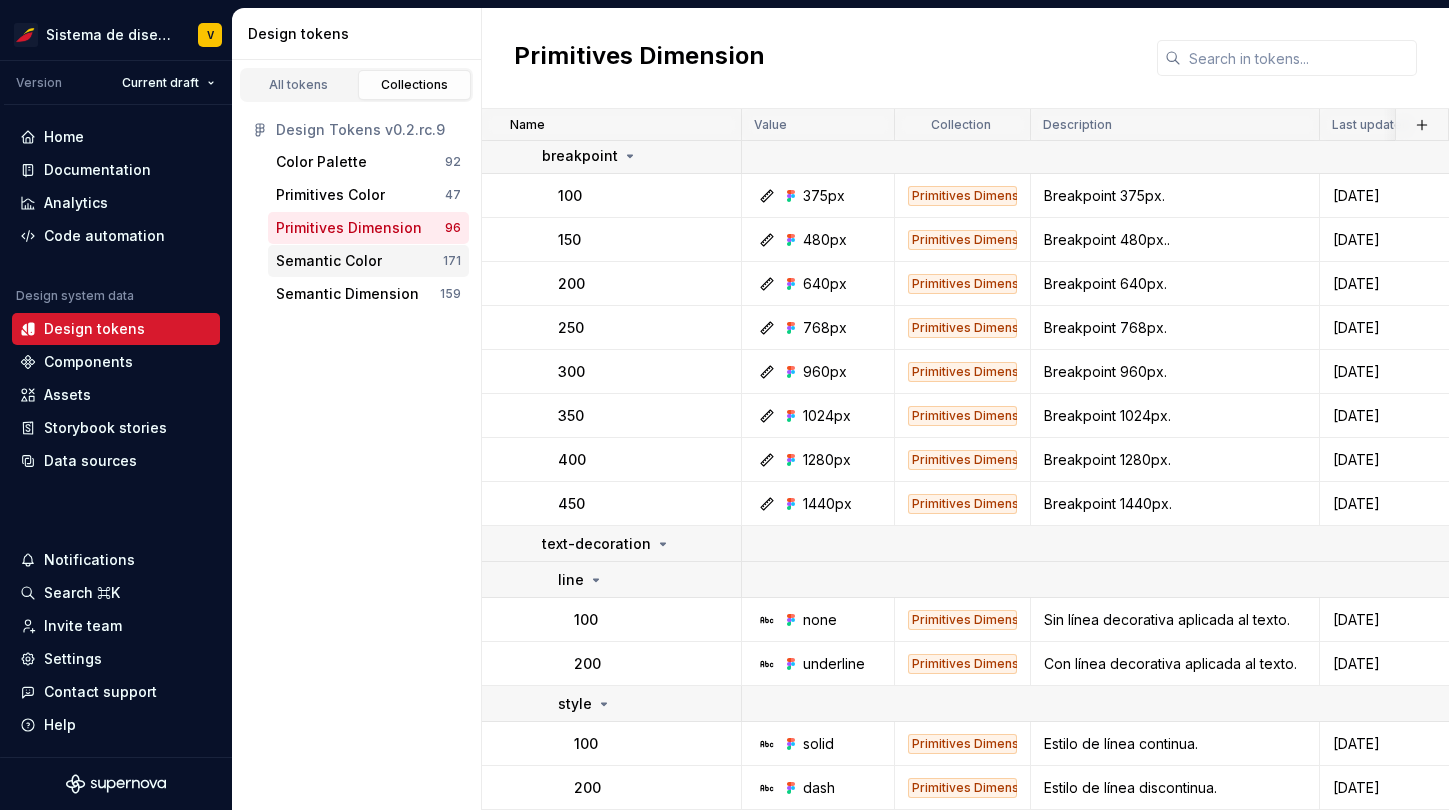 click on "Semantic Color" at bounding box center [329, 261] 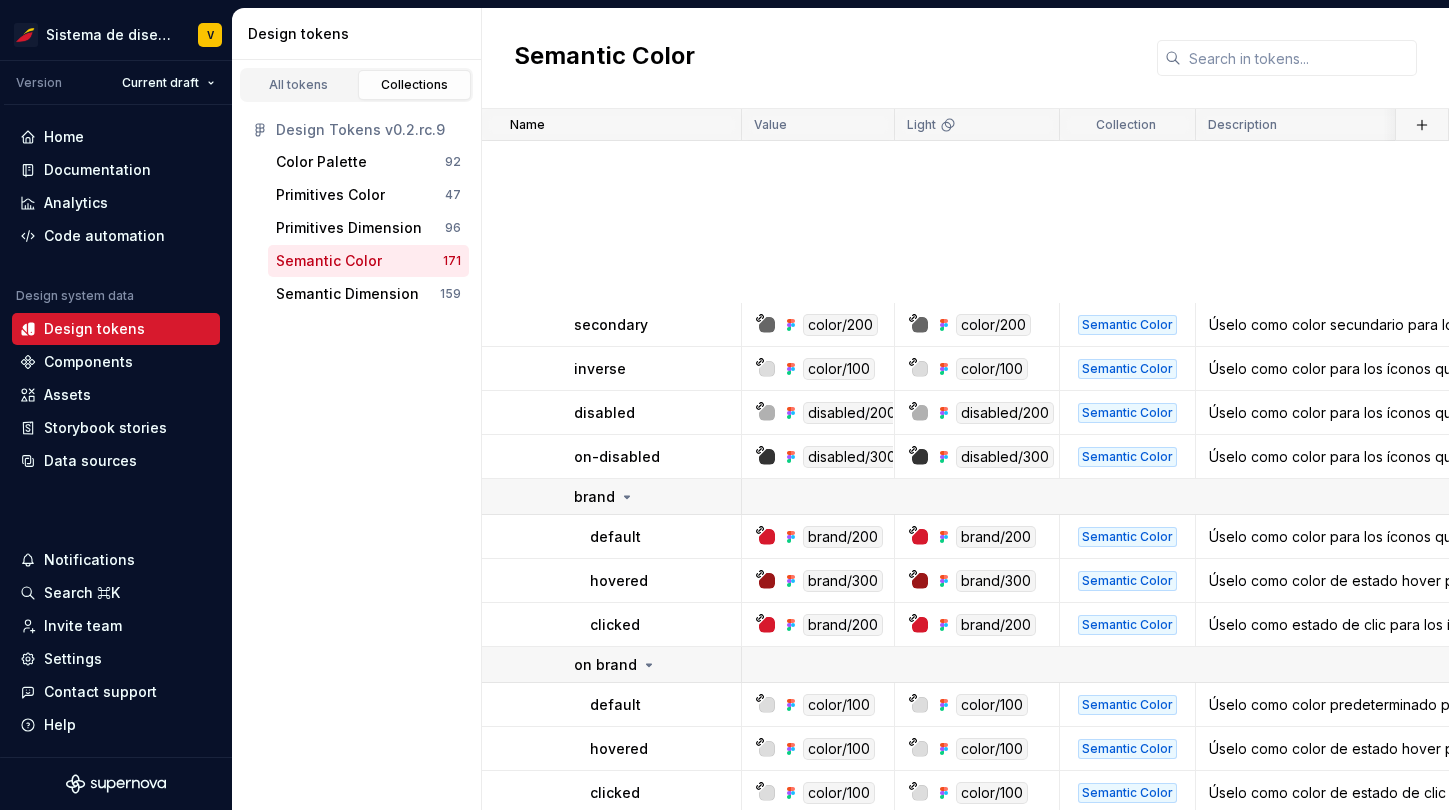 scroll, scrollTop: 3102, scrollLeft: 0, axis: vertical 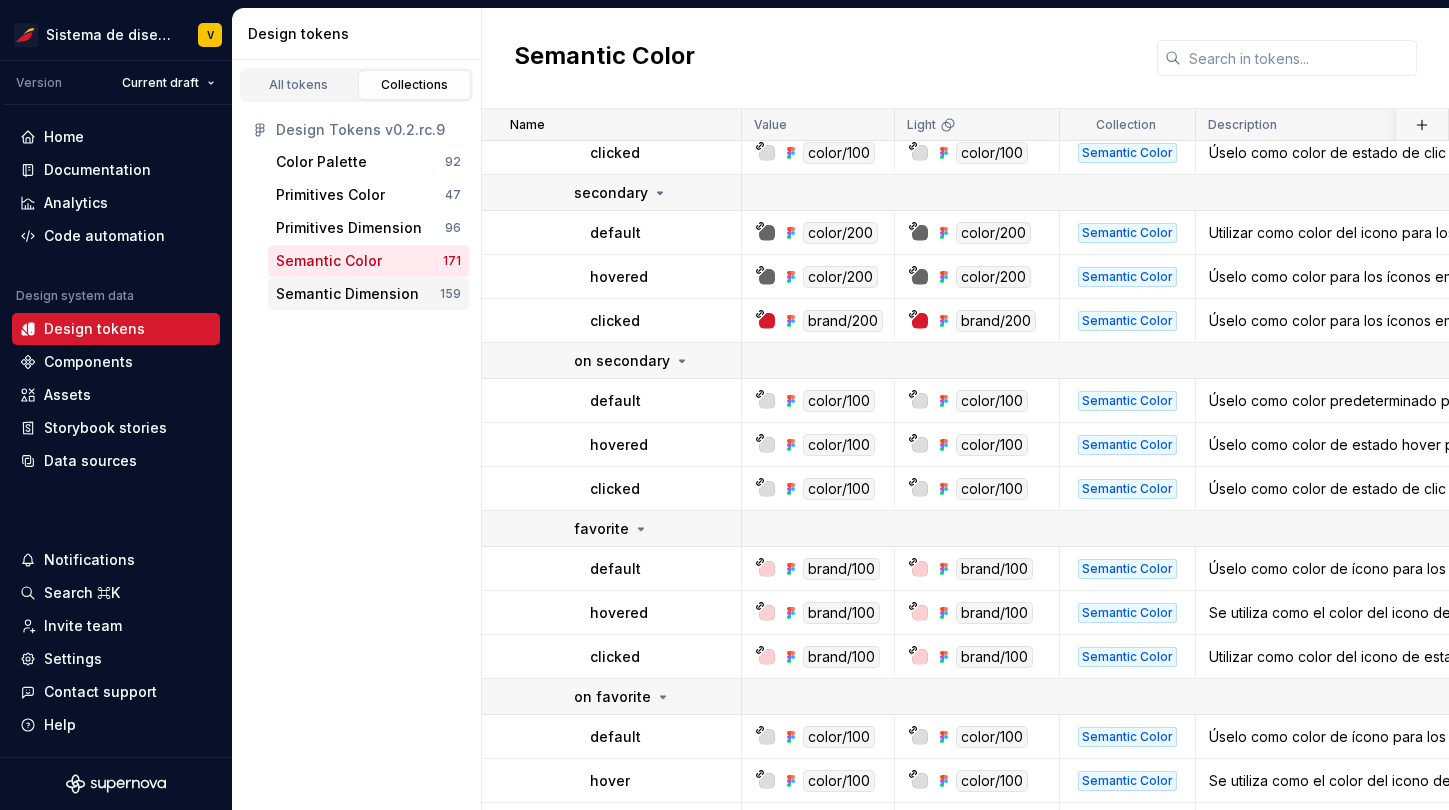 click on "Semantic Dimension" at bounding box center (347, 294) 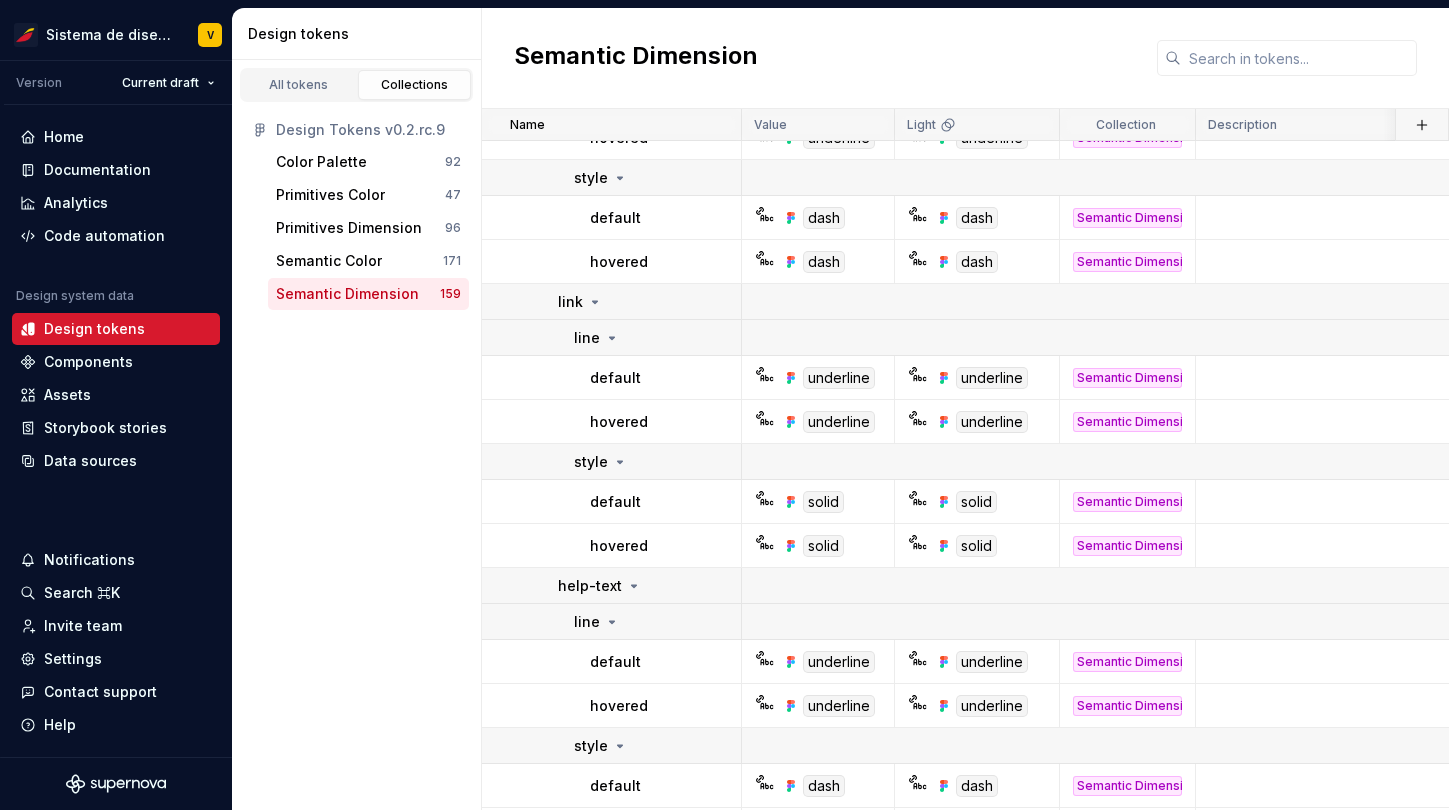 scroll, scrollTop: 8775, scrollLeft: 0, axis: vertical 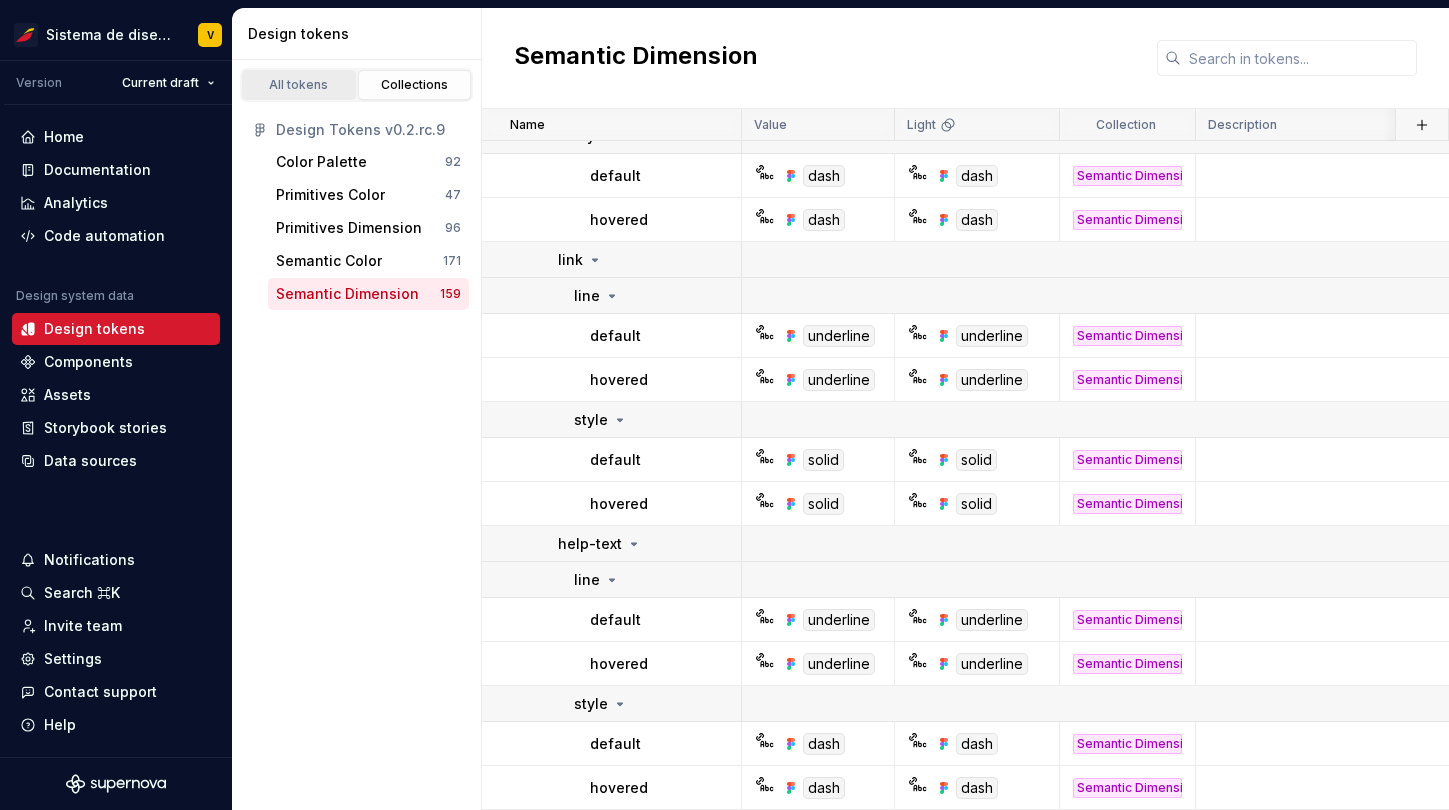 click on "All tokens" at bounding box center [299, 85] 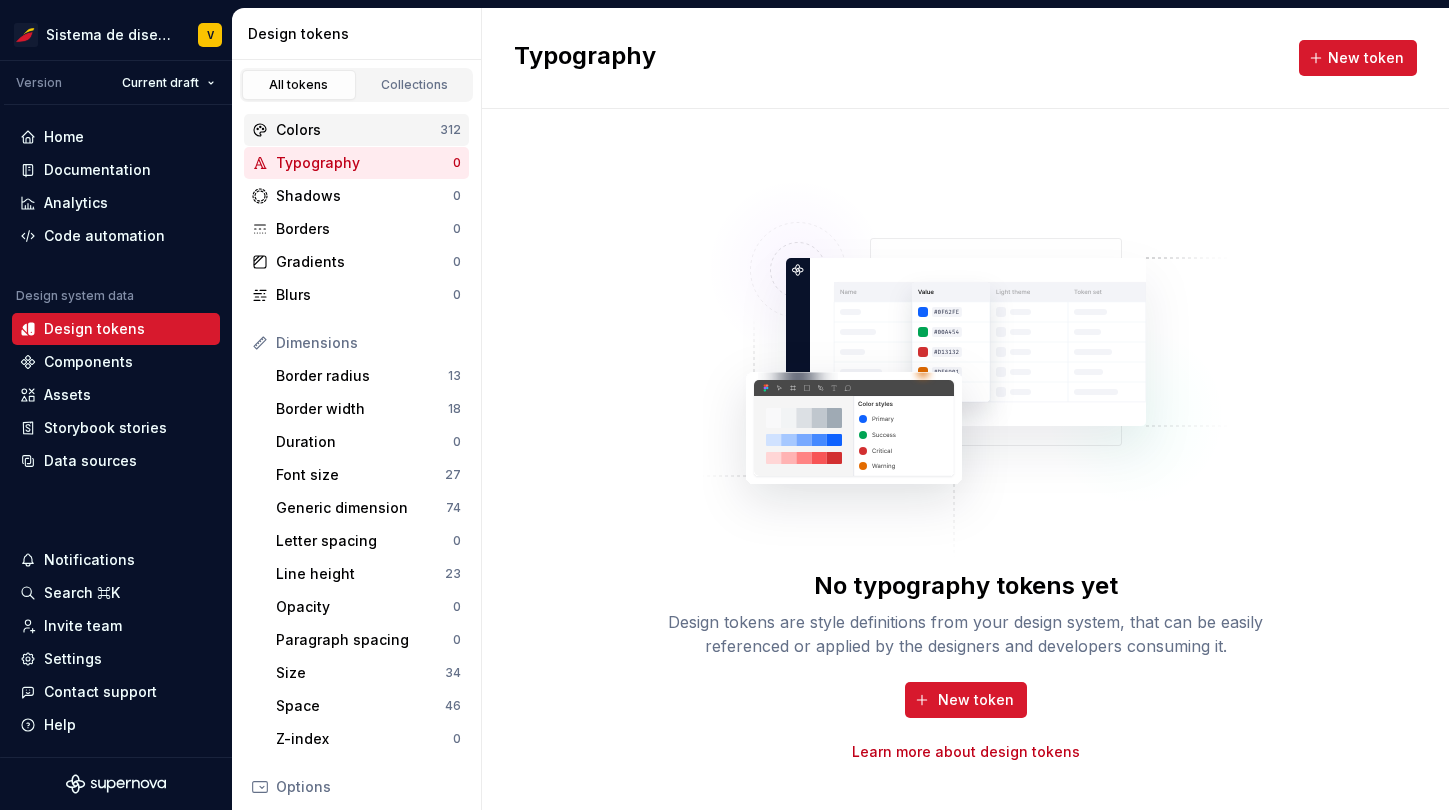 click on "Colors" at bounding box center (358, 130) 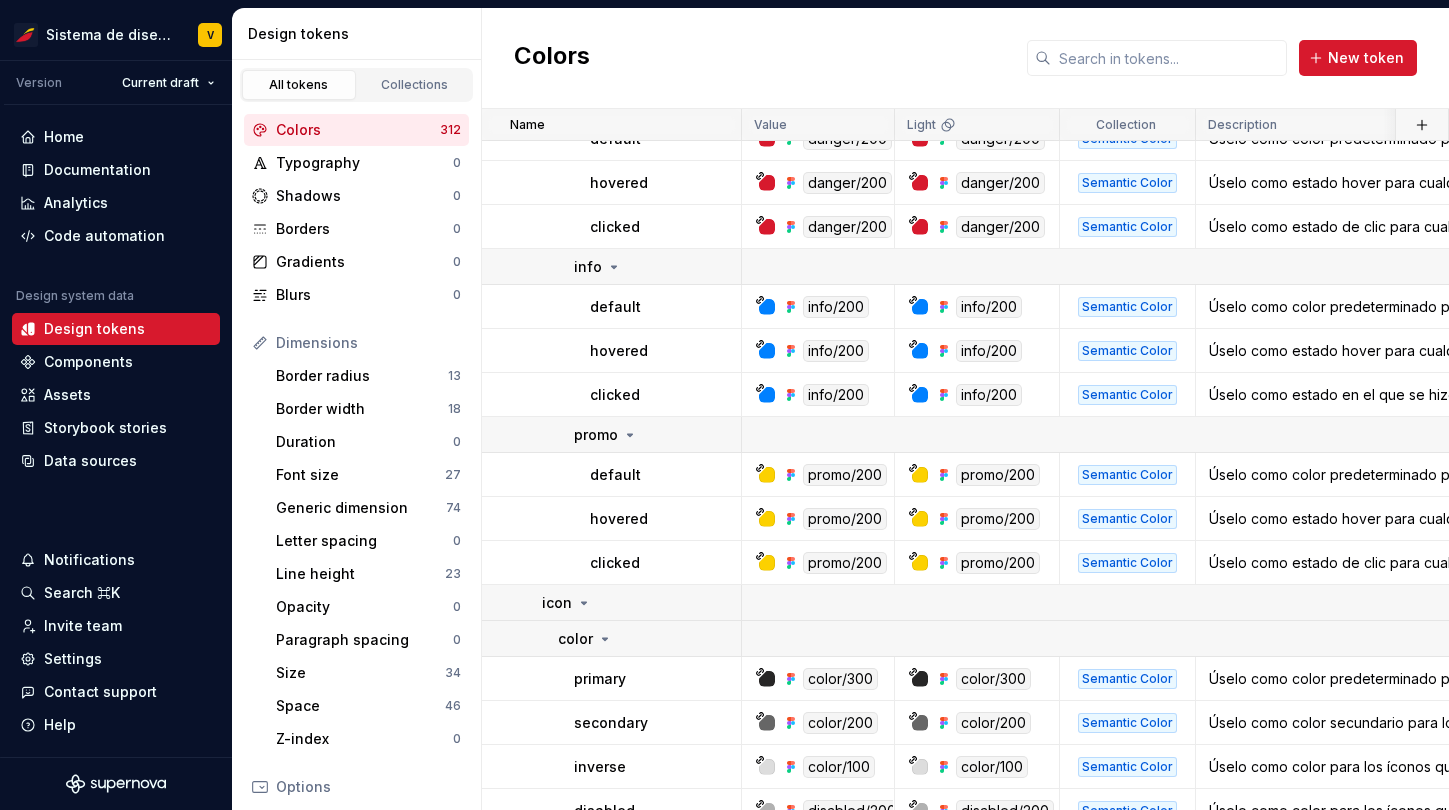 scroll, scrollTop: 1731, scrollLeft: 0, axis: vertical 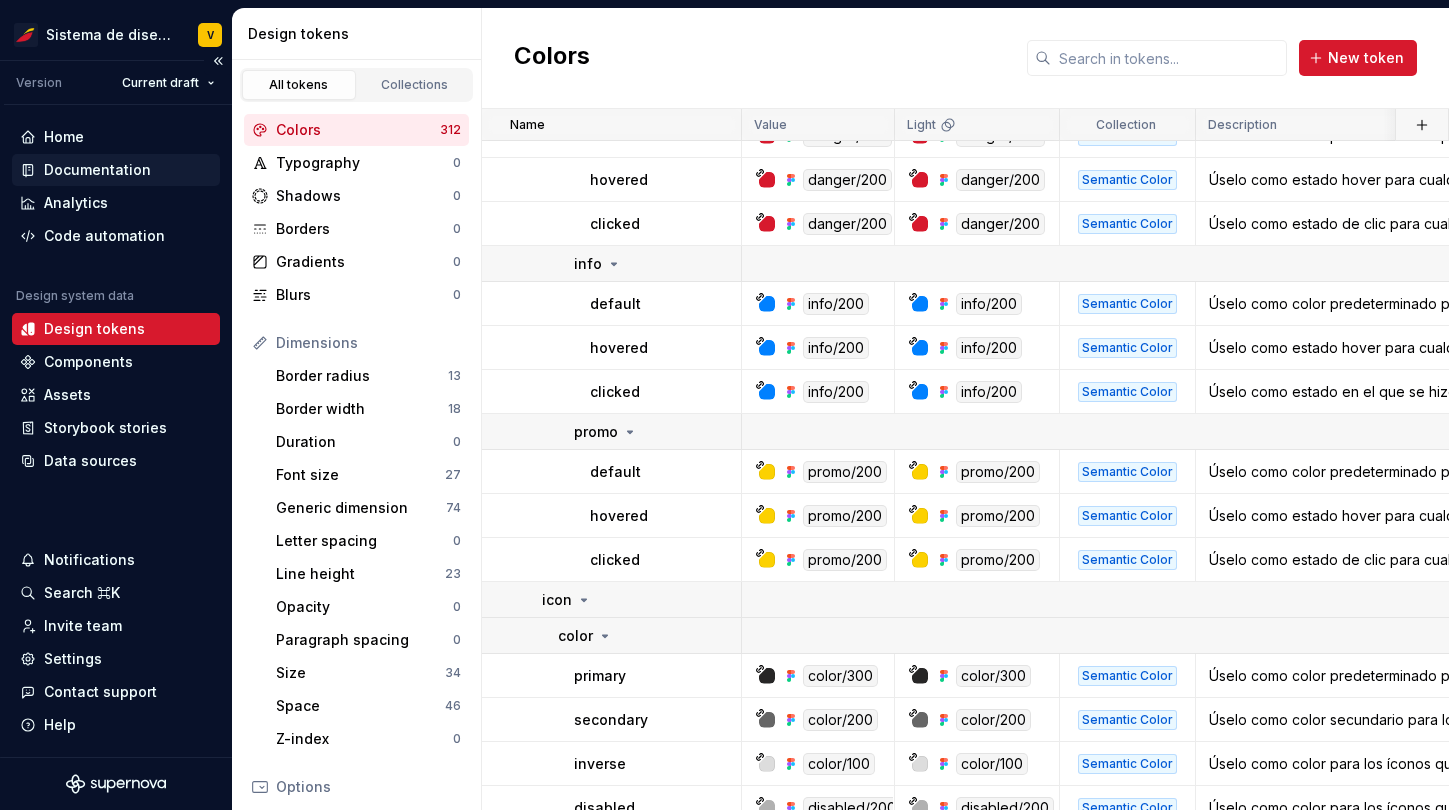 click on "Documentation" at bounding box center [97, 170] 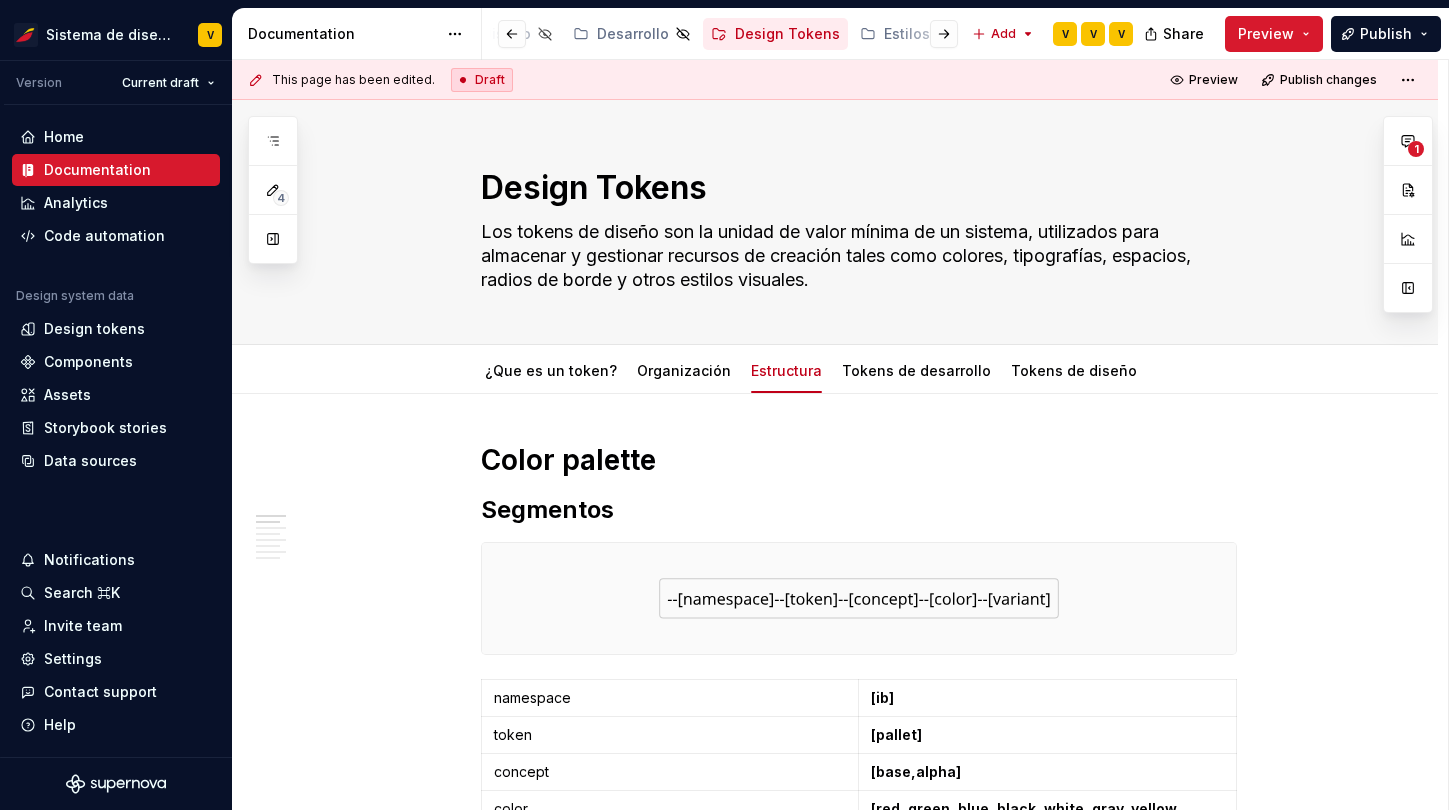 scroll, scrollTop: 0, scrollLeft: 536, axis: horizontal 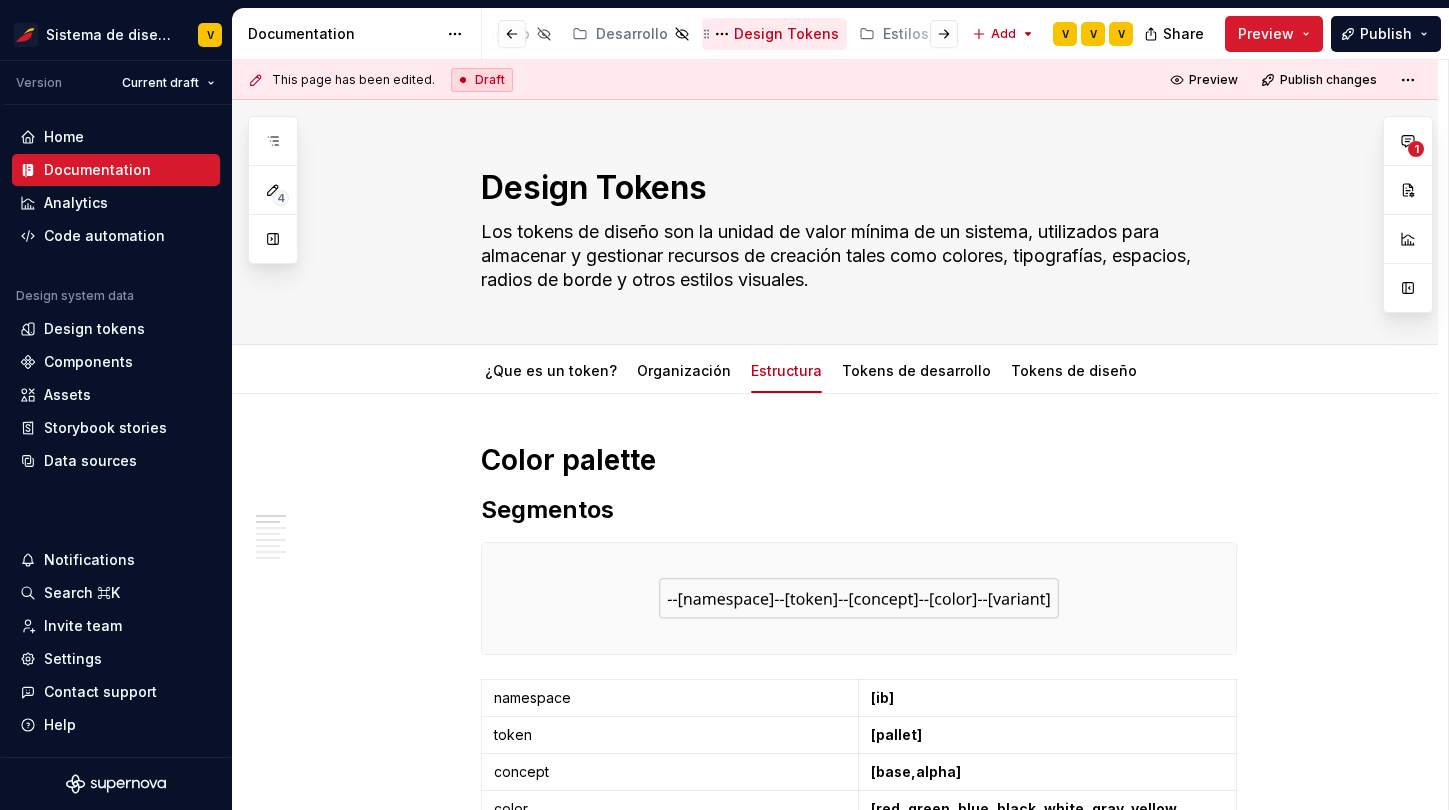 click on "Design Tokens" at bounding box center [786, 34] 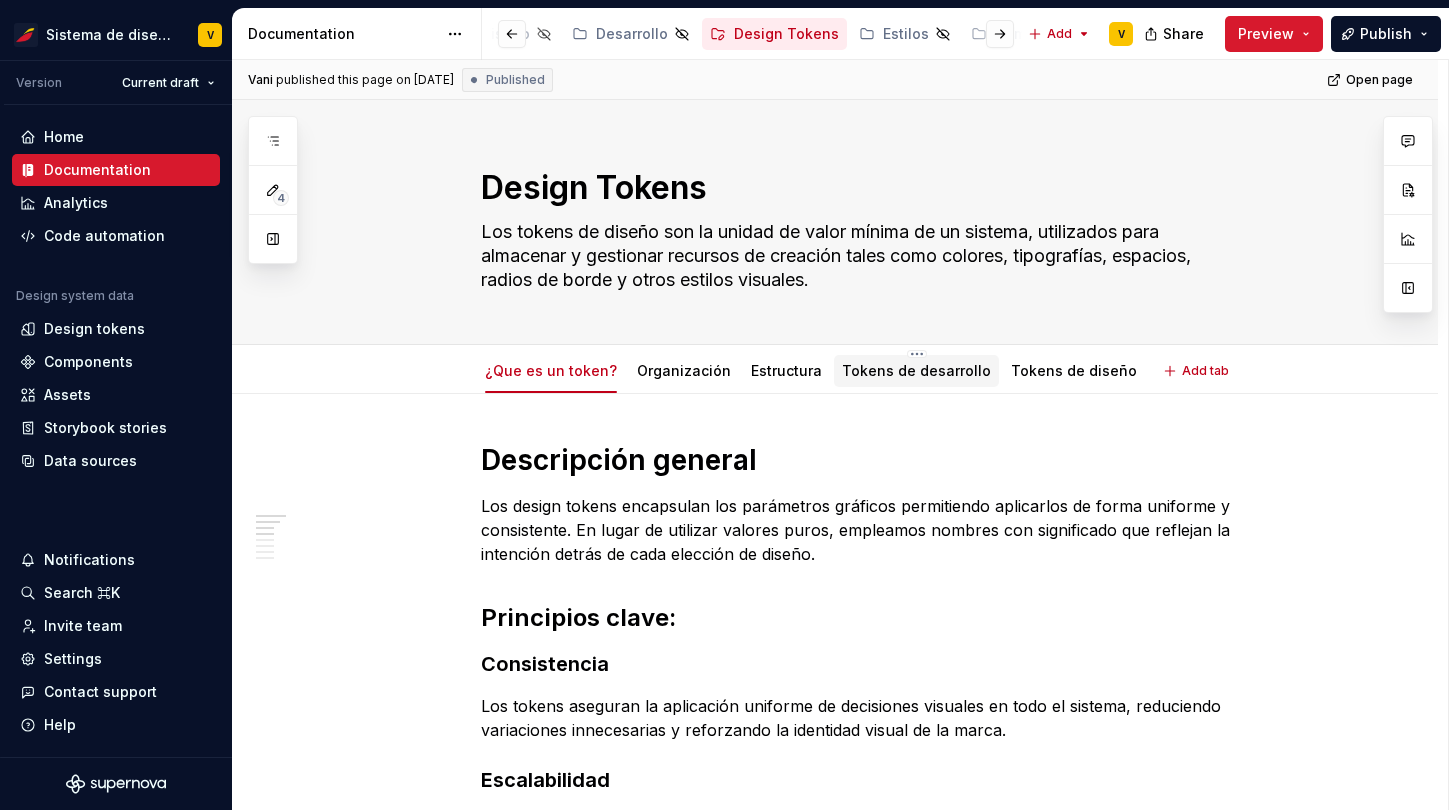 click on "Tokens de desarrollo" at bounding box center [916, 370] 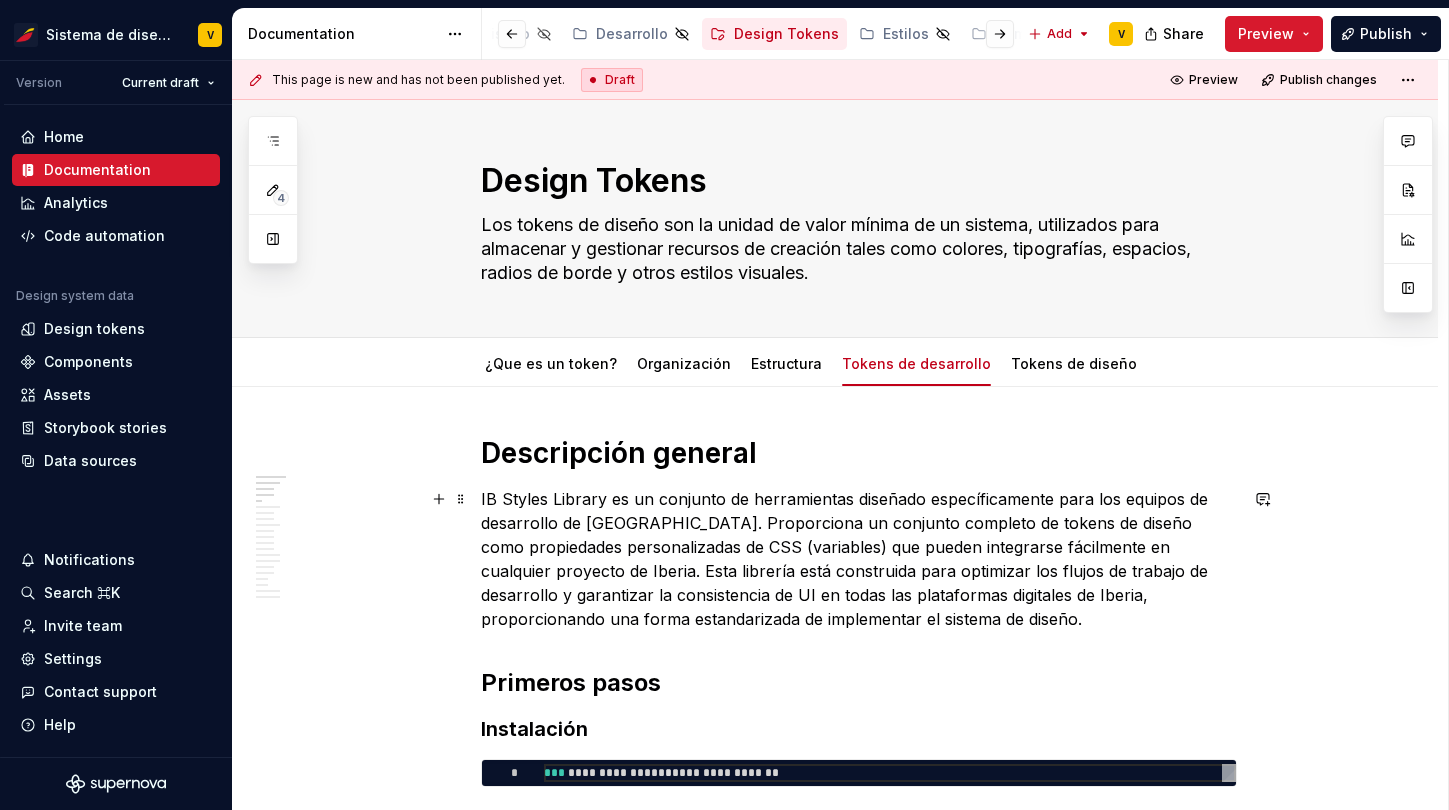 scroll, scrollTop: 0, scrollLeft: 0, axis: both 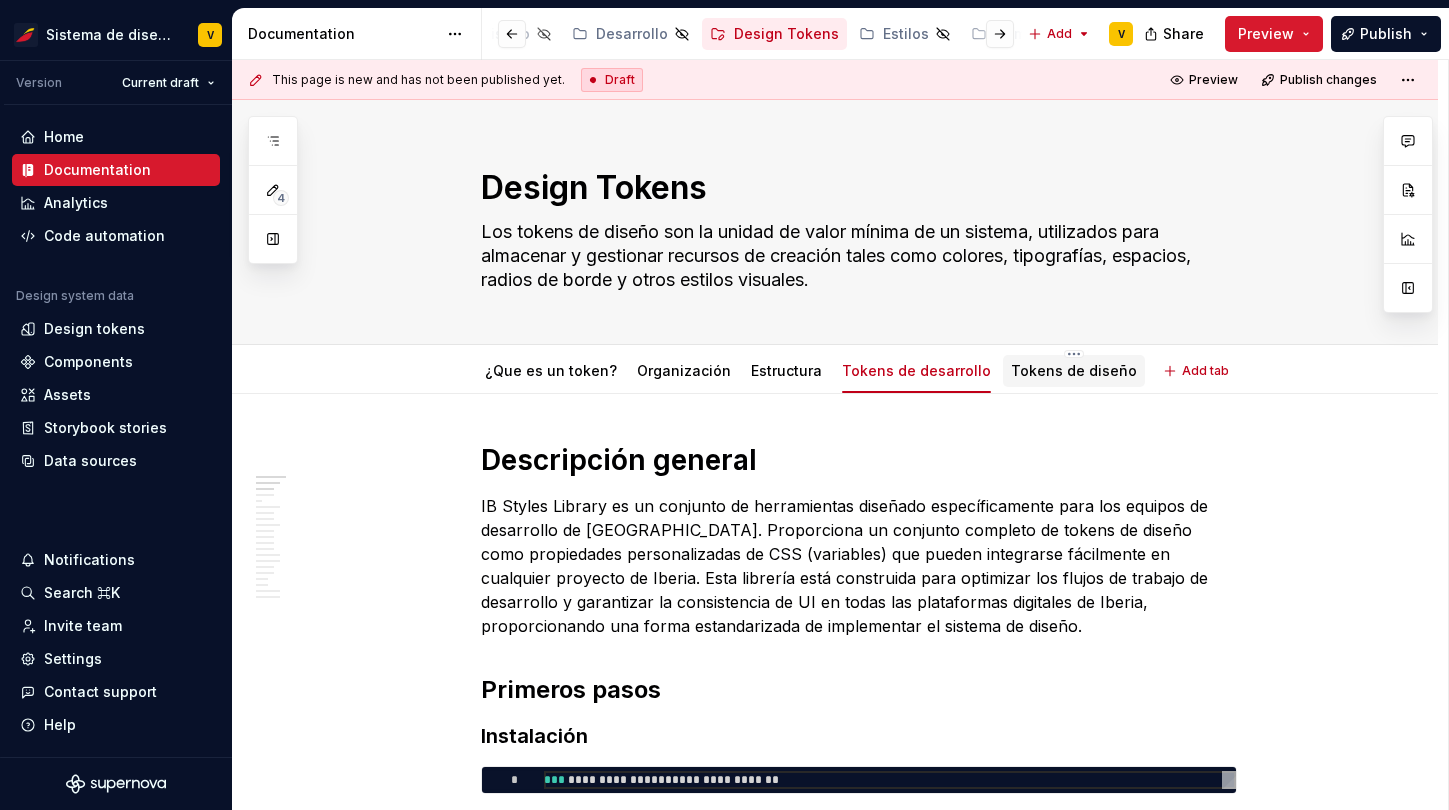 click on "Tokens de diseño" at bounding box center (1074, 370) 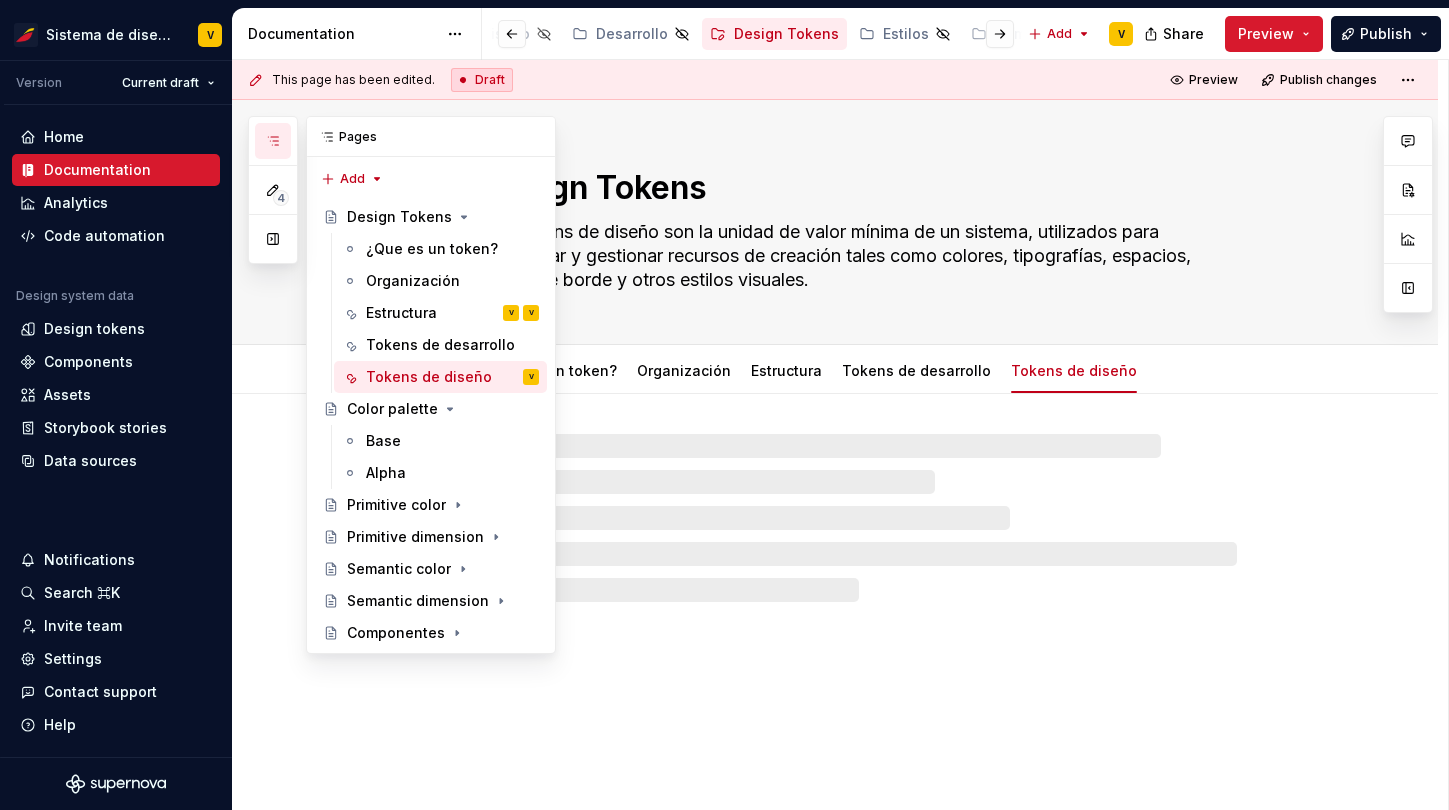 click 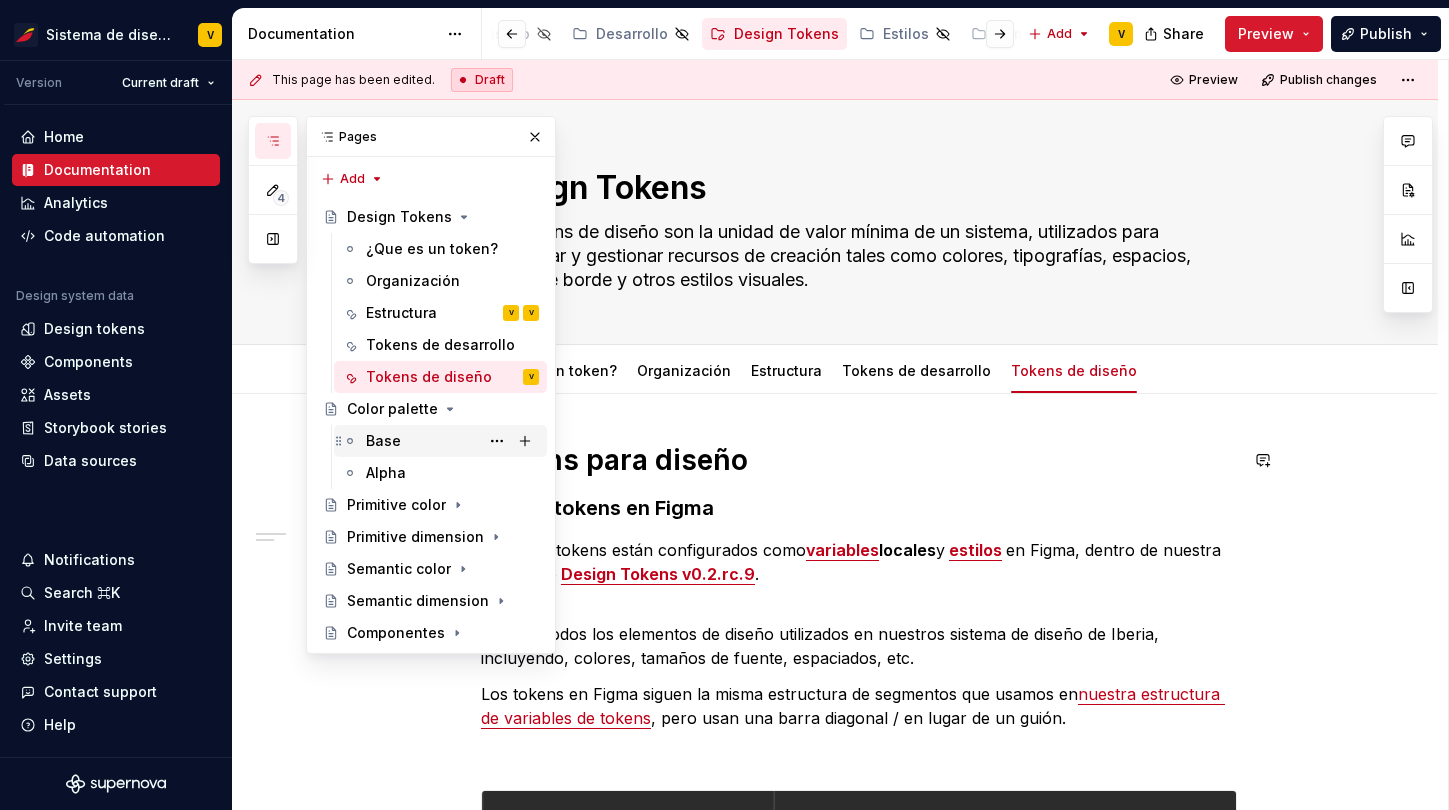 click on "Base" at bounding box center (452, 441) 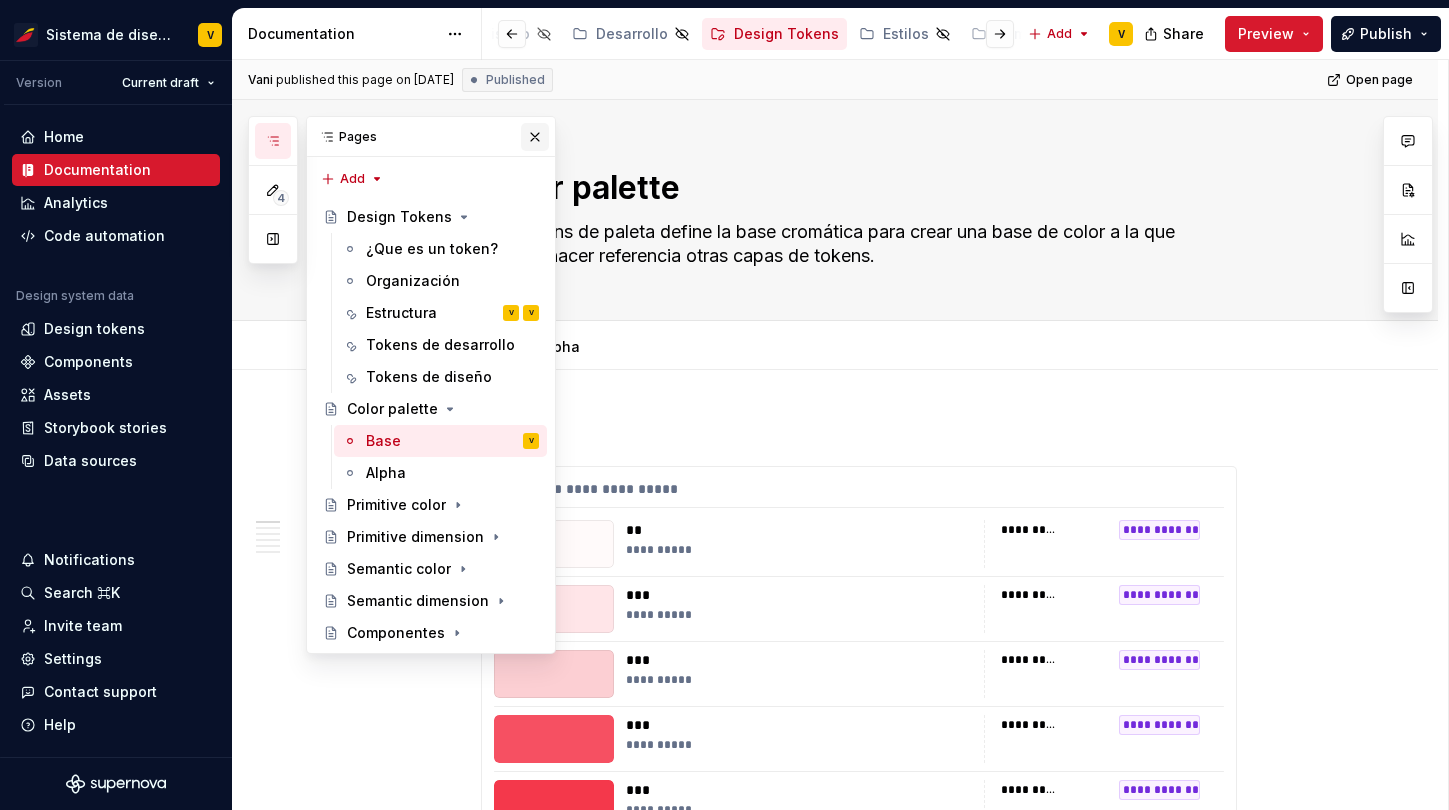 click at bounding box center [535, 137] 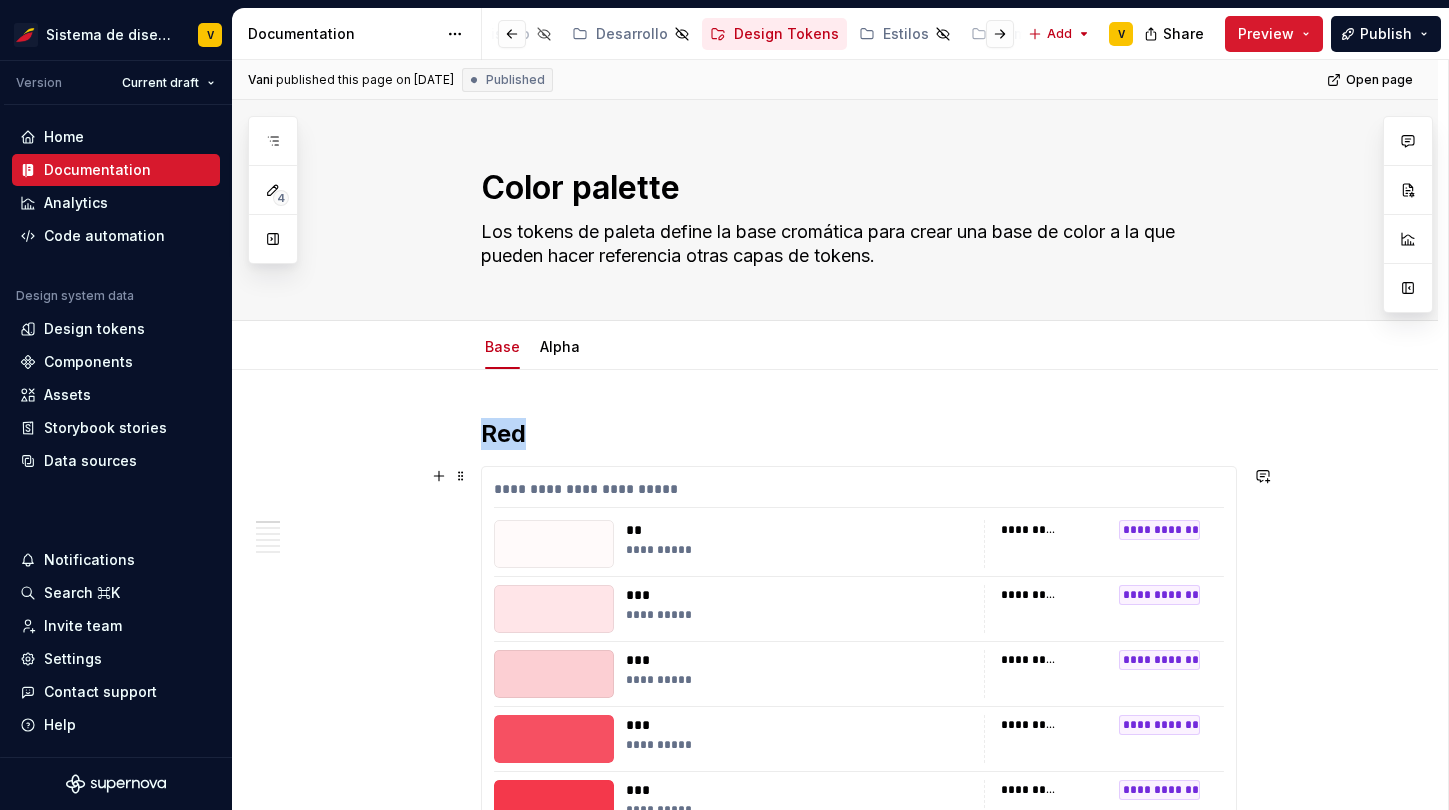 click at bounding box center [554, 544] 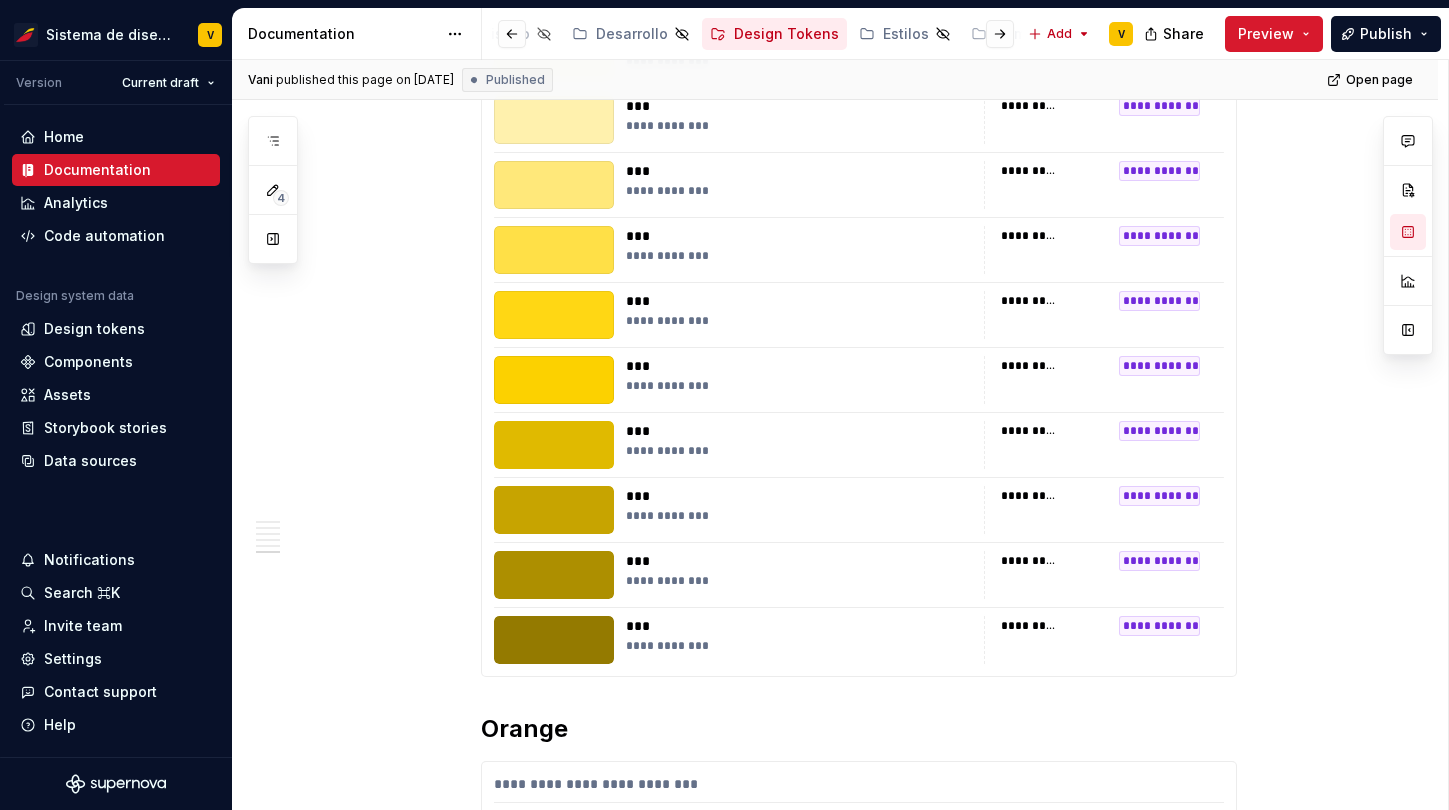 scroll, scrollTop: 3989, scrollLeft: 0, axis: vertical 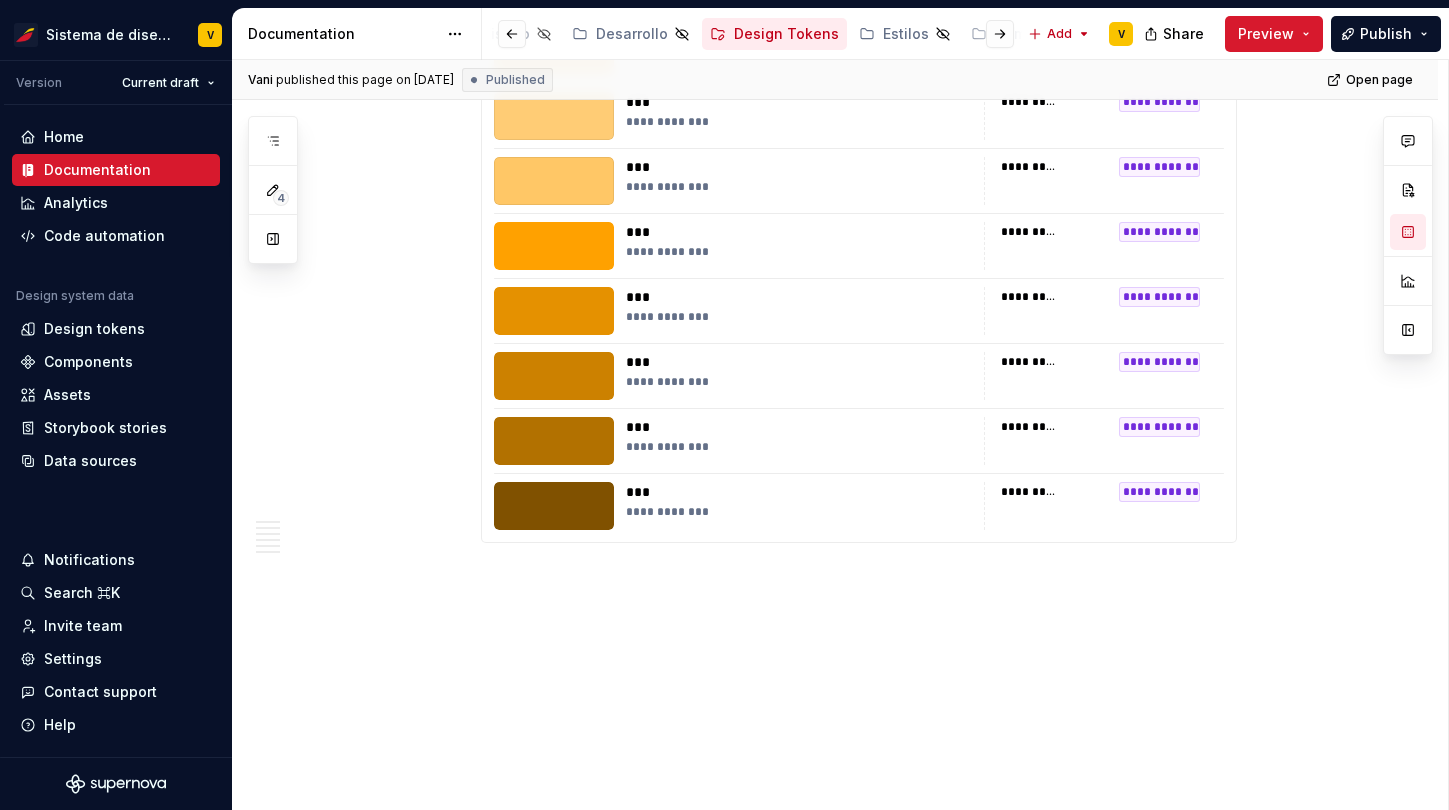 click on "**********" at bounding box center [835, -1405] 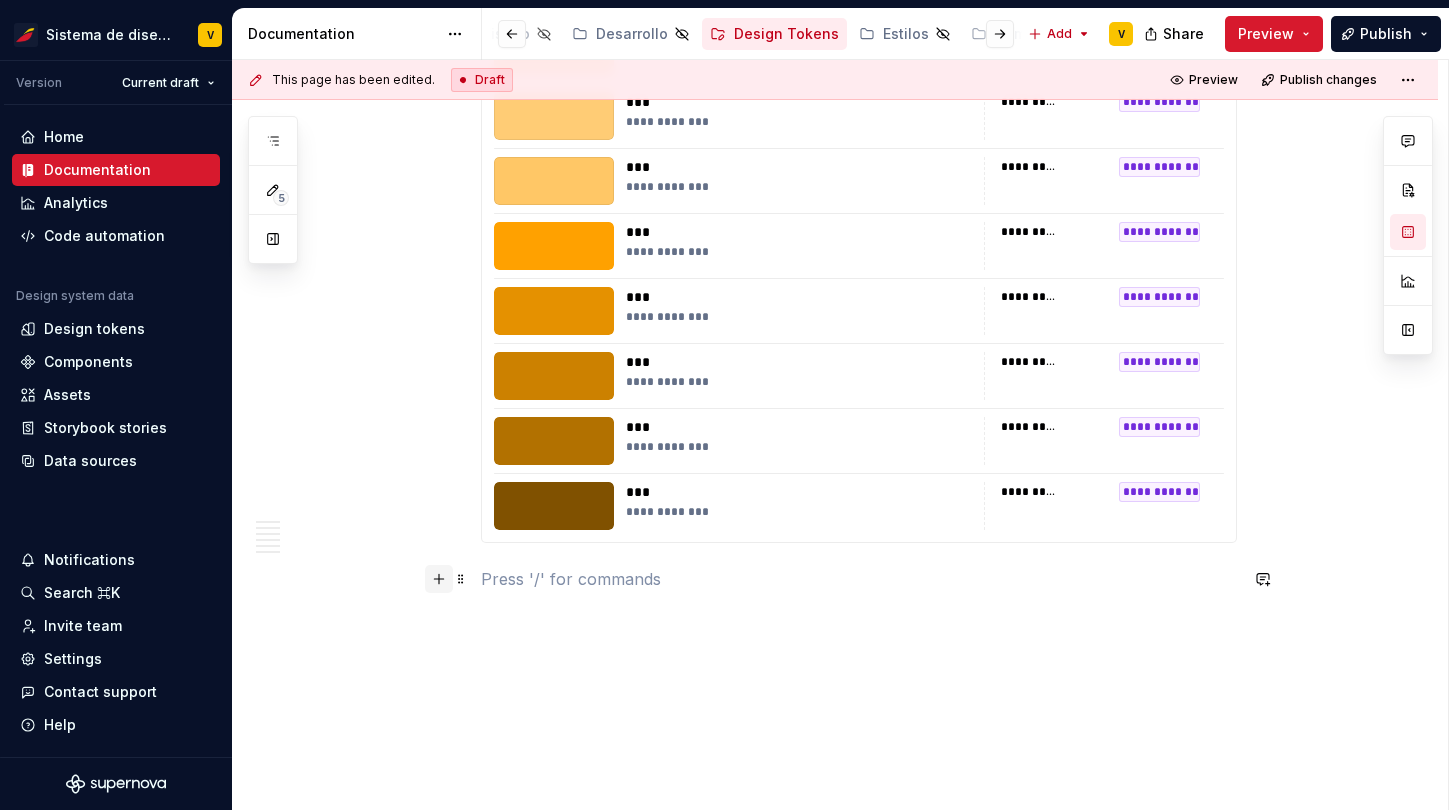 click at bounding box center [439, 579] 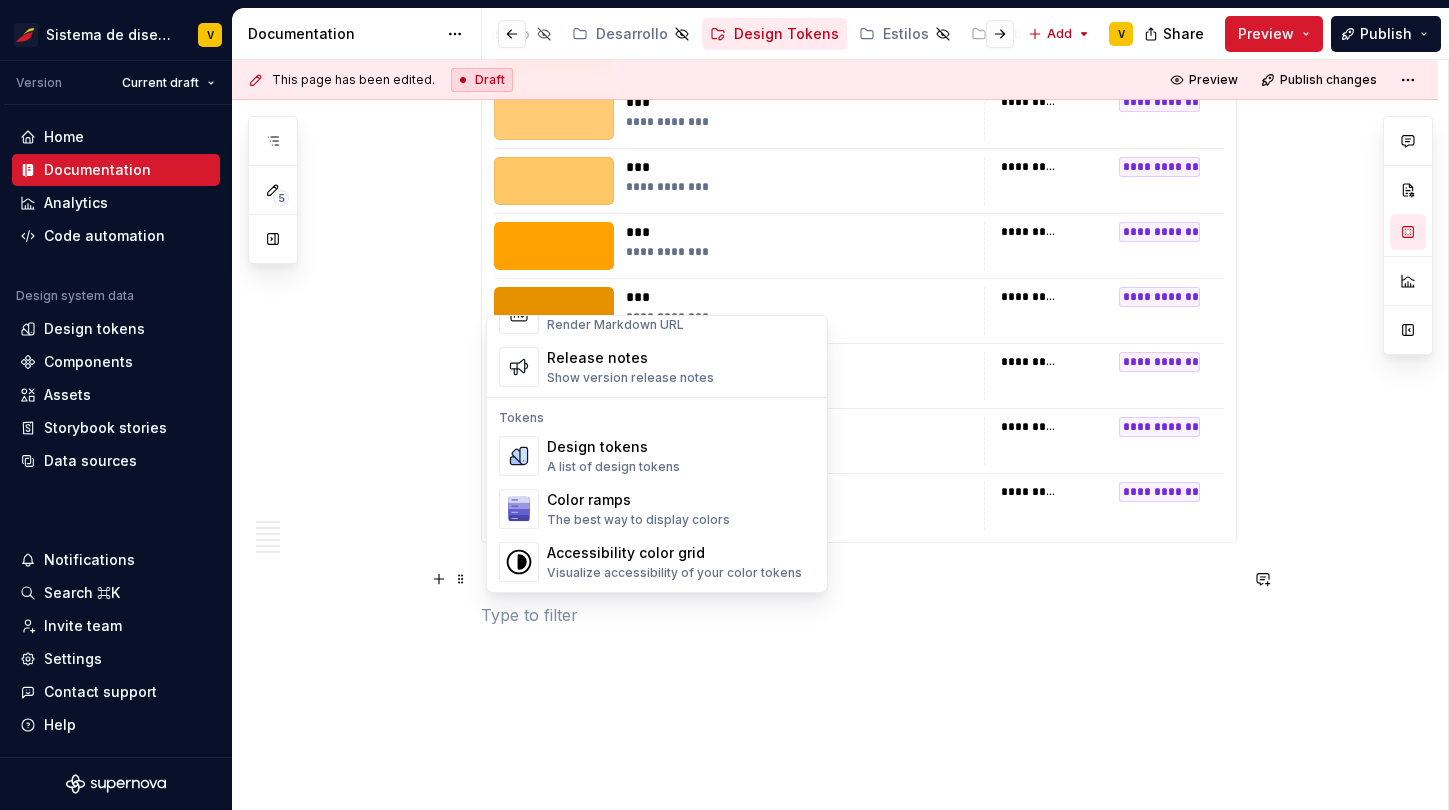 scroll, scrollTop: 1373, scrollLeft: 0, axis: vertical 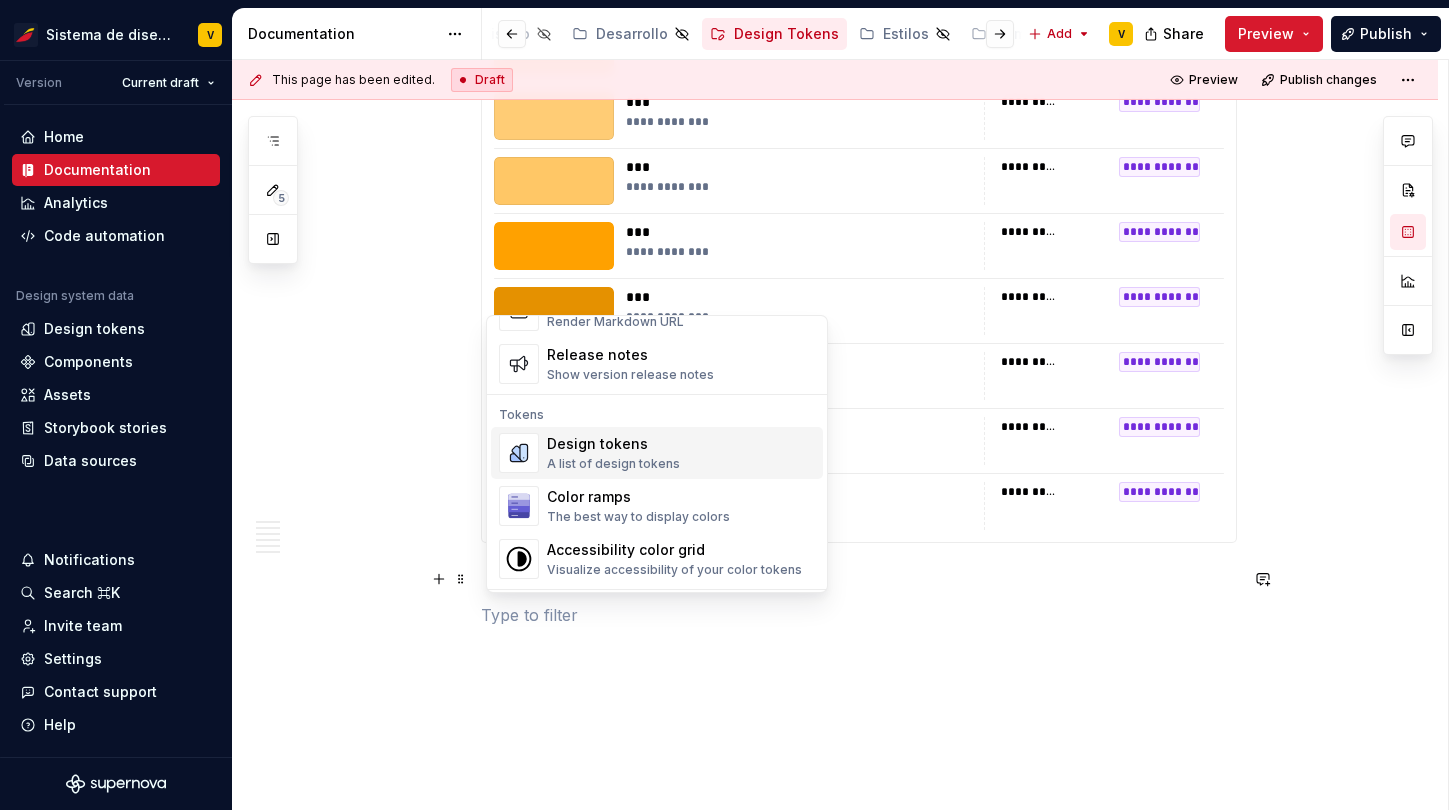 click on "Design tokens" at bounding box center (613, 444) 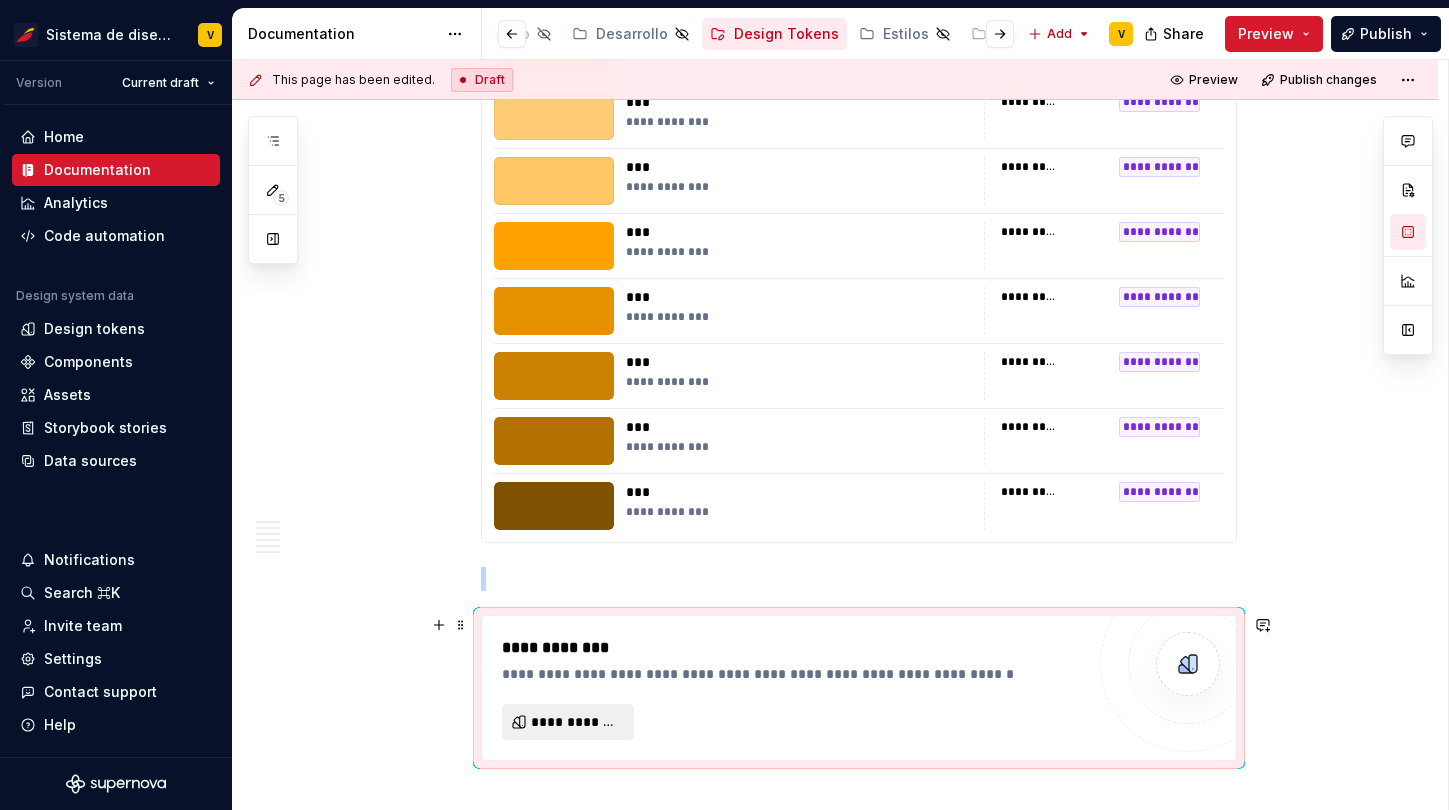click on "**********" at bounding box center [576, 722] 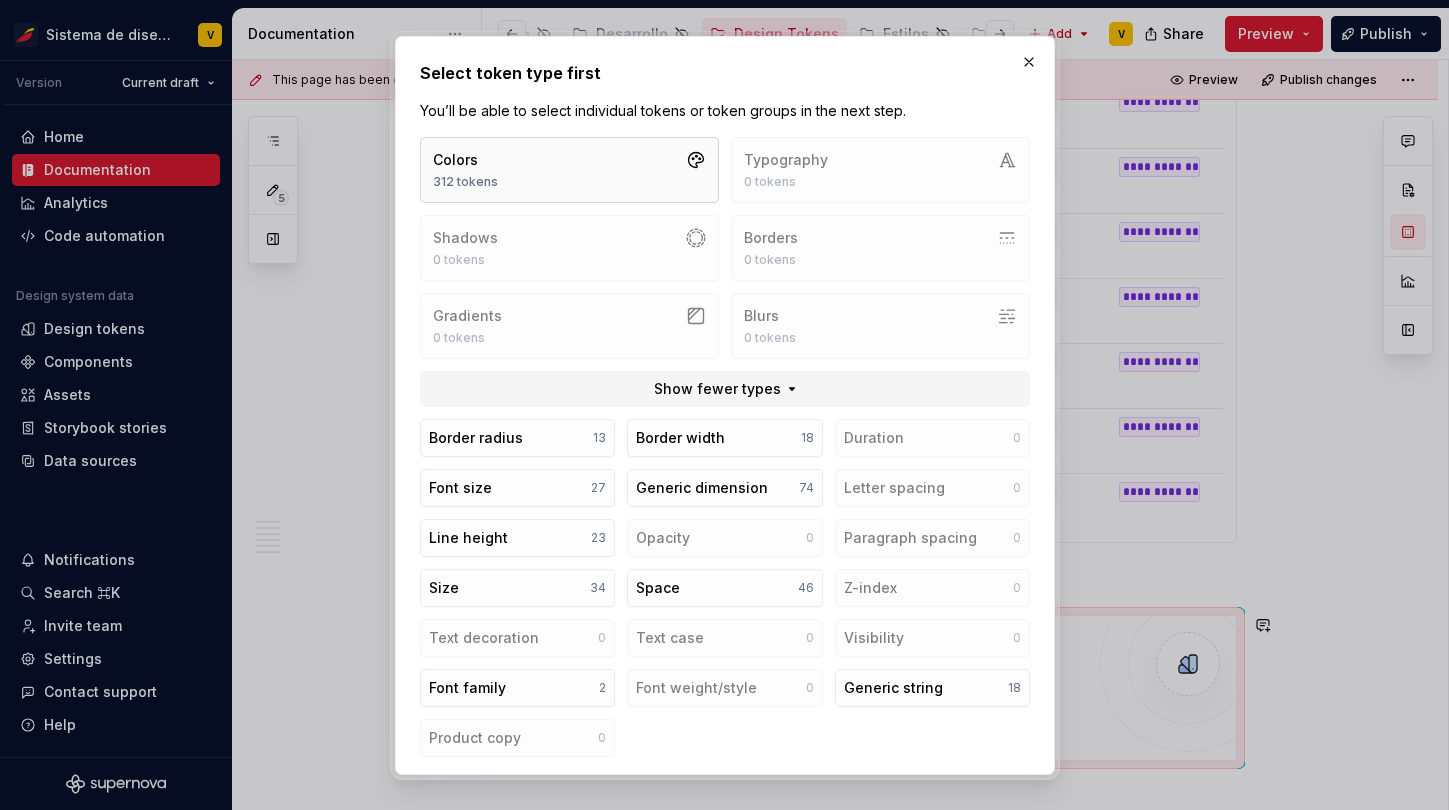 click on "Colors 312 tokens" at bounding box center [569, 170] 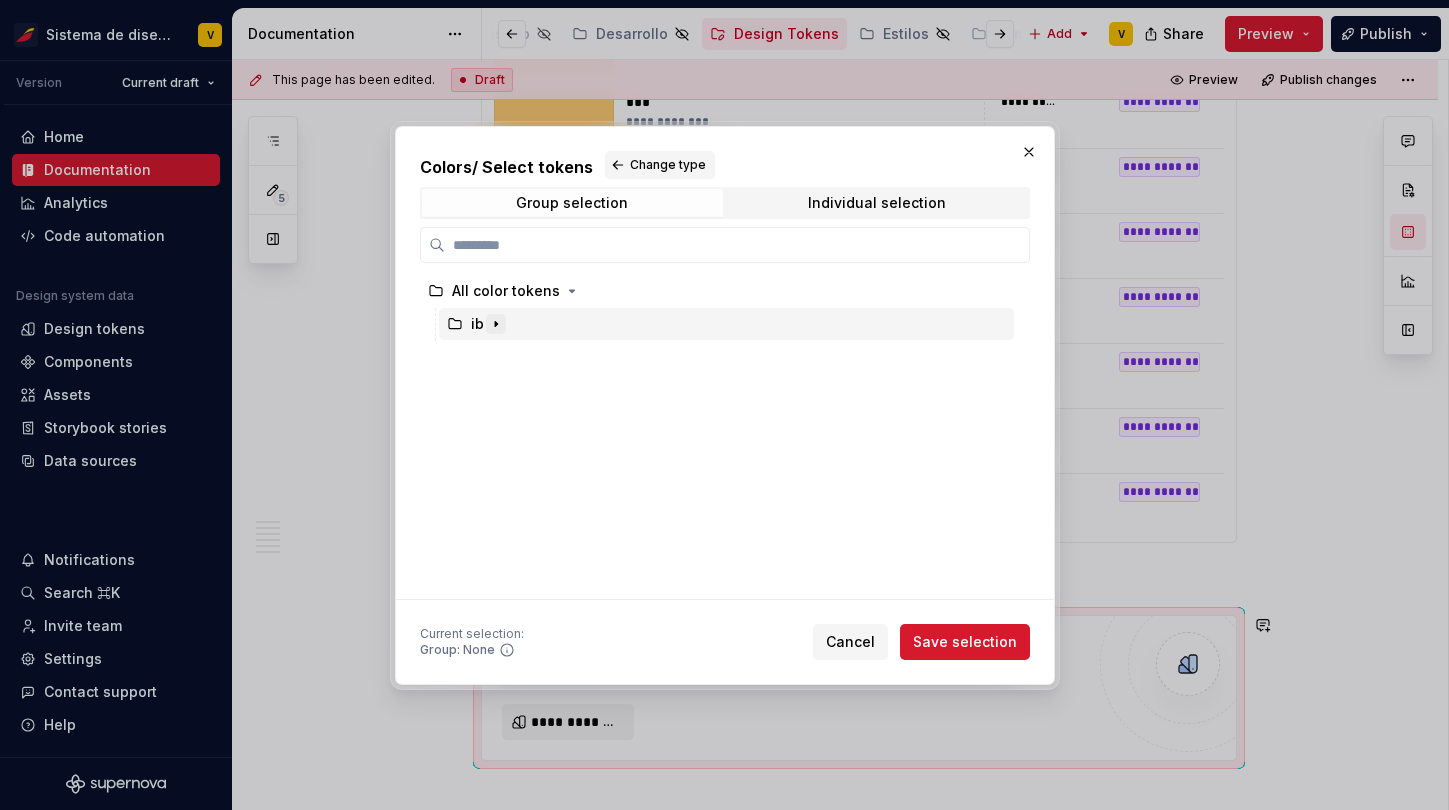 click 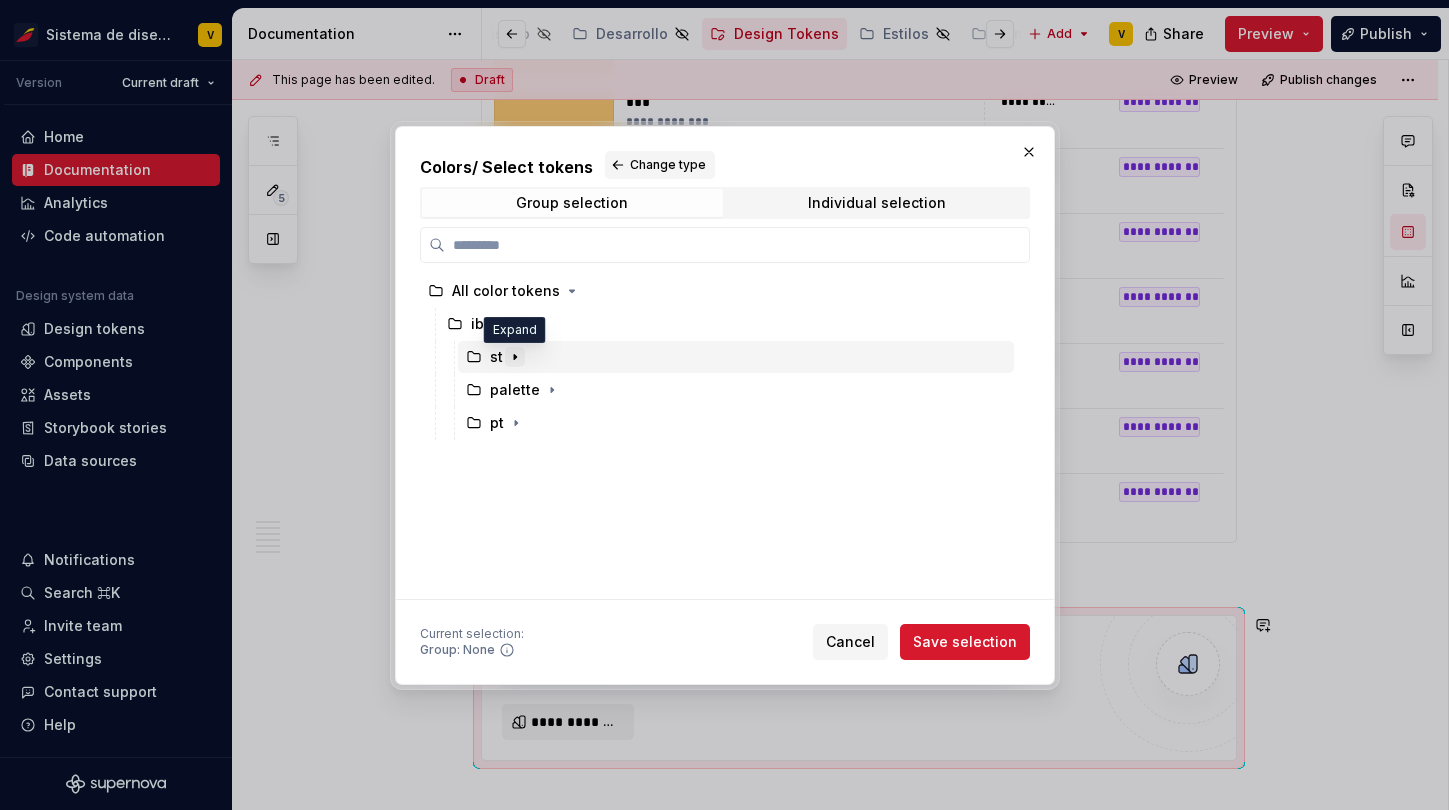 click 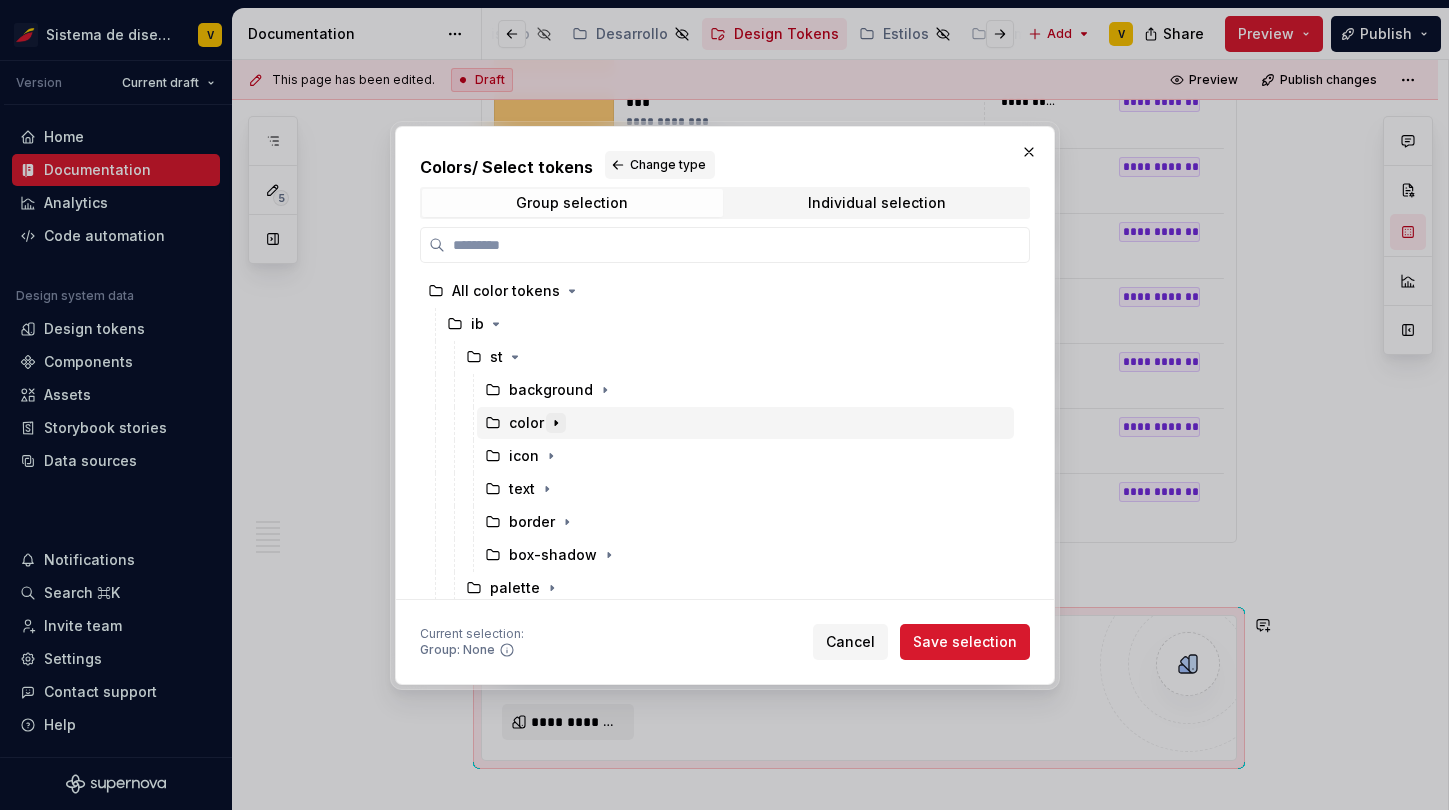 click 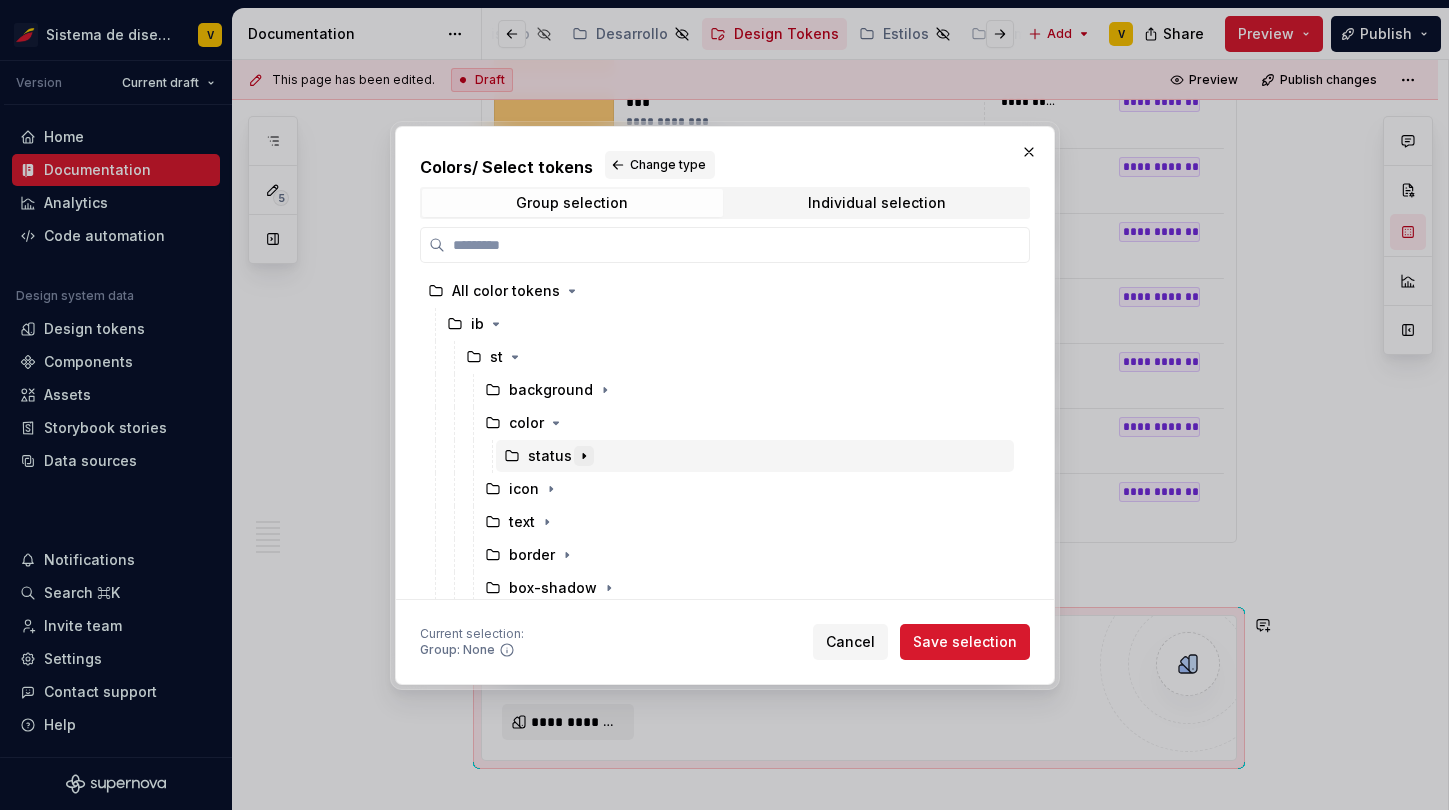 click 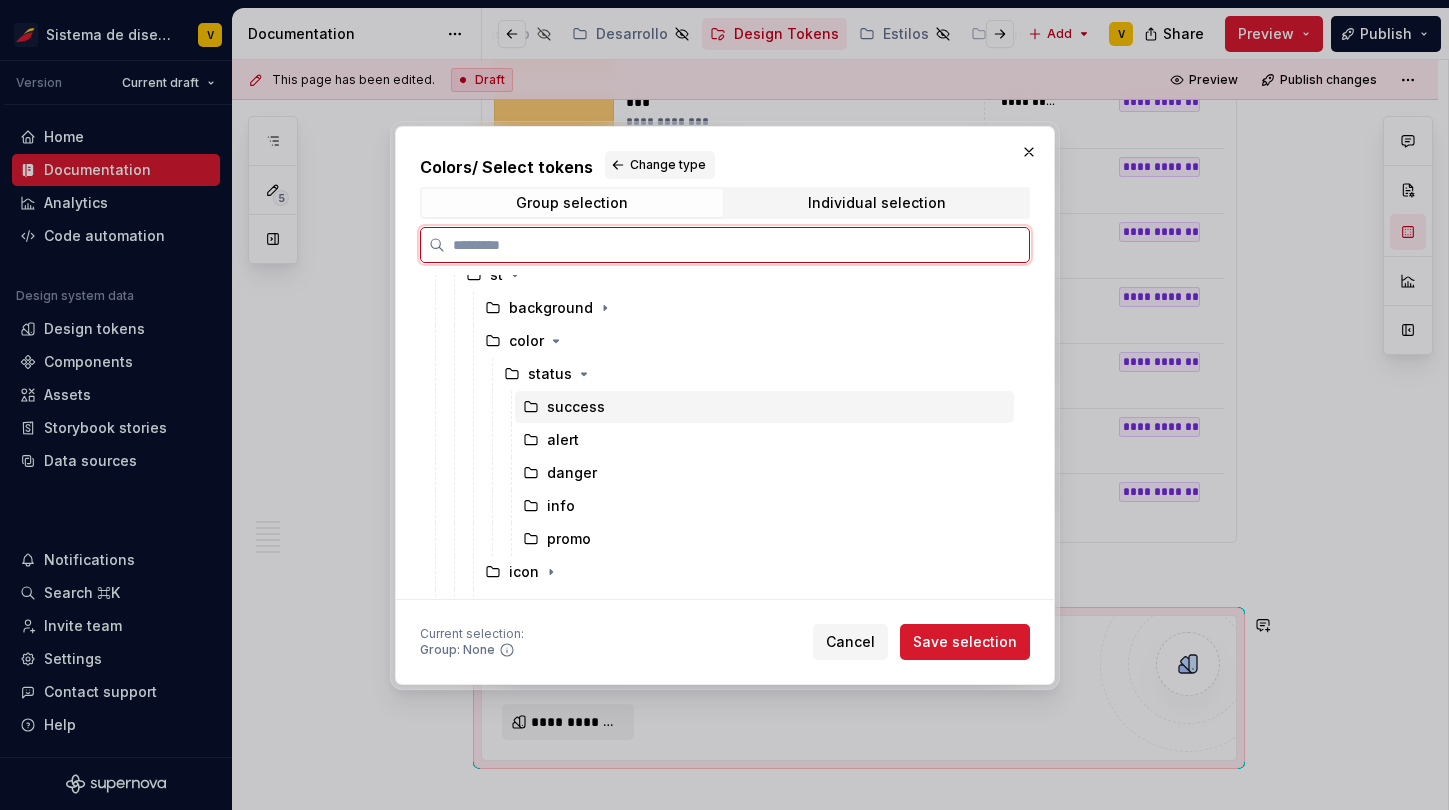 scroll, scrollTop: 138, scrollLeft: 0, axis: vertical 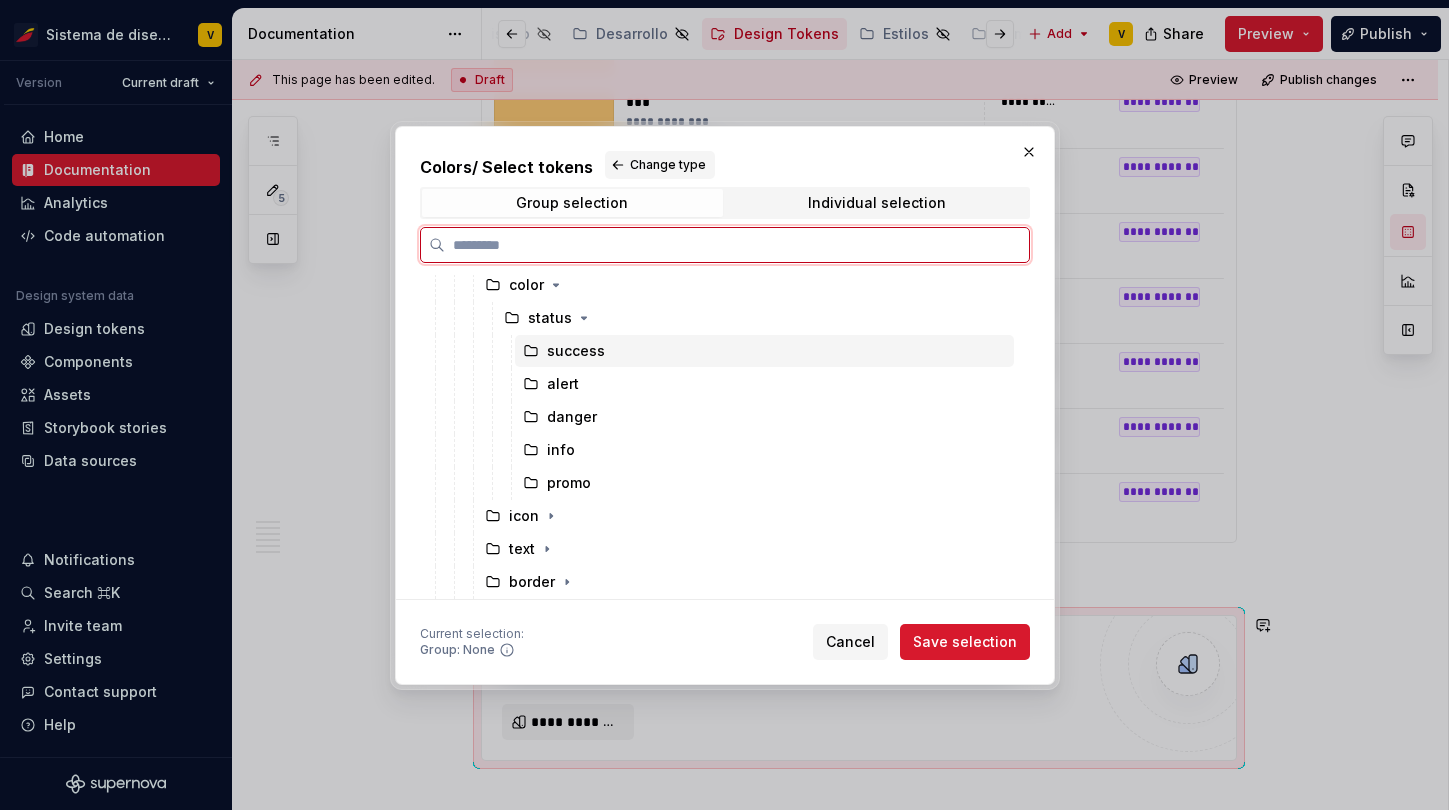 click on "success" at bounding box center (576, 351) 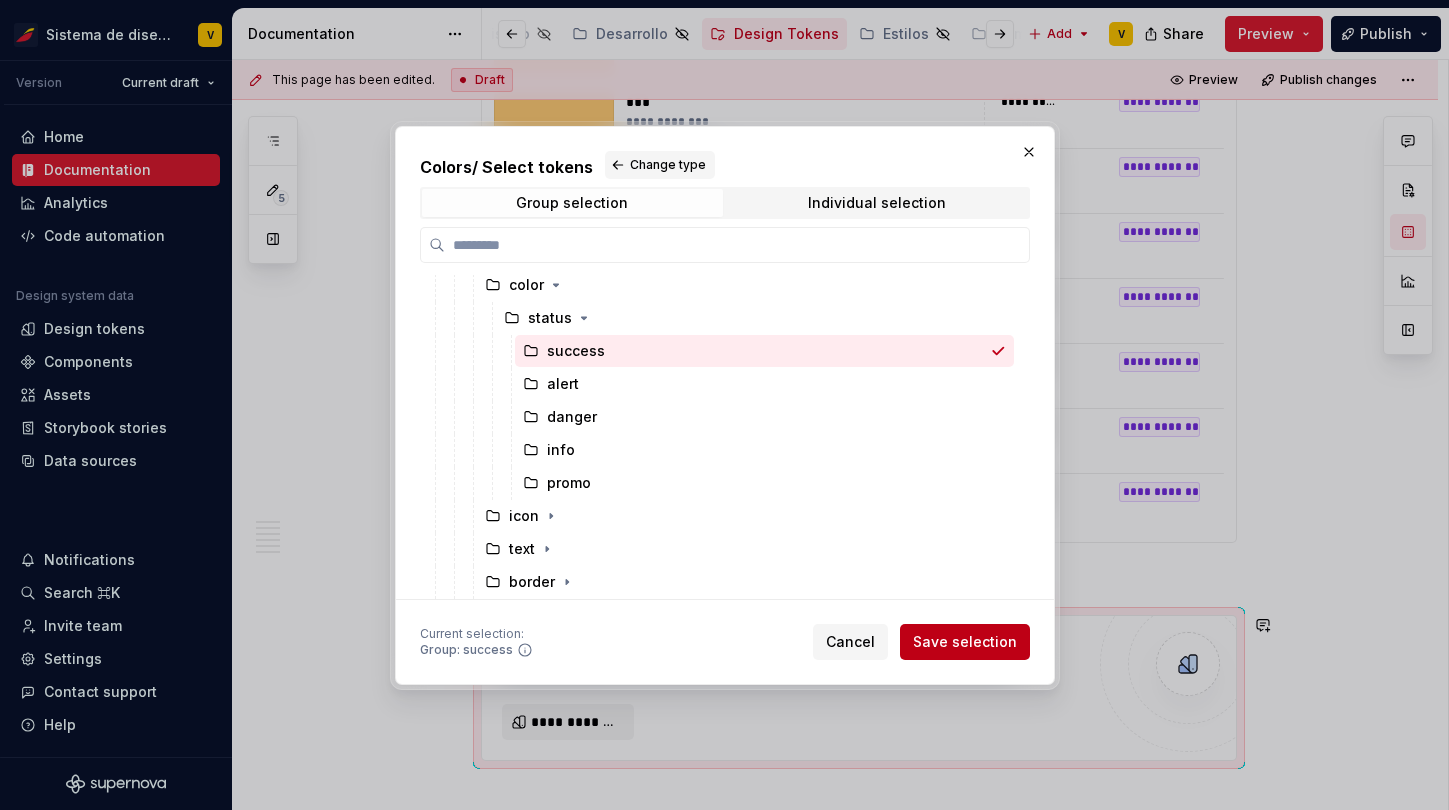 click on "Save selection" at bounding box center [965, 642] 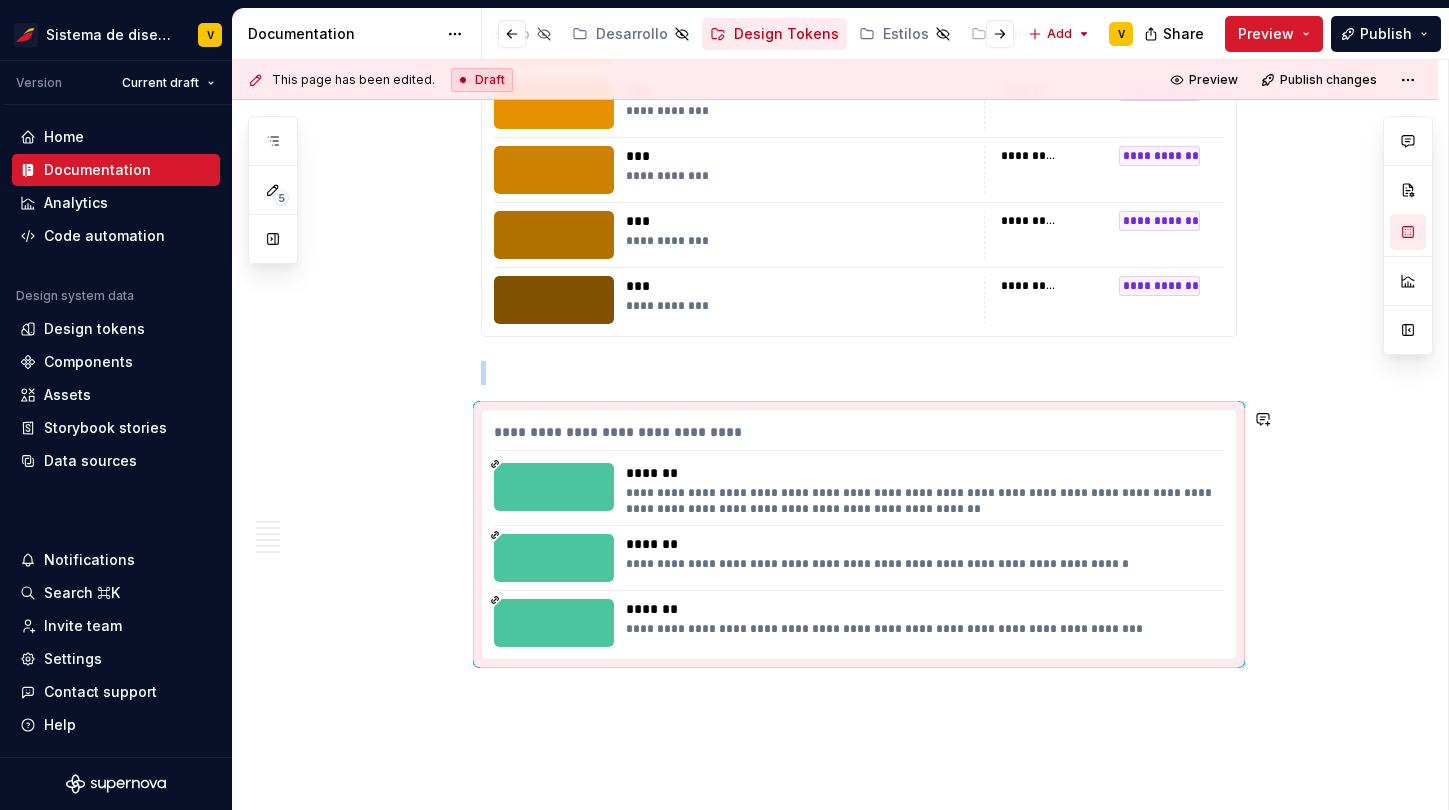 scroll, scrollTop: 4312, scrollLeft: 0, axis: vertical 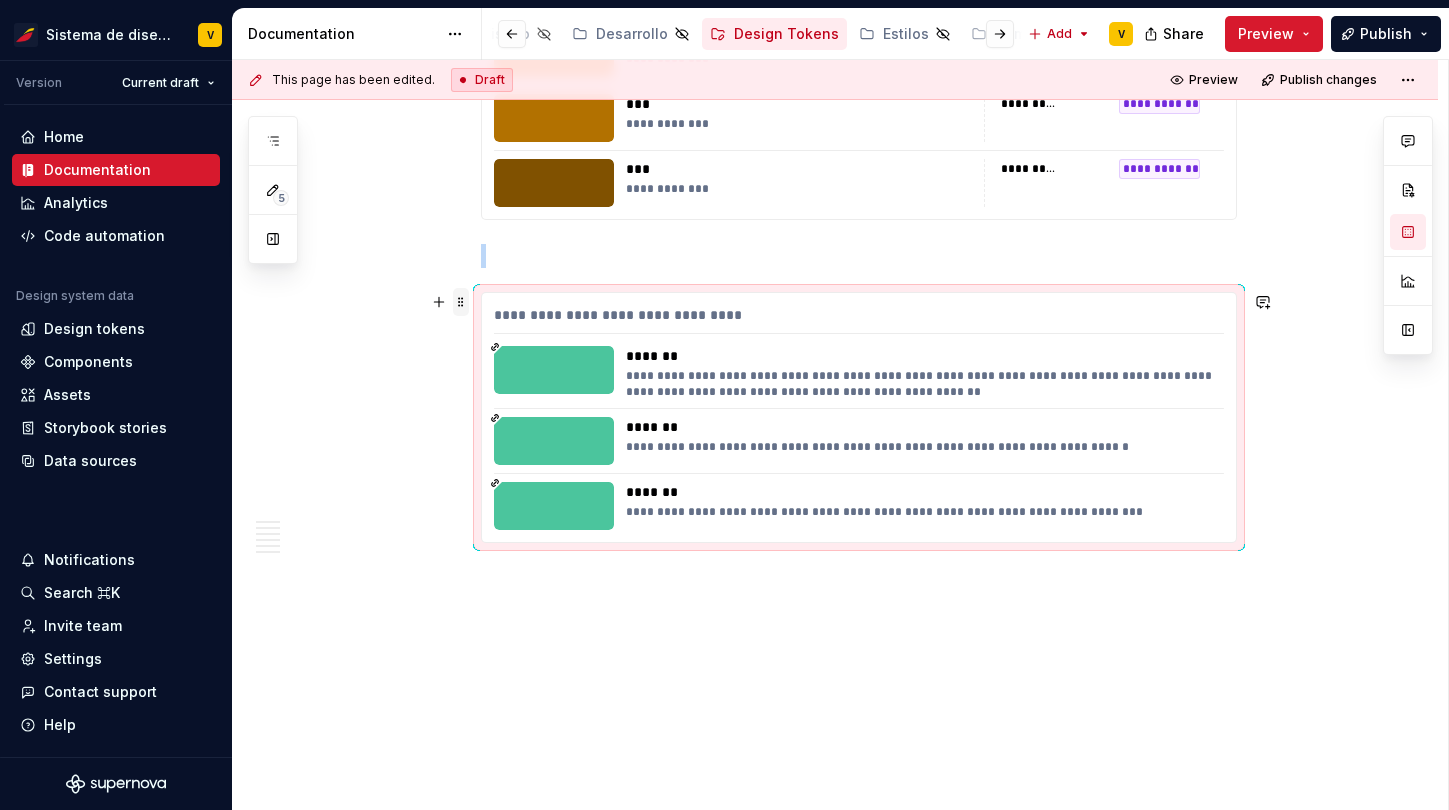 click at bounding box center (461, 302) 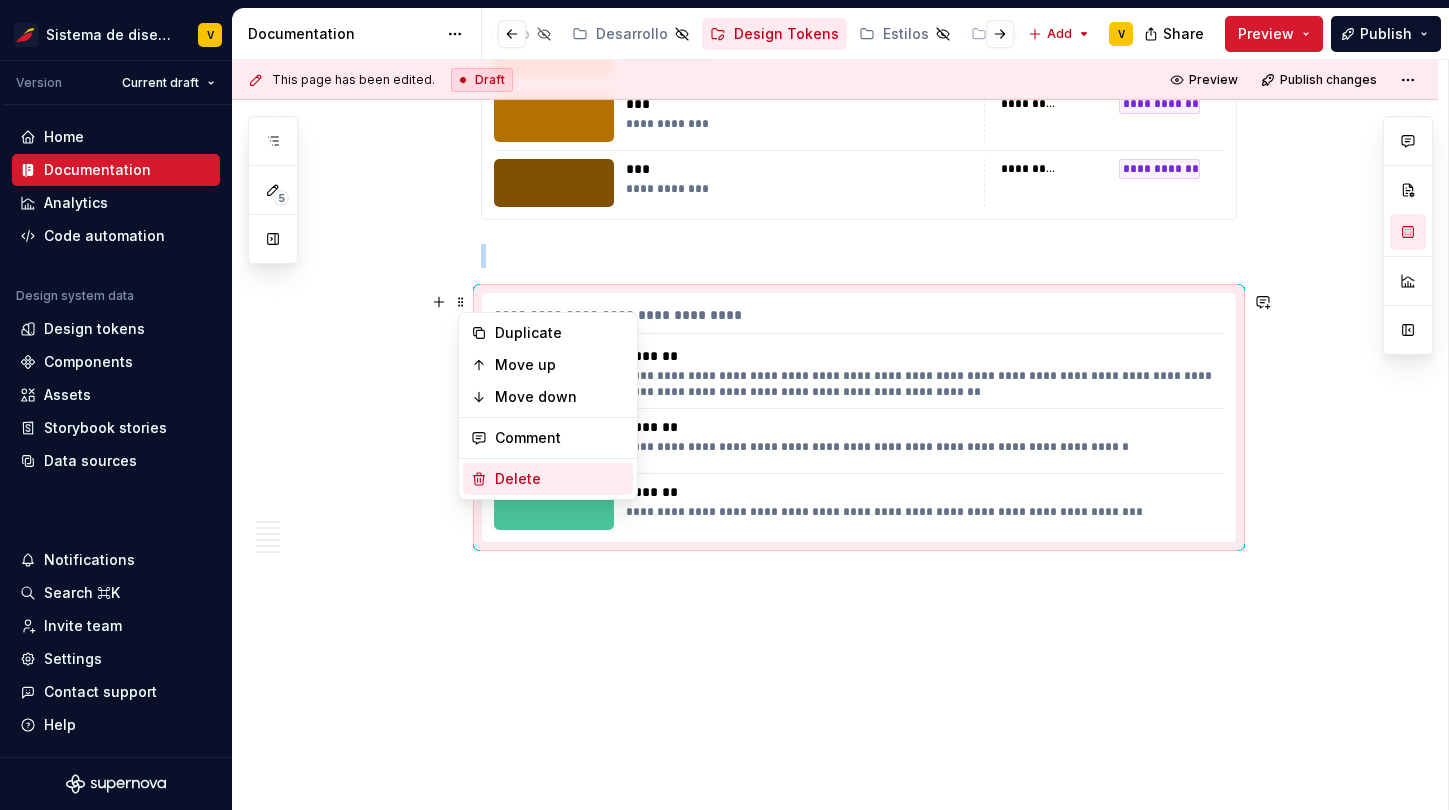 click on "Delete" at bounding box center (560, 479) 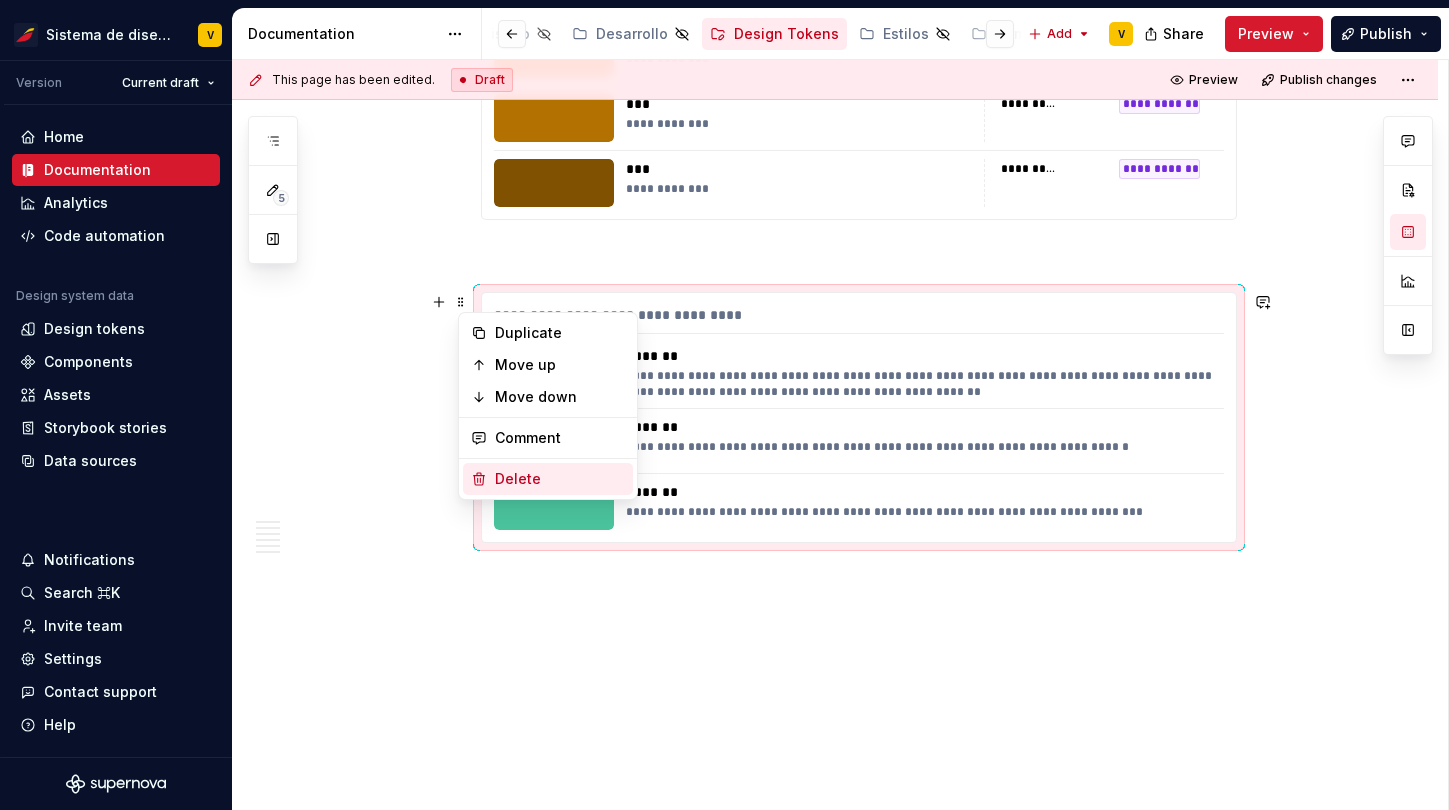 scroll, scrollTop: 4037, scrollLeft: 0, axis: vertical 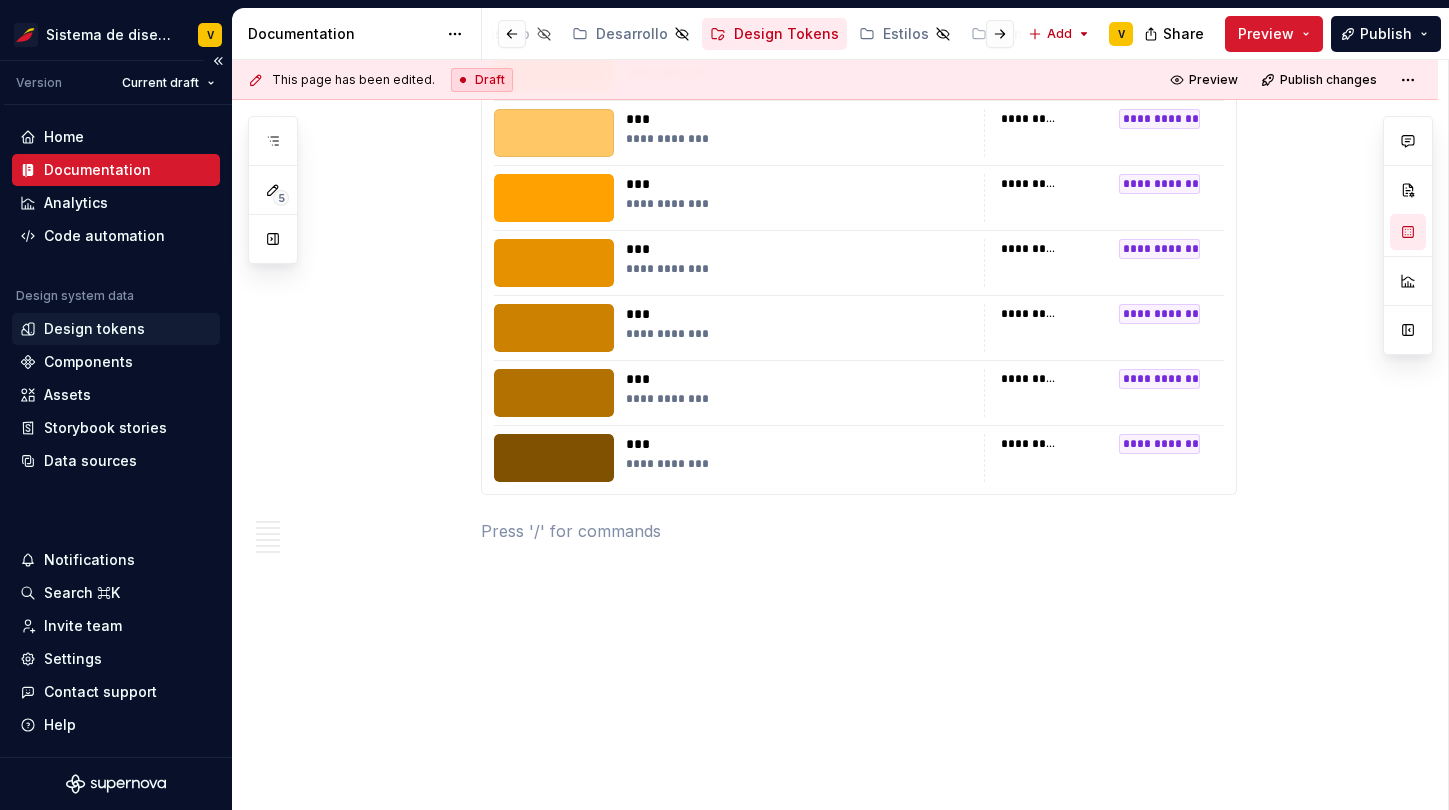 click on "Design tokens" at bounding box center (94, 329) 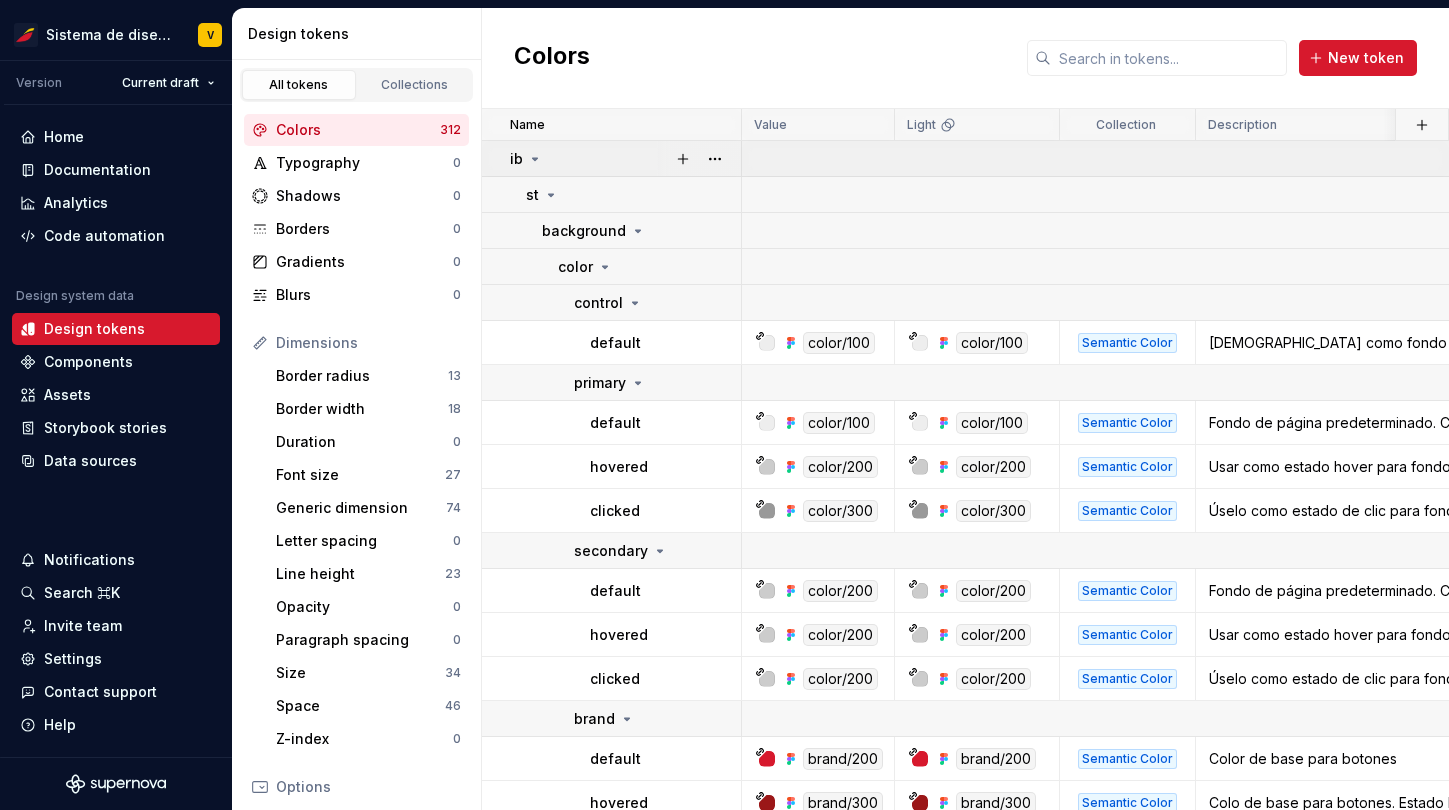 click 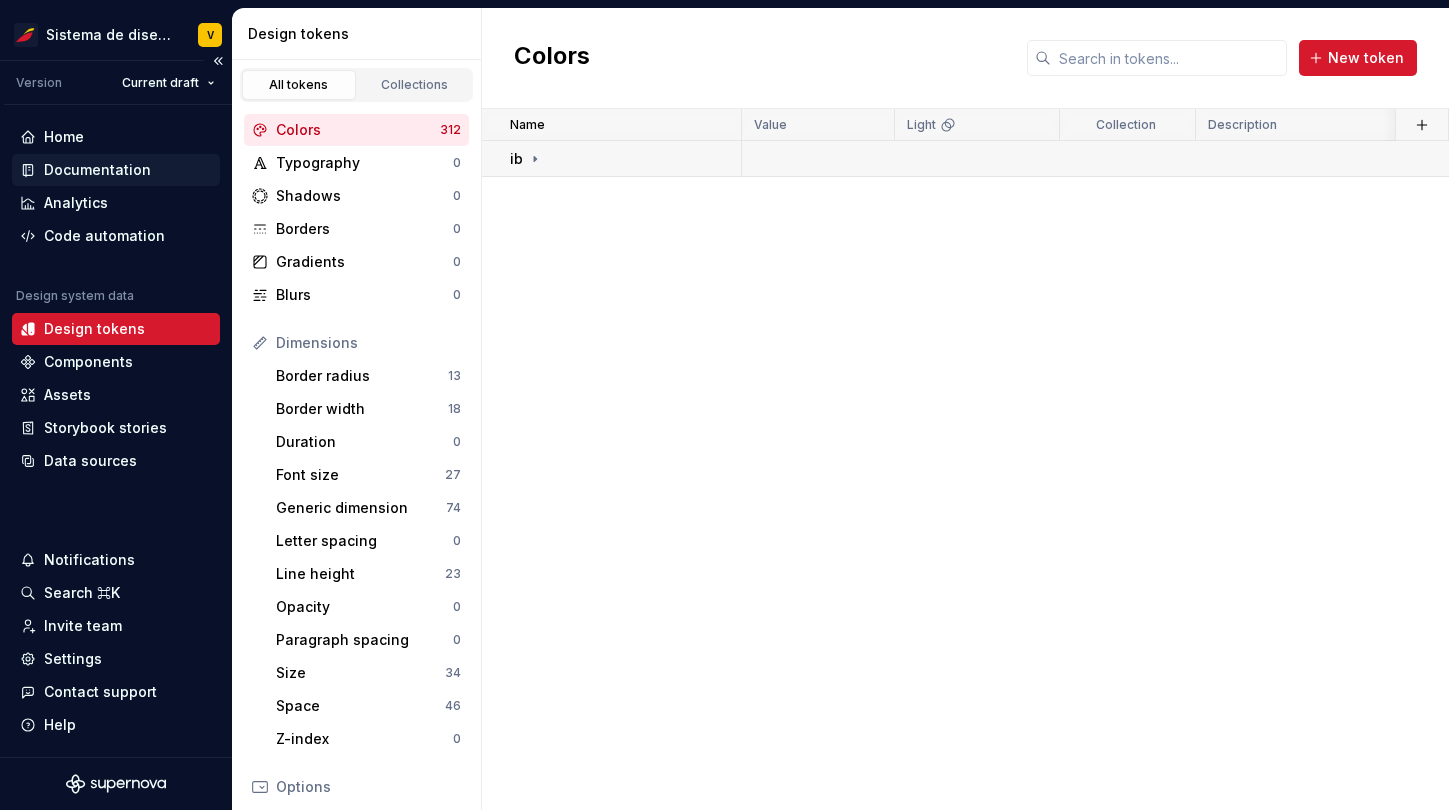 click on "Documentation" at bounding box center [97, 170] 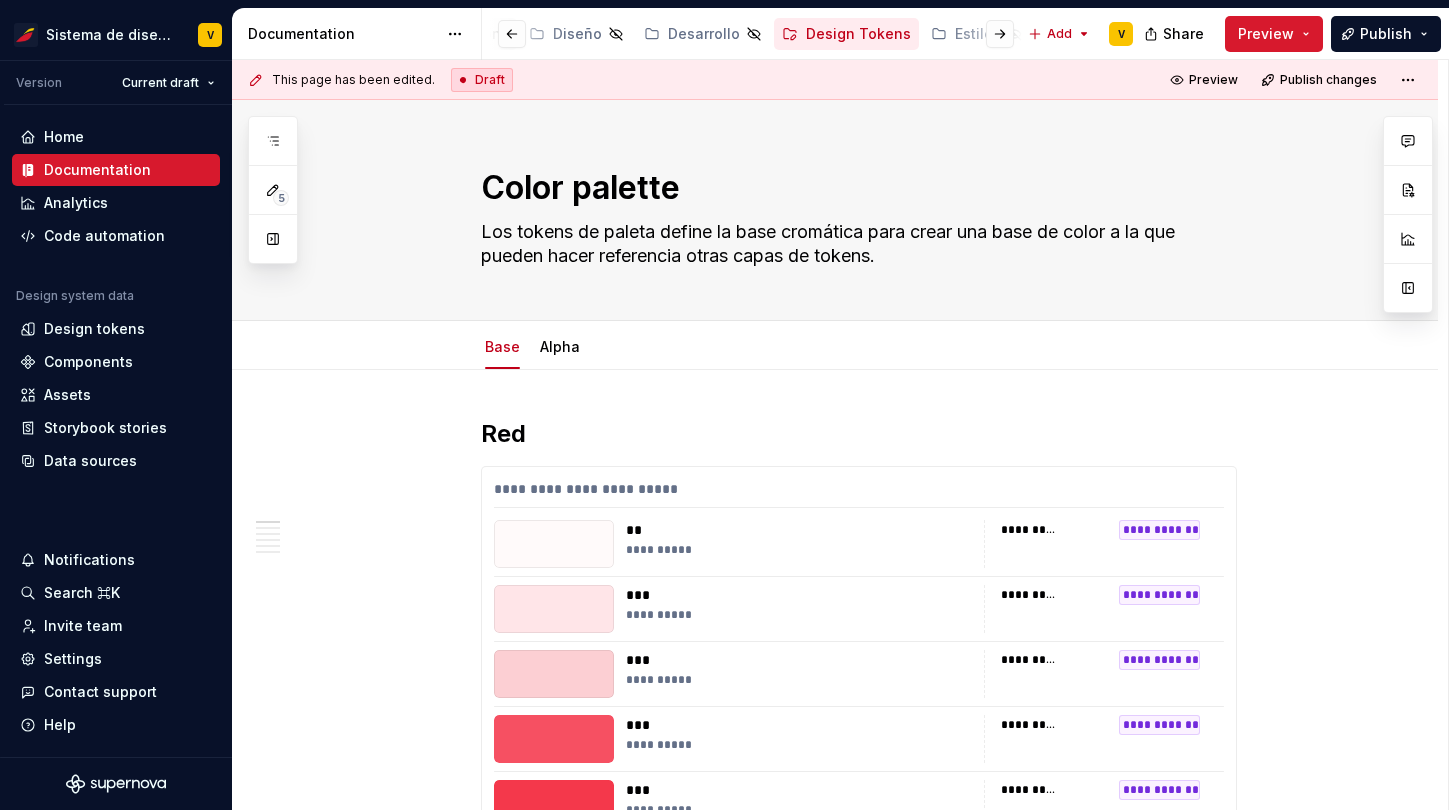 scroll, scrollTop: 0, scrollLeft: 499, axis: horizontal 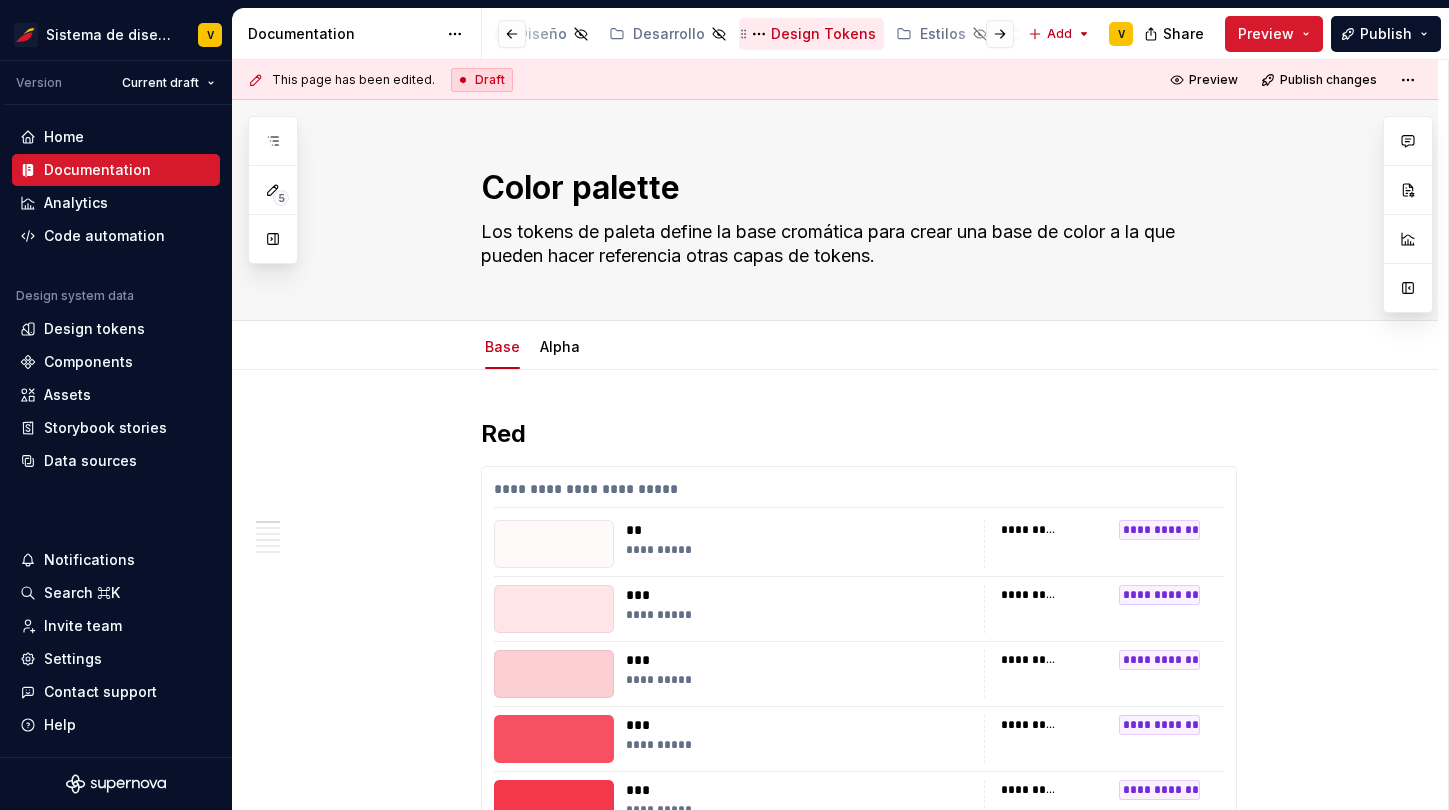 click on "Design Tokens" at bounding box center [823, 34] 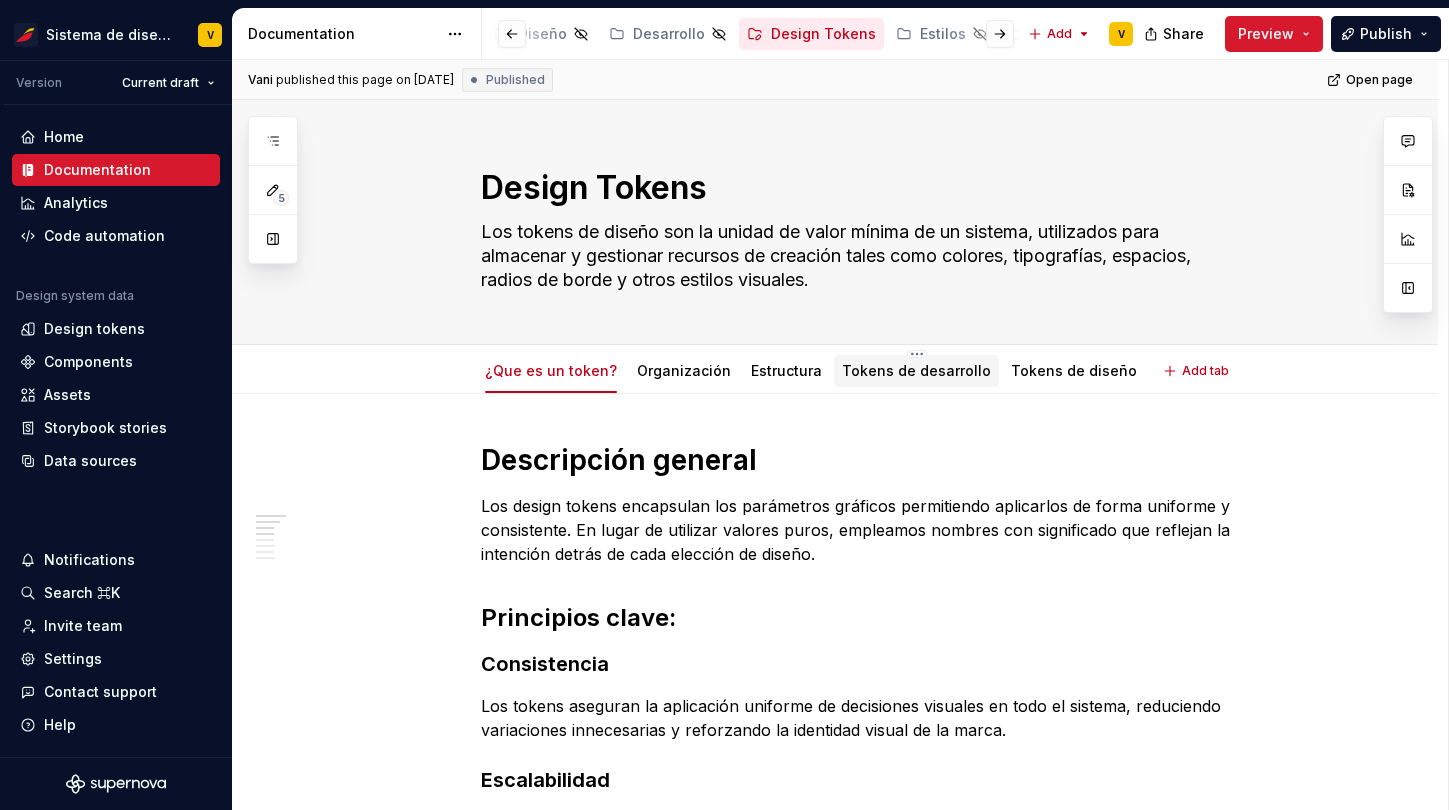 click on "Tokens de desarrollo" at bounding box center (916, 370) 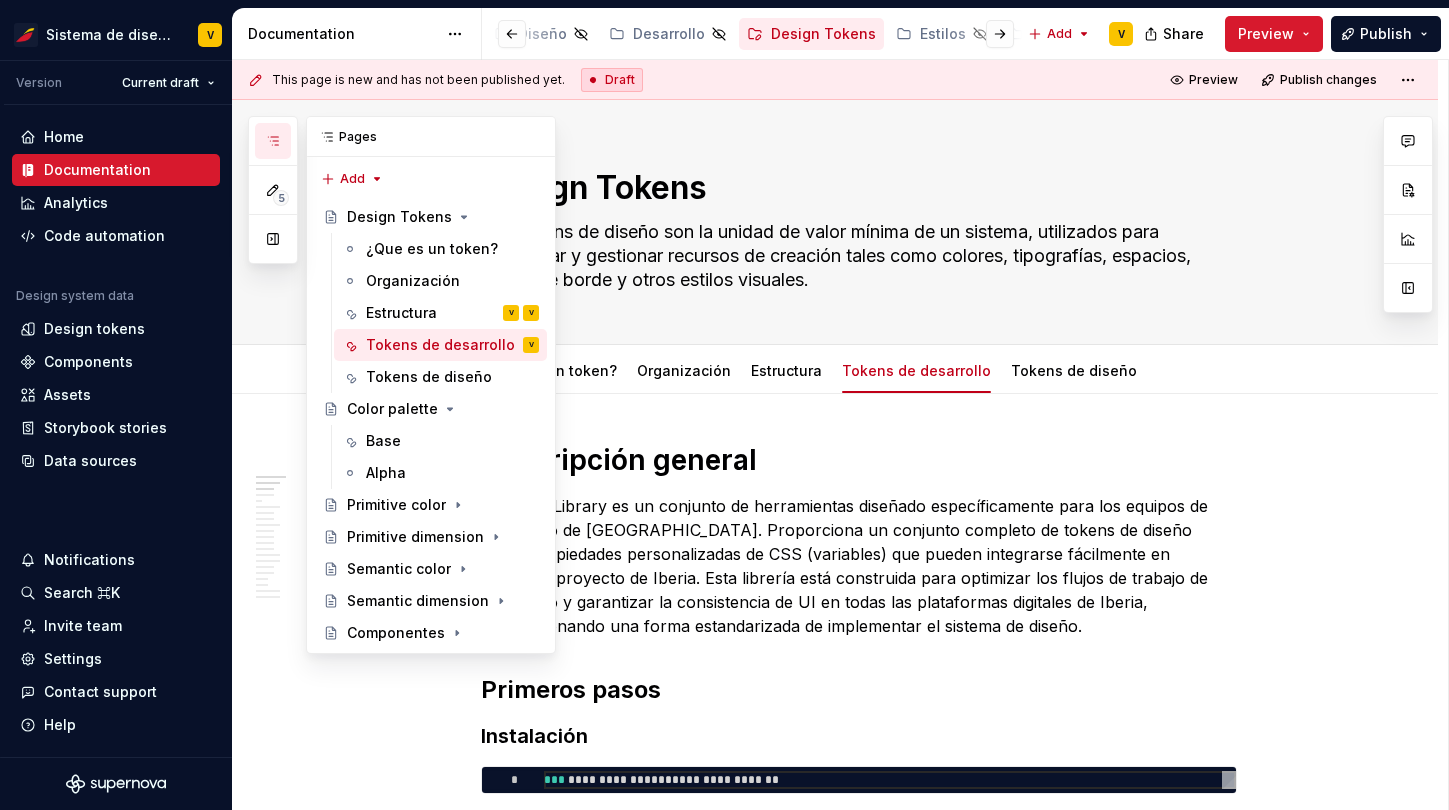click 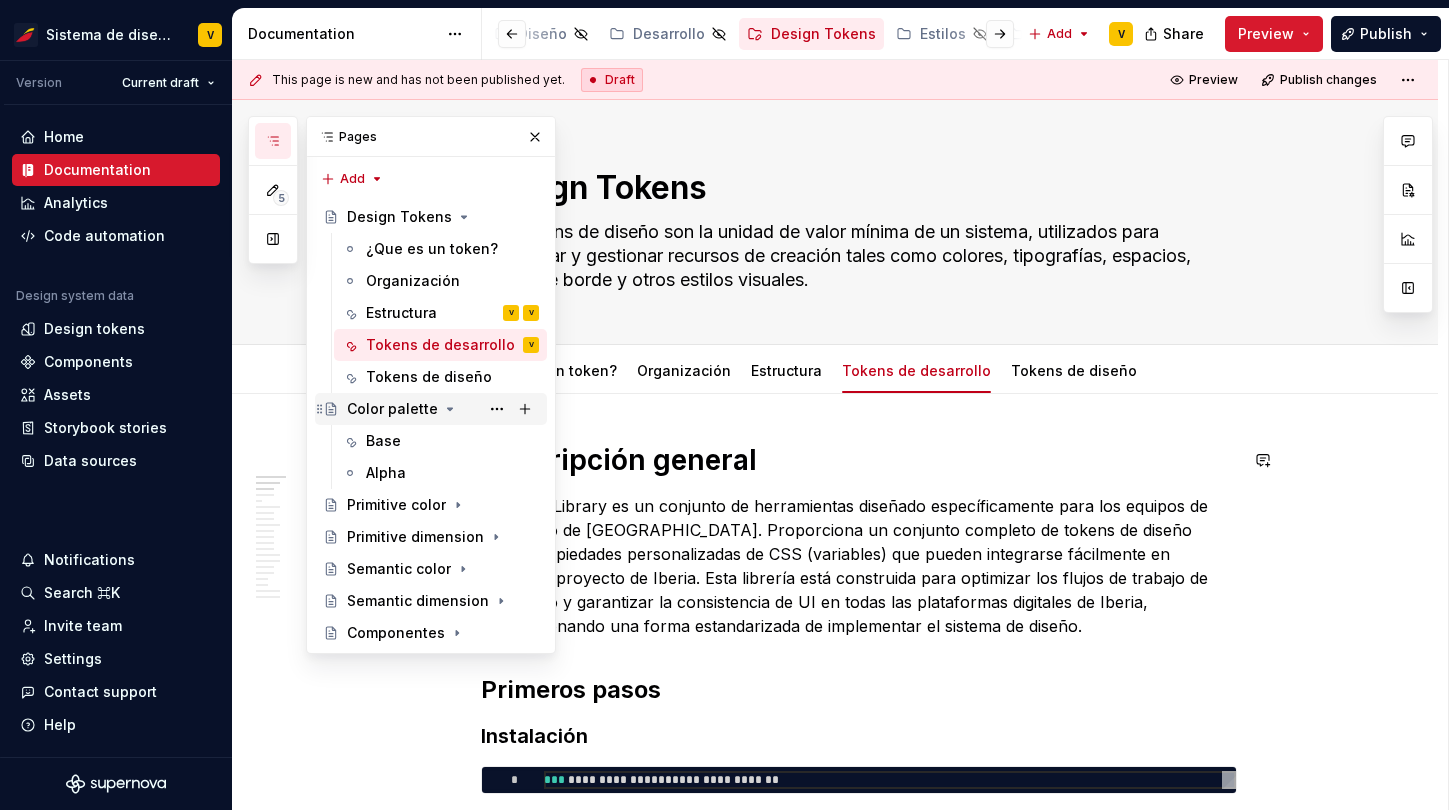 click 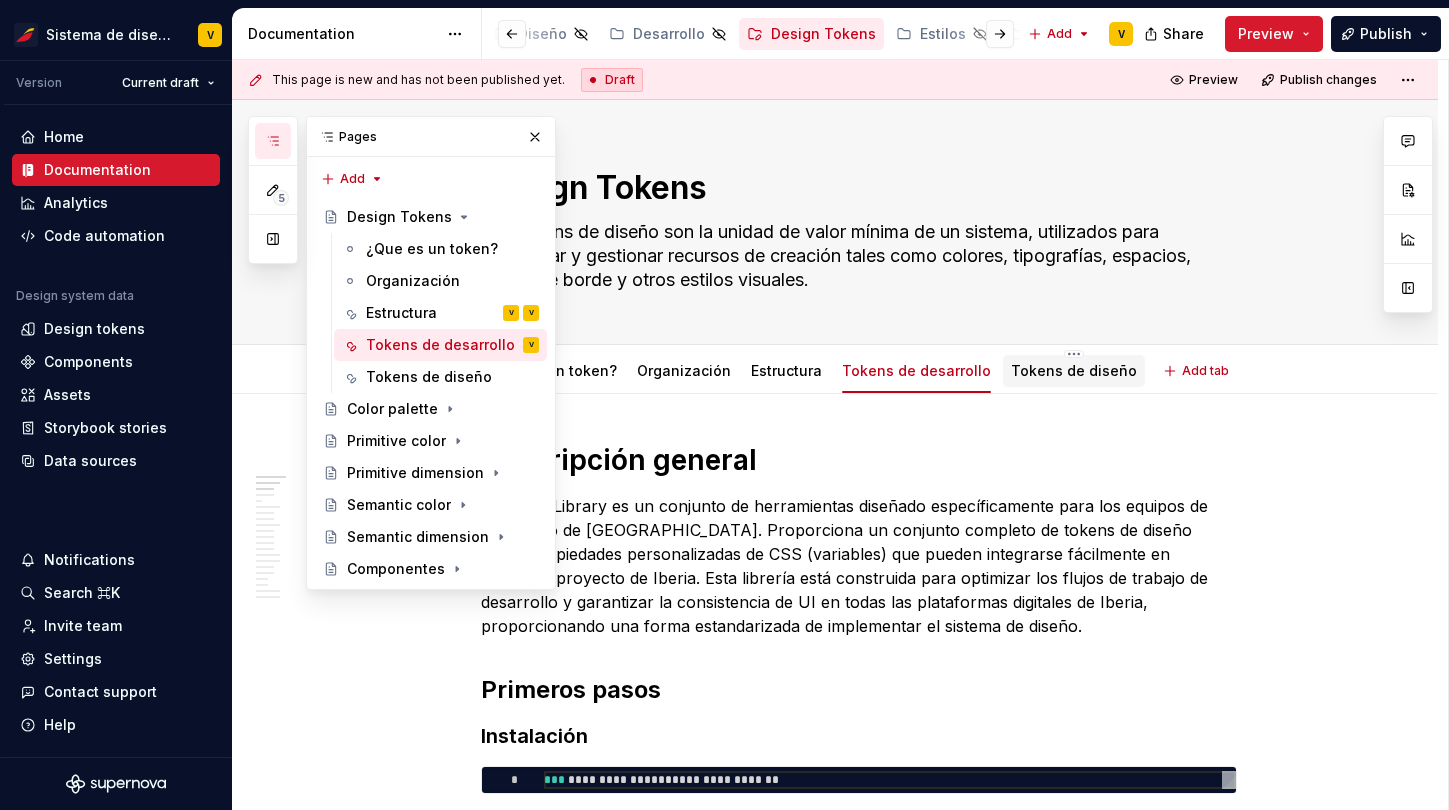 click on "Tokens de diseño" at bounding box center (1074, 370) 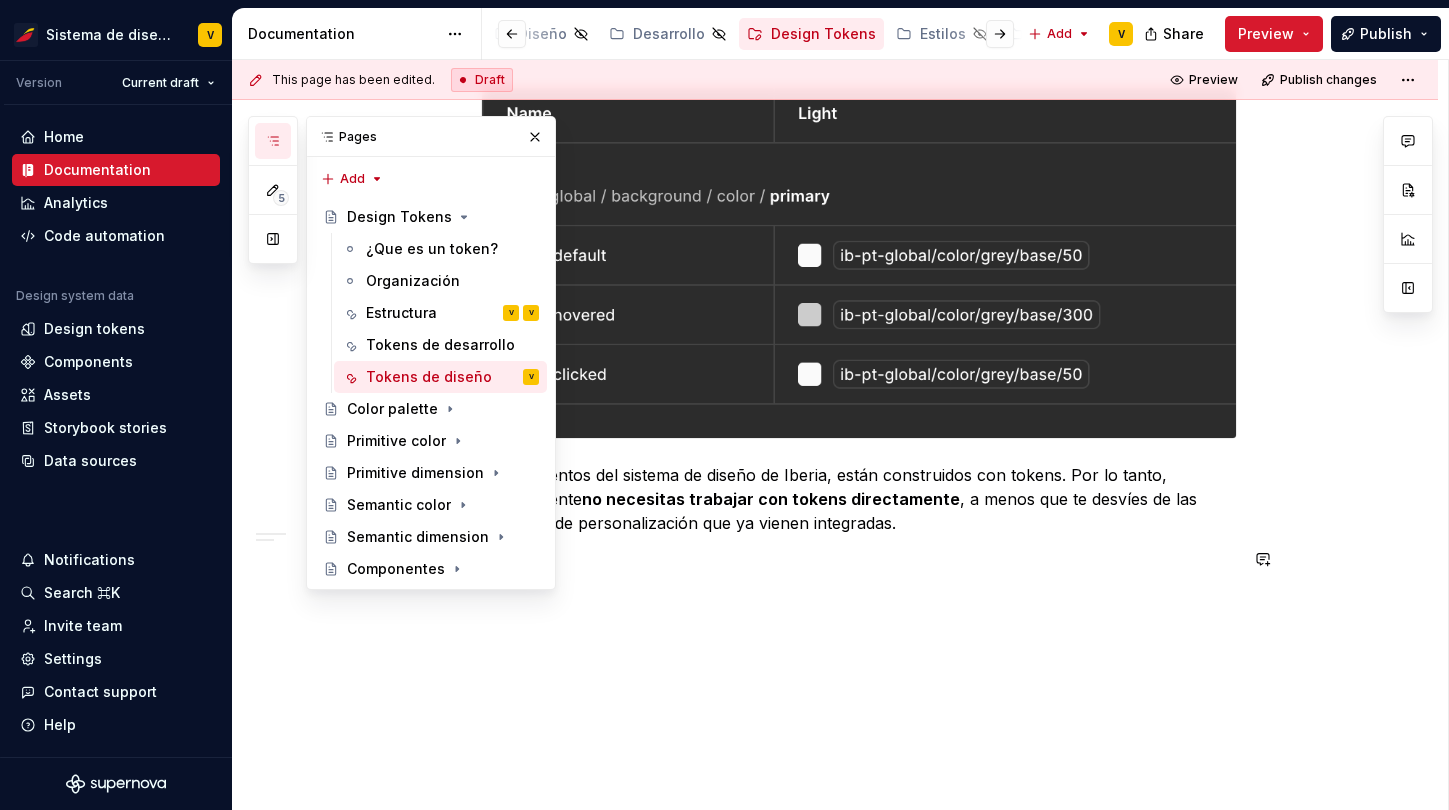scroll, scrollTop: 732, scrollLeft: 0, axis: vertical 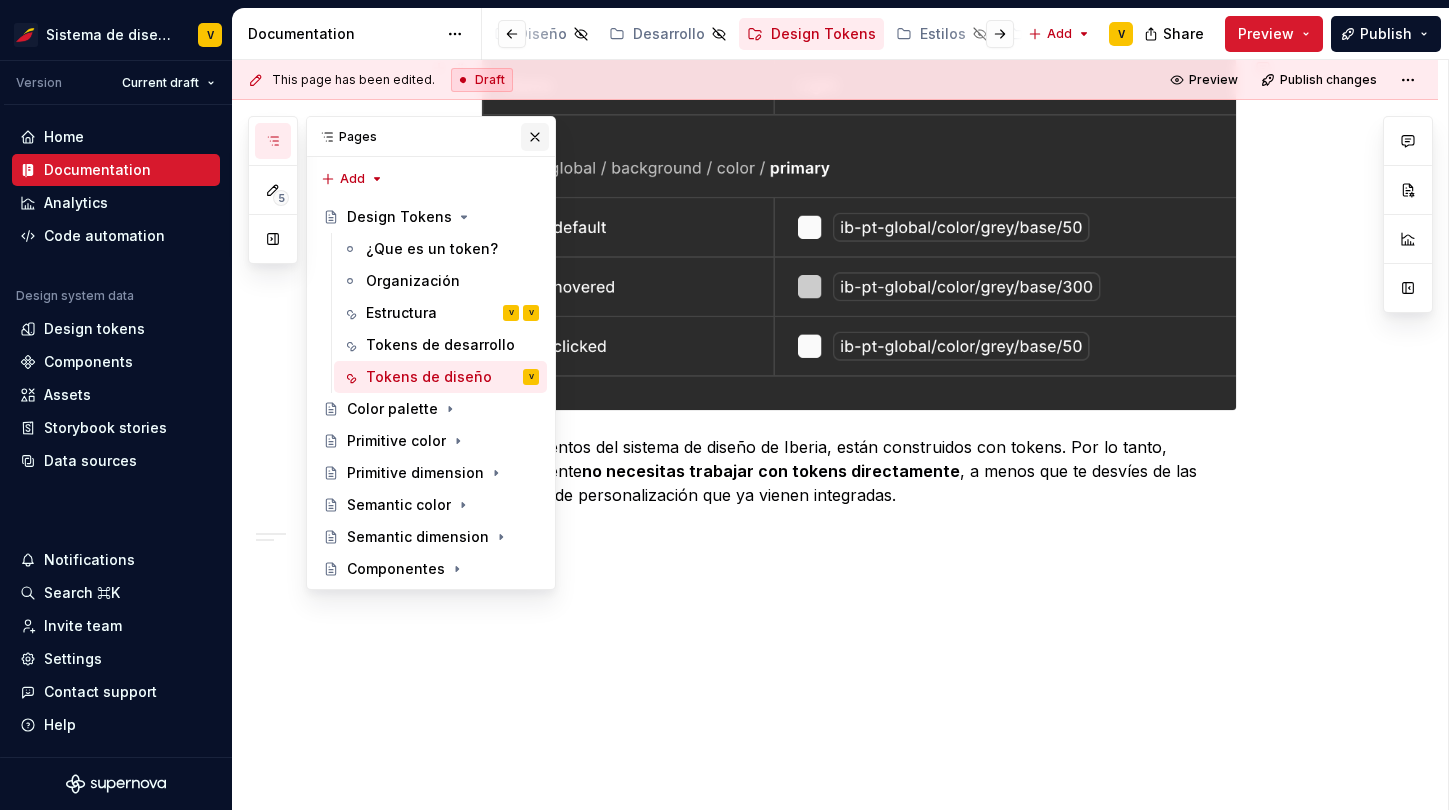 click at bounding box center [535, 137] 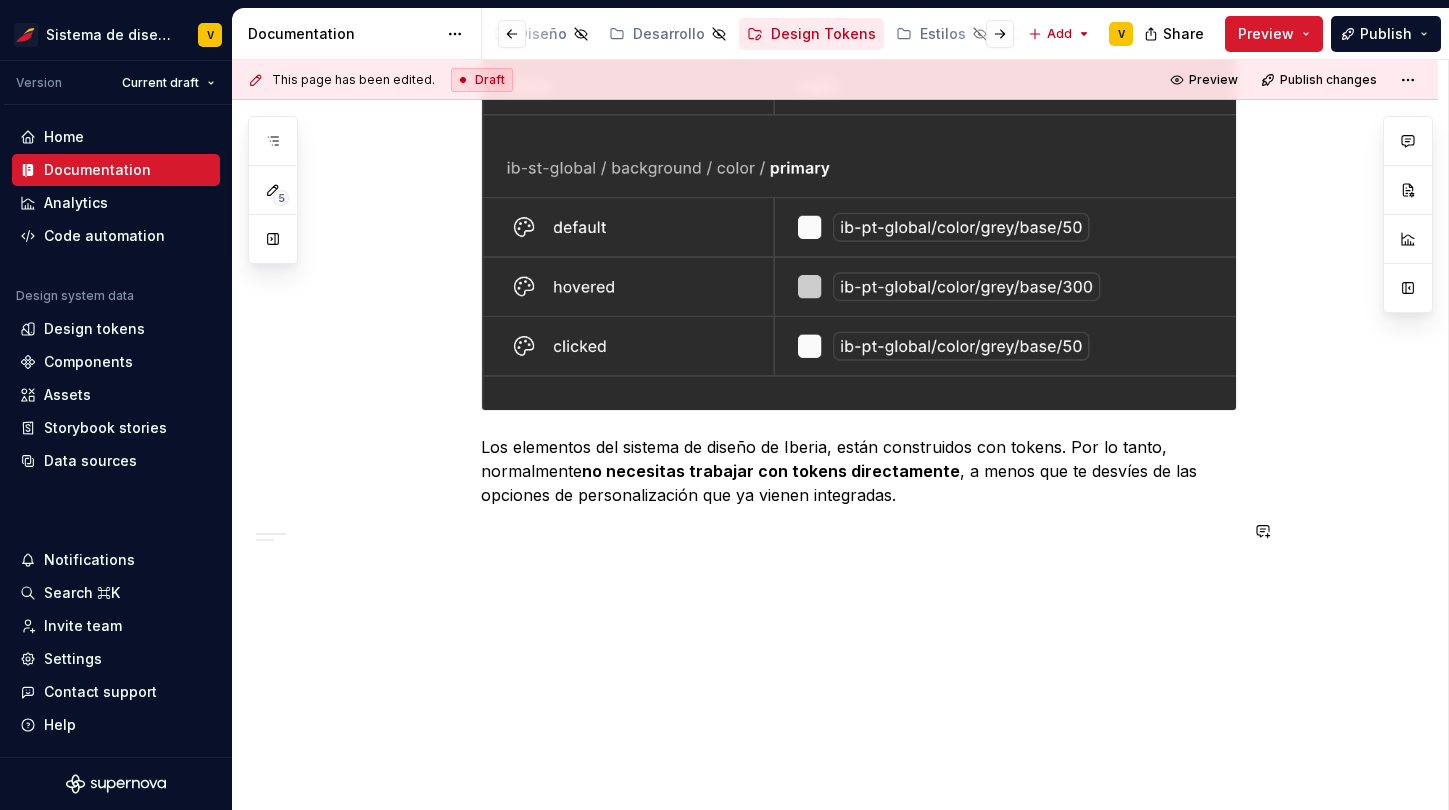 click on "Tokens para diseño Uso de tokens en Figma Nuestros tokens están configurados como  variables  locales  y   estilos   en Figma, dentro de nuestra librería de   Design Tokens v0.2.rc.9 . Definen todos los elementos de diseño utilizados en nuestros sistema de diseño de Iberia, incluyendo, colores, tamaños de fuente, espaciados, etc. Los tokens en Figma siguen la misma estructura de segmentos que usamos en  nuestra estructura de variables de tokens , pero usan una barra diagonal / en lugar de un guión. Los elementos del sistema de diseño de Iberia, están construidos con tokens. Por lo tanto, normalmente  no necesitas trabajar con tokens directamente , a menos que te desvíes de las opciones de personalización que ya vienen integradas." at bounding box center [859, 138] 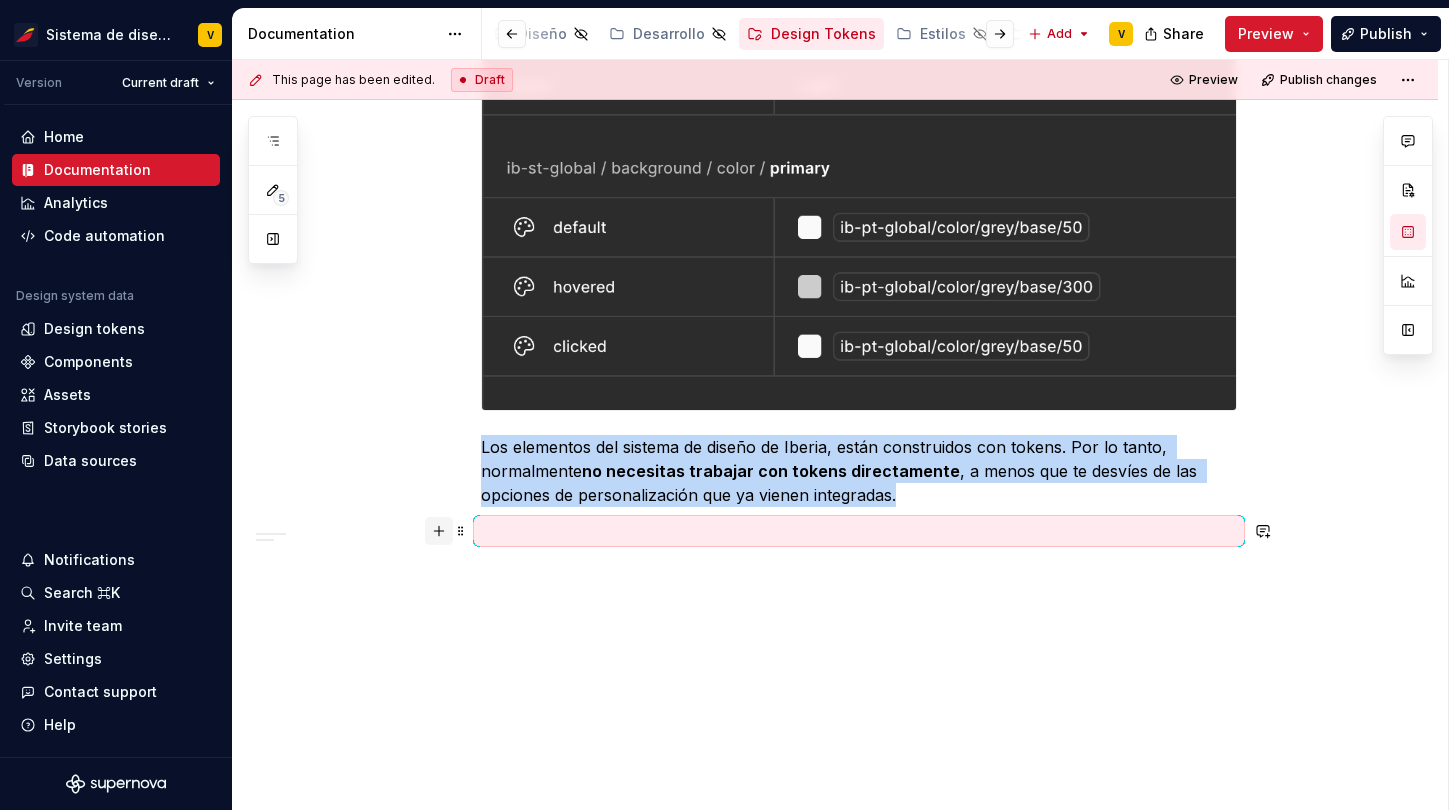 click at bounding box center [439, 531] 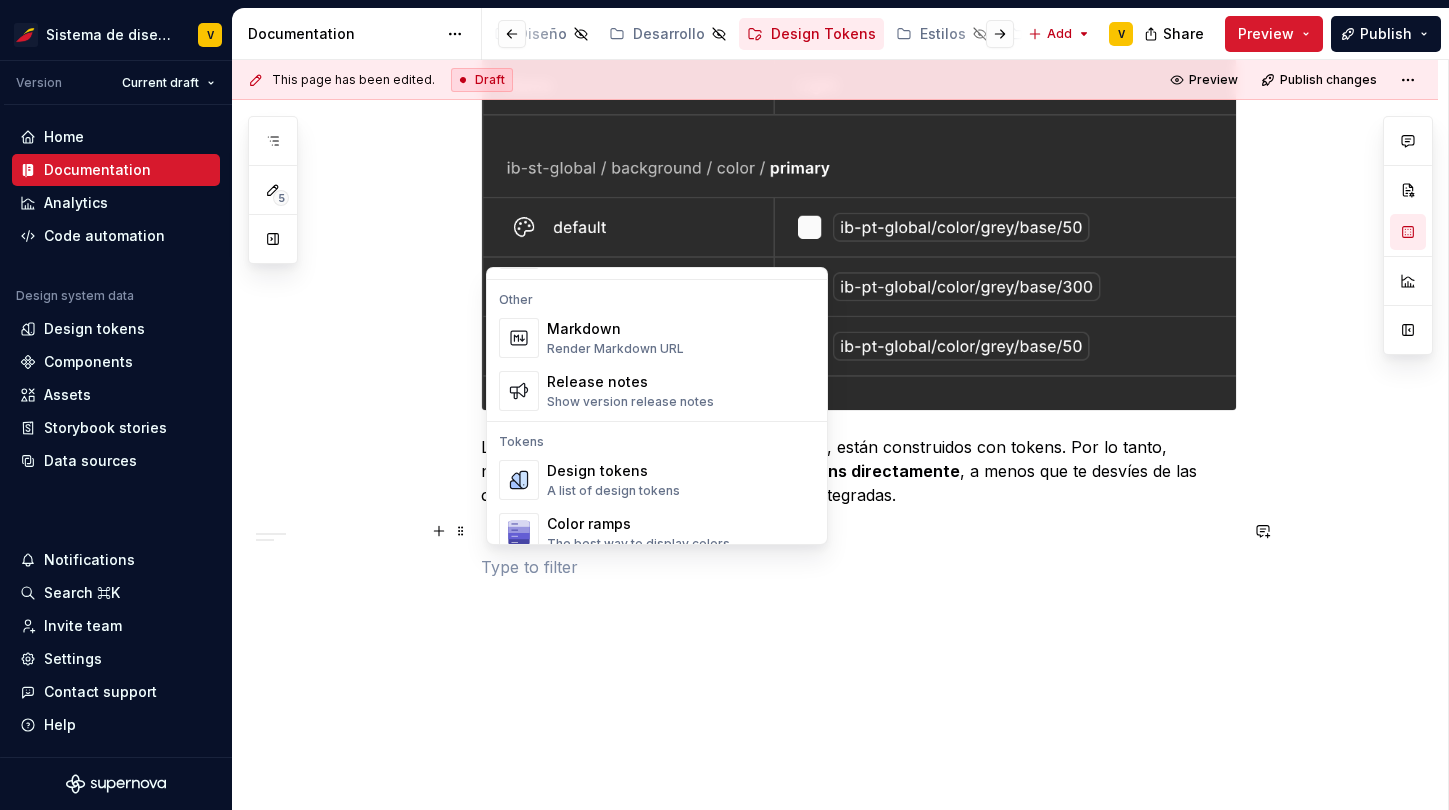 scroll, scrollTop: 1347, scrollLeft: 0, axis: vertical 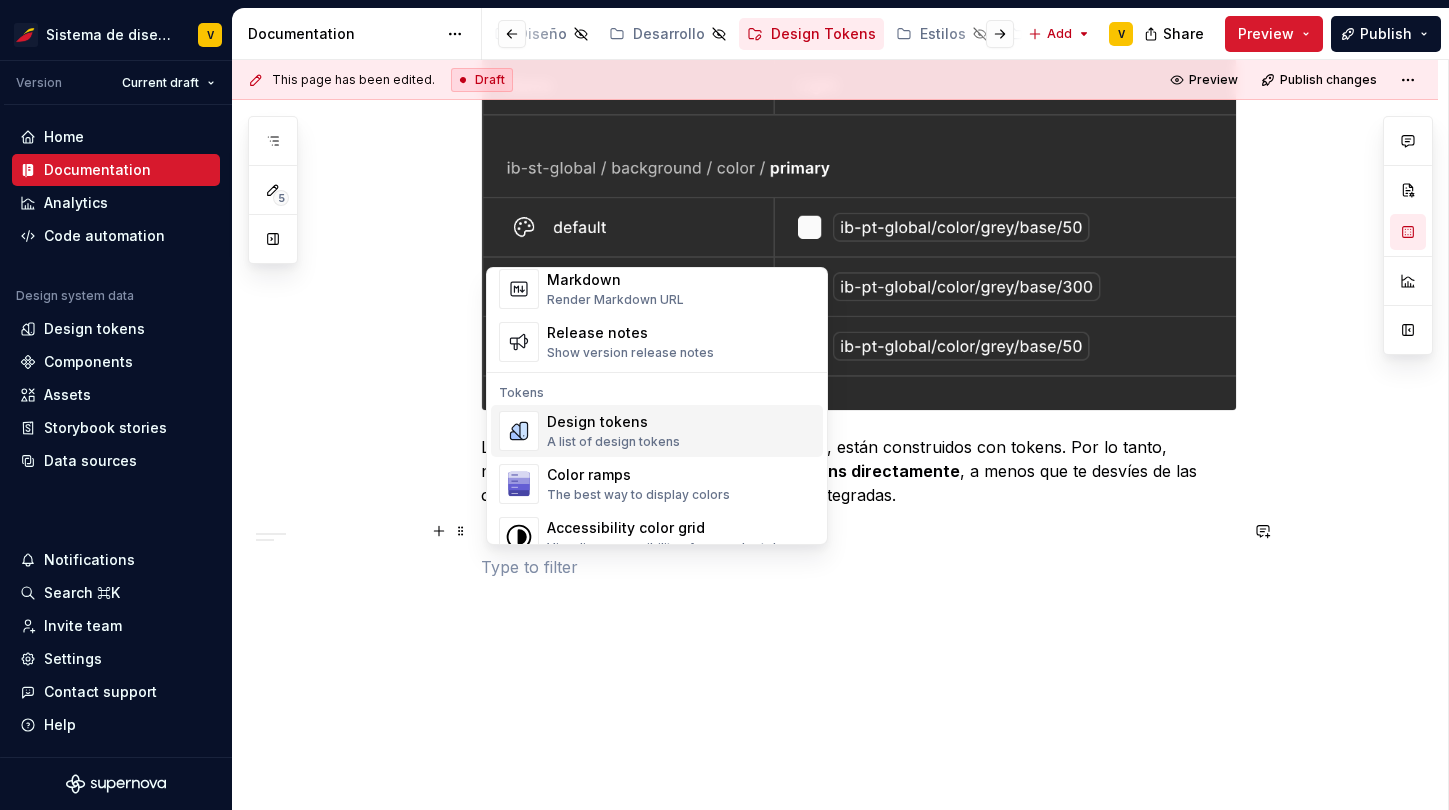 click on "Design tokens" at bounding box center [613, 422] 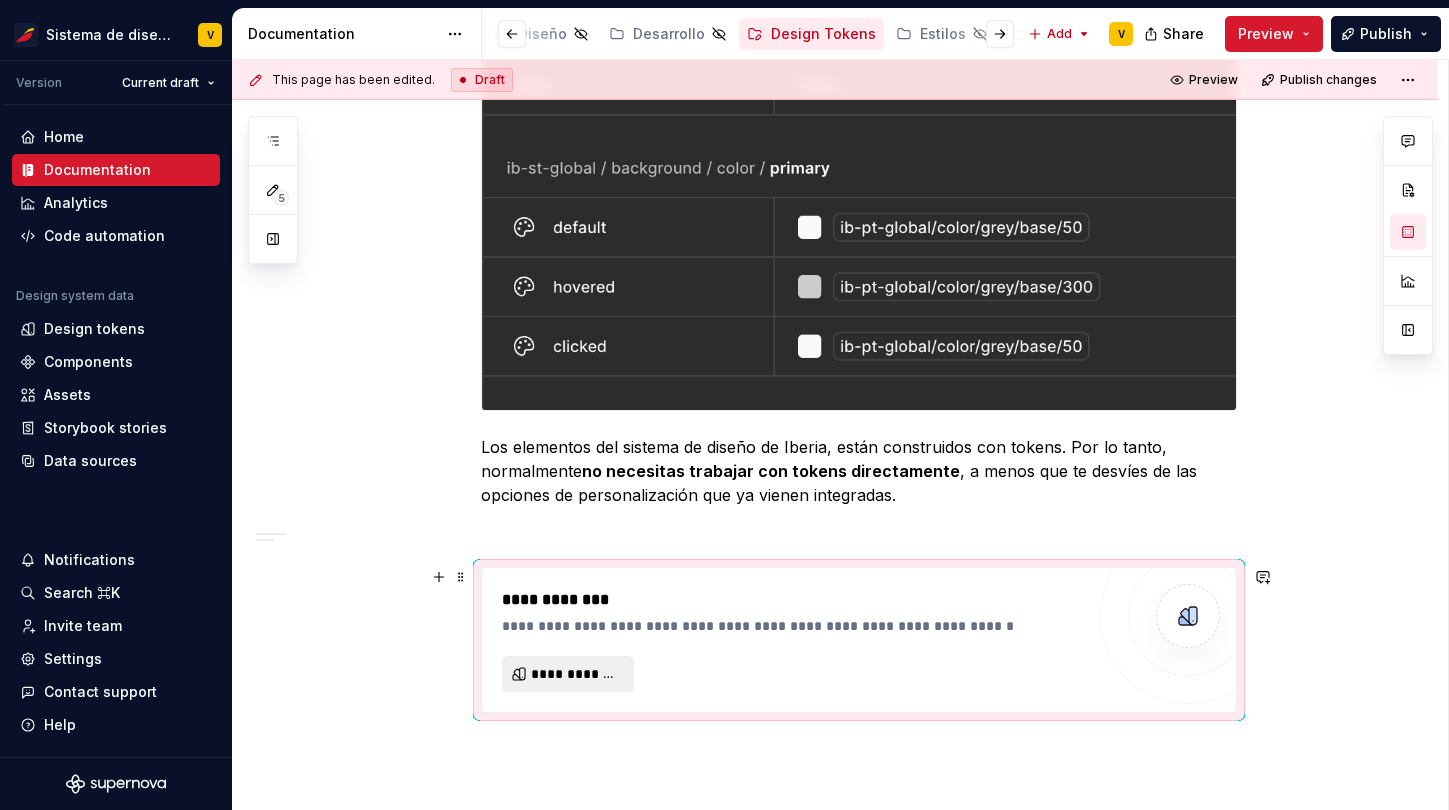 click on "**********" at bounding box center [576, 674] 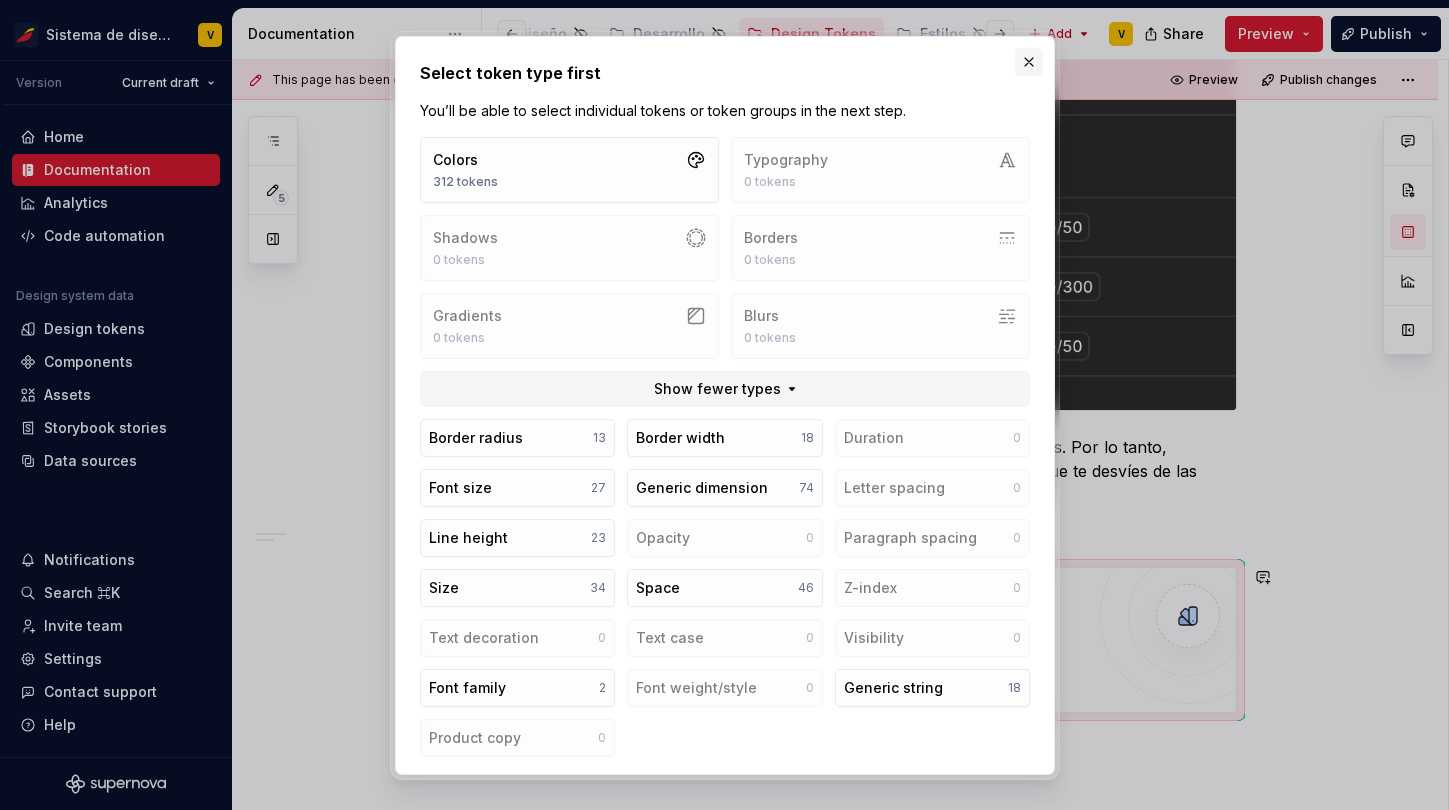 click at bounding box center (1029, 62) 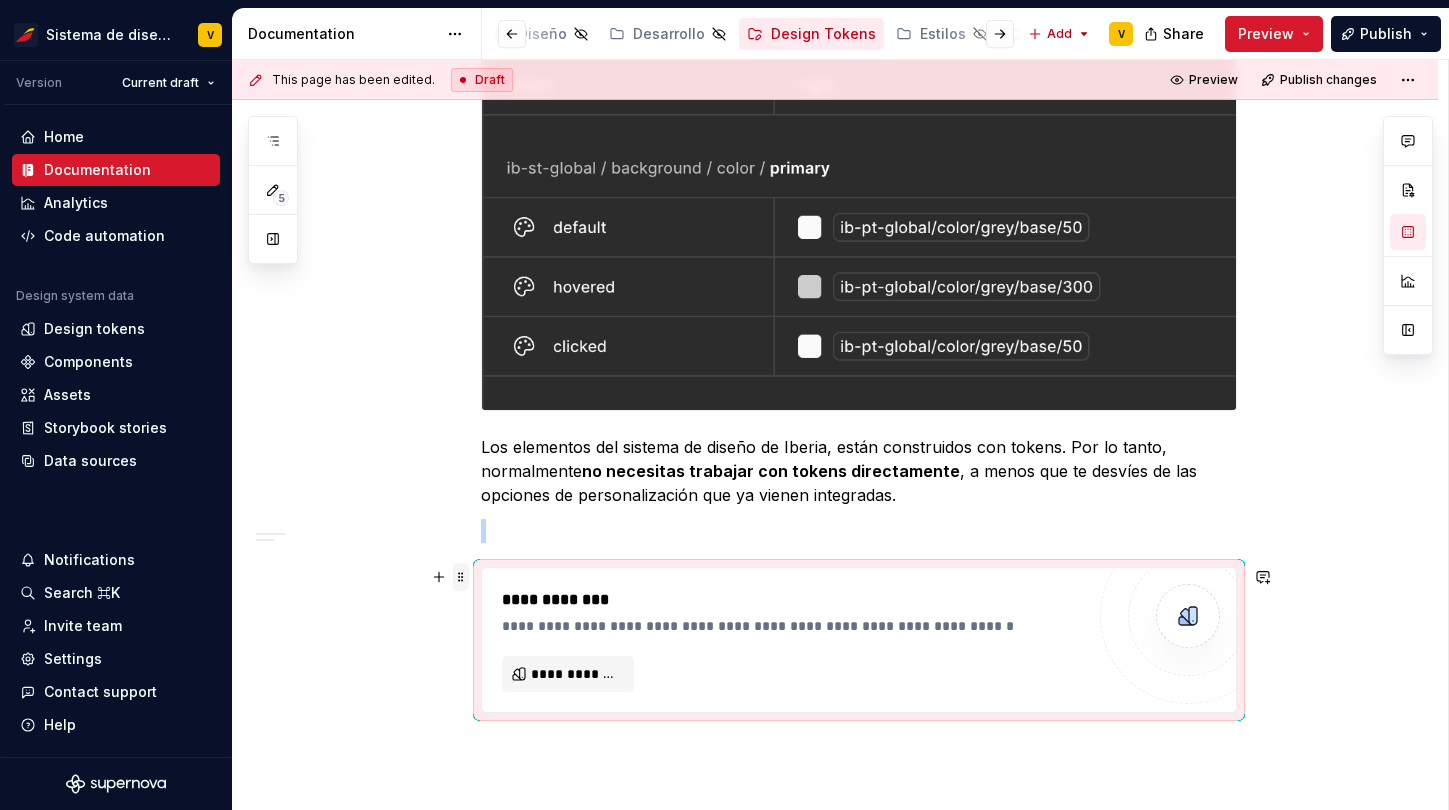 click at bounding box center (461, 577) 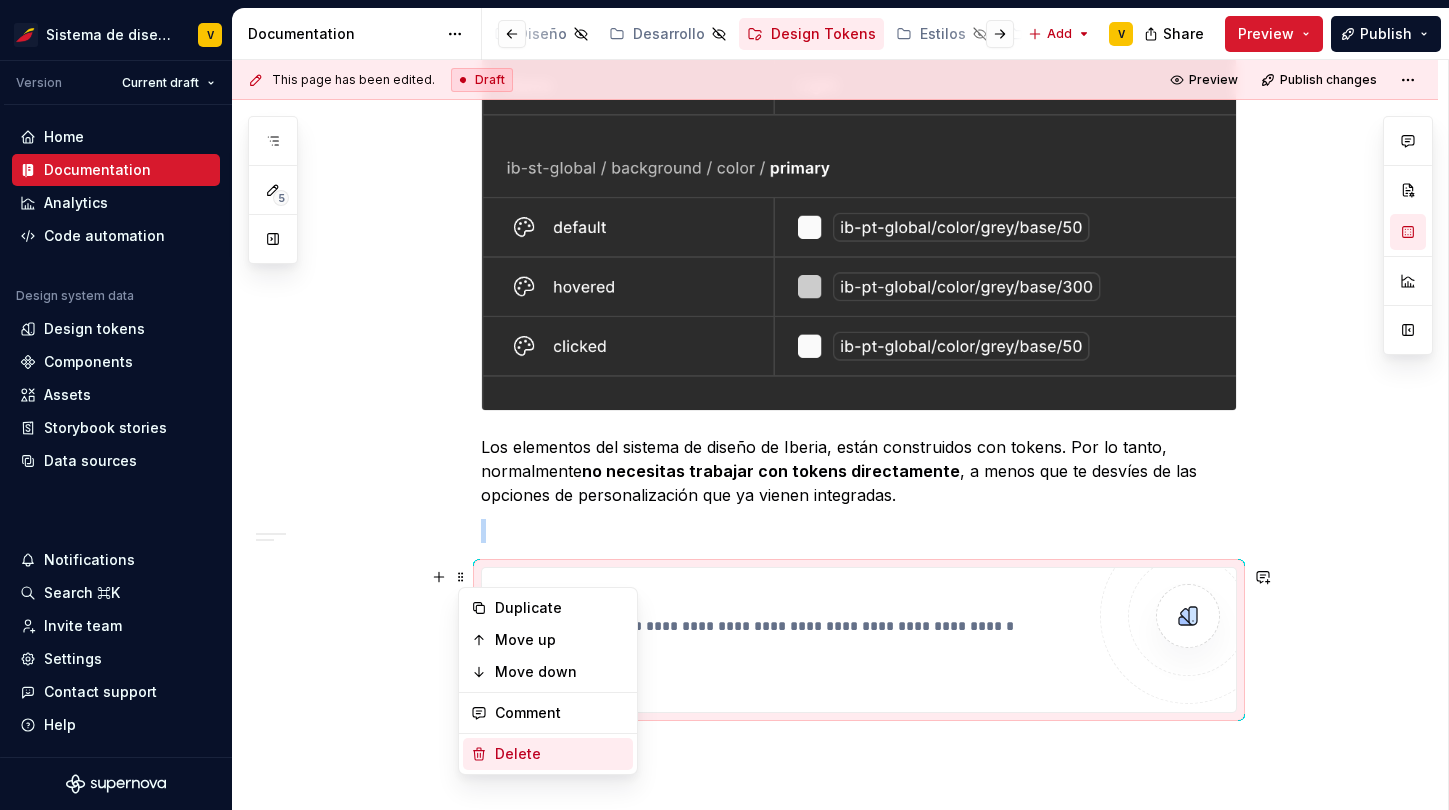 click on "Delete" at bounding box center [560, 754] 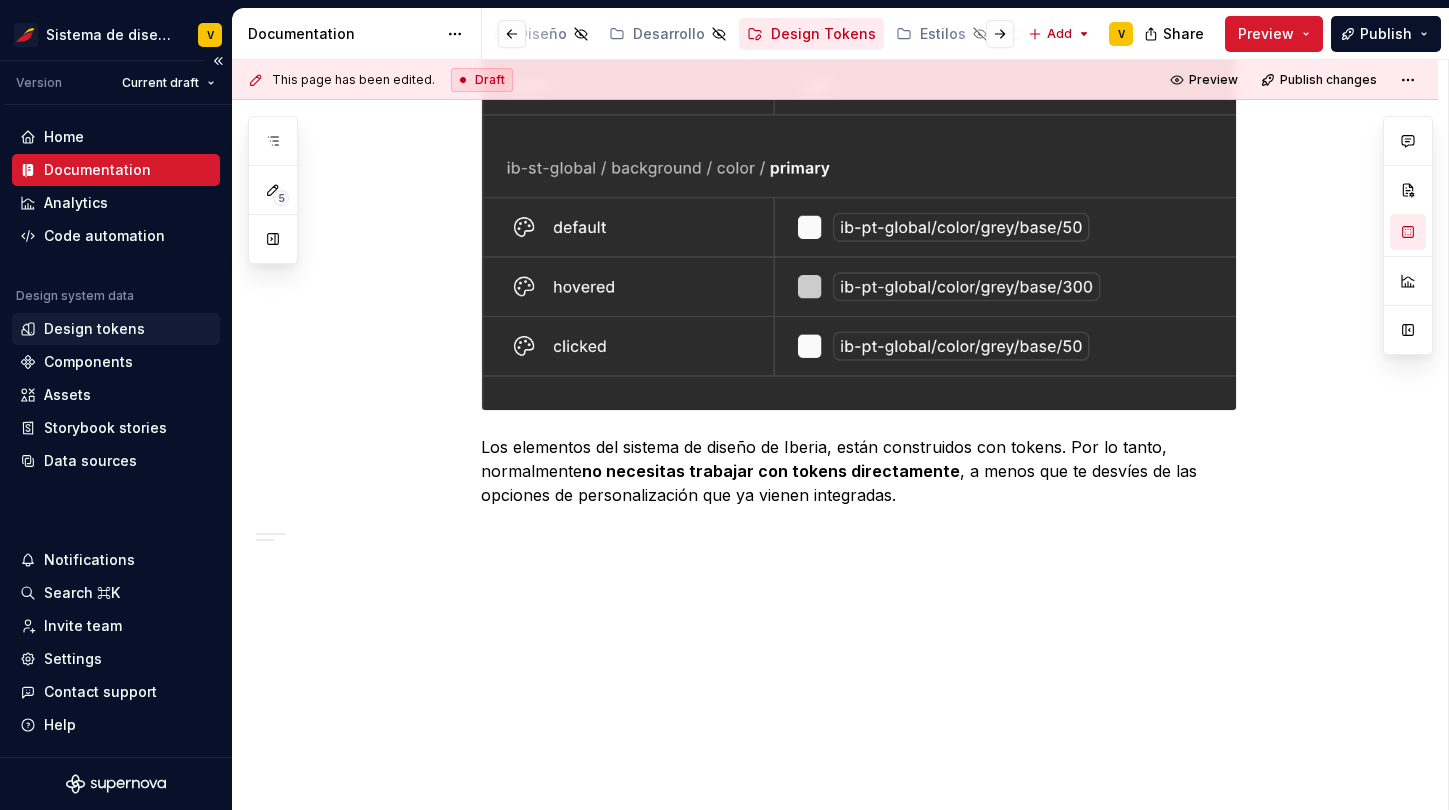 click on "Design tokens" at bounding box center [94, 329] 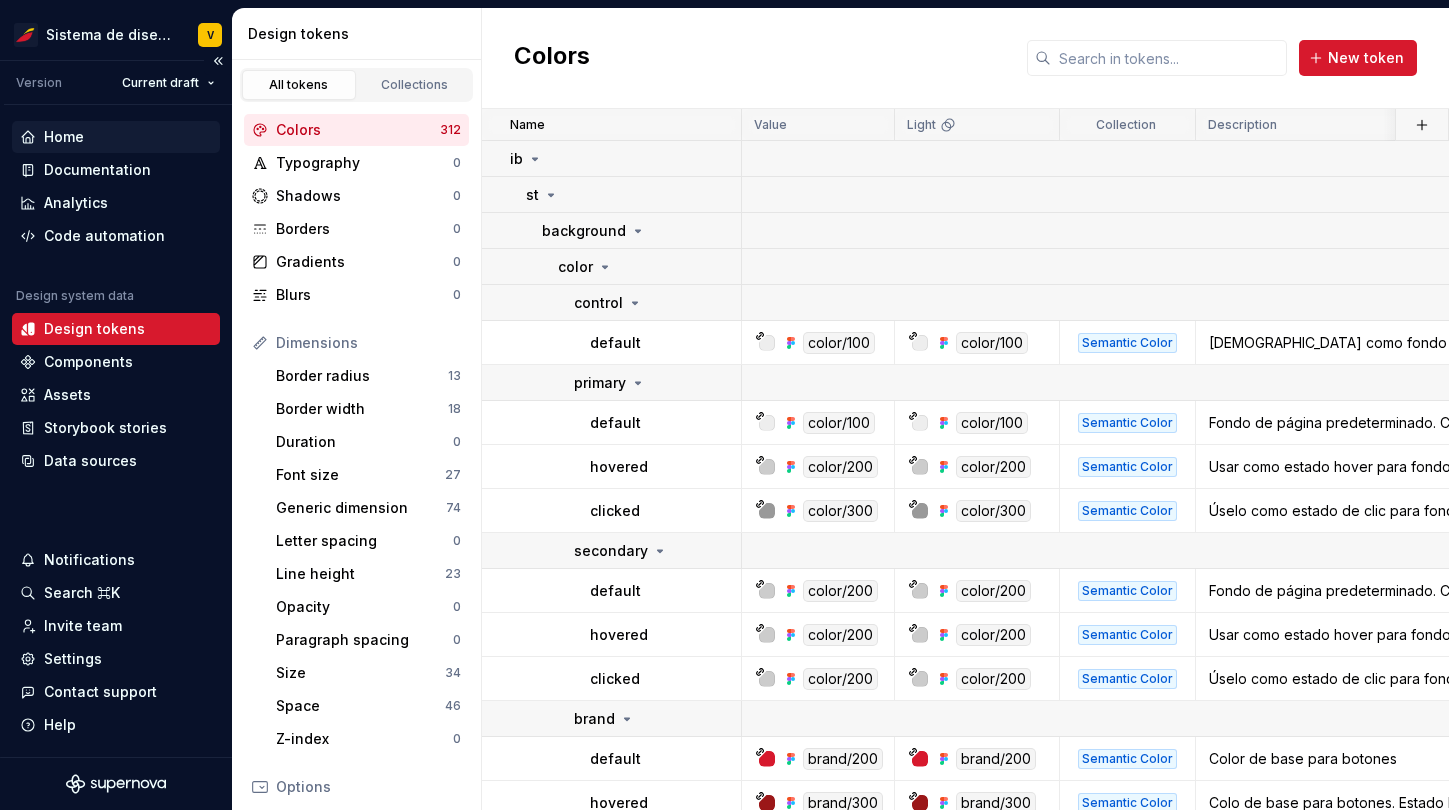 click on "Home" at bounding box center [116, 137] 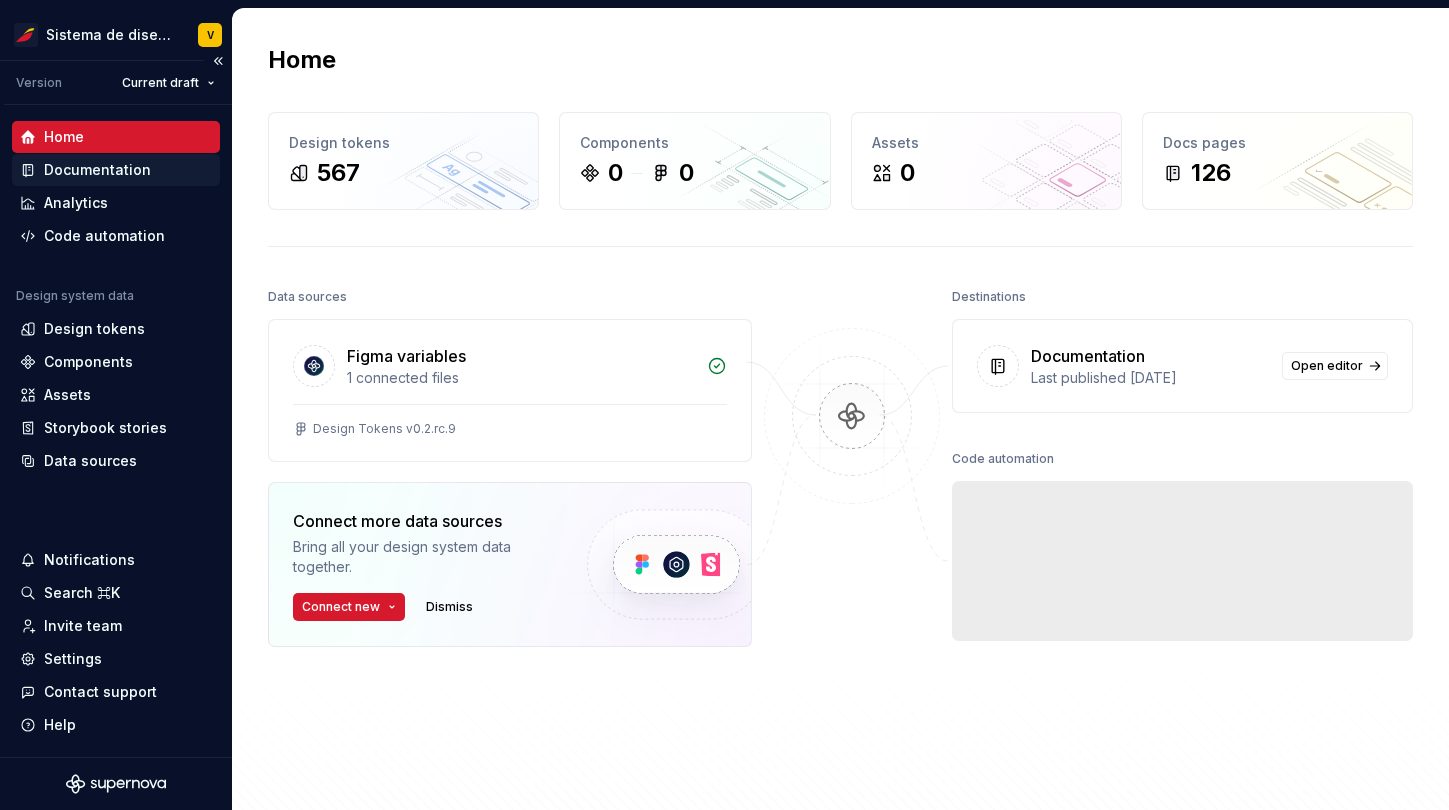 click on "Documentation" at bounding box center (97, 170) 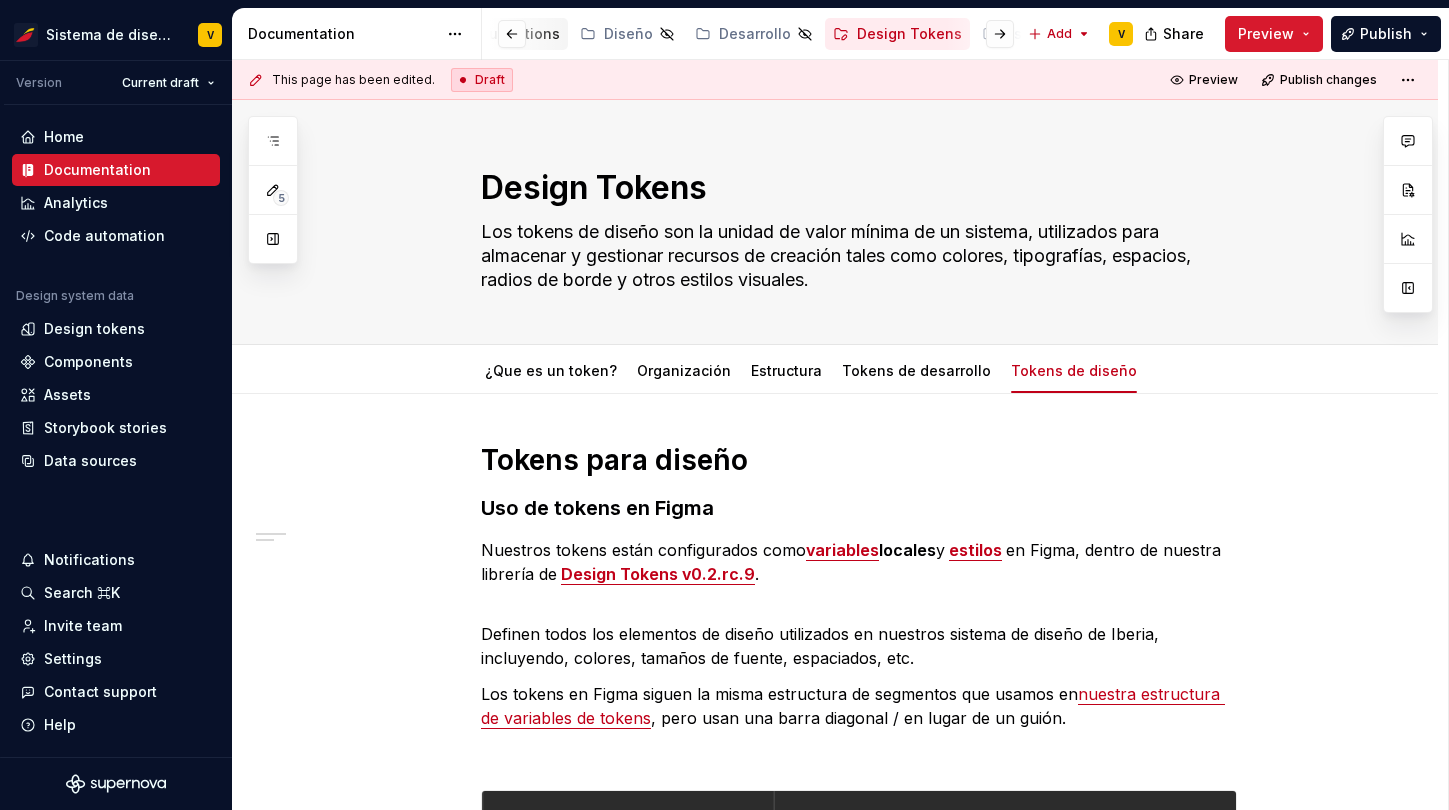 scroll, scrollTop: 0, scrollLeft: 414, axis: horizontal 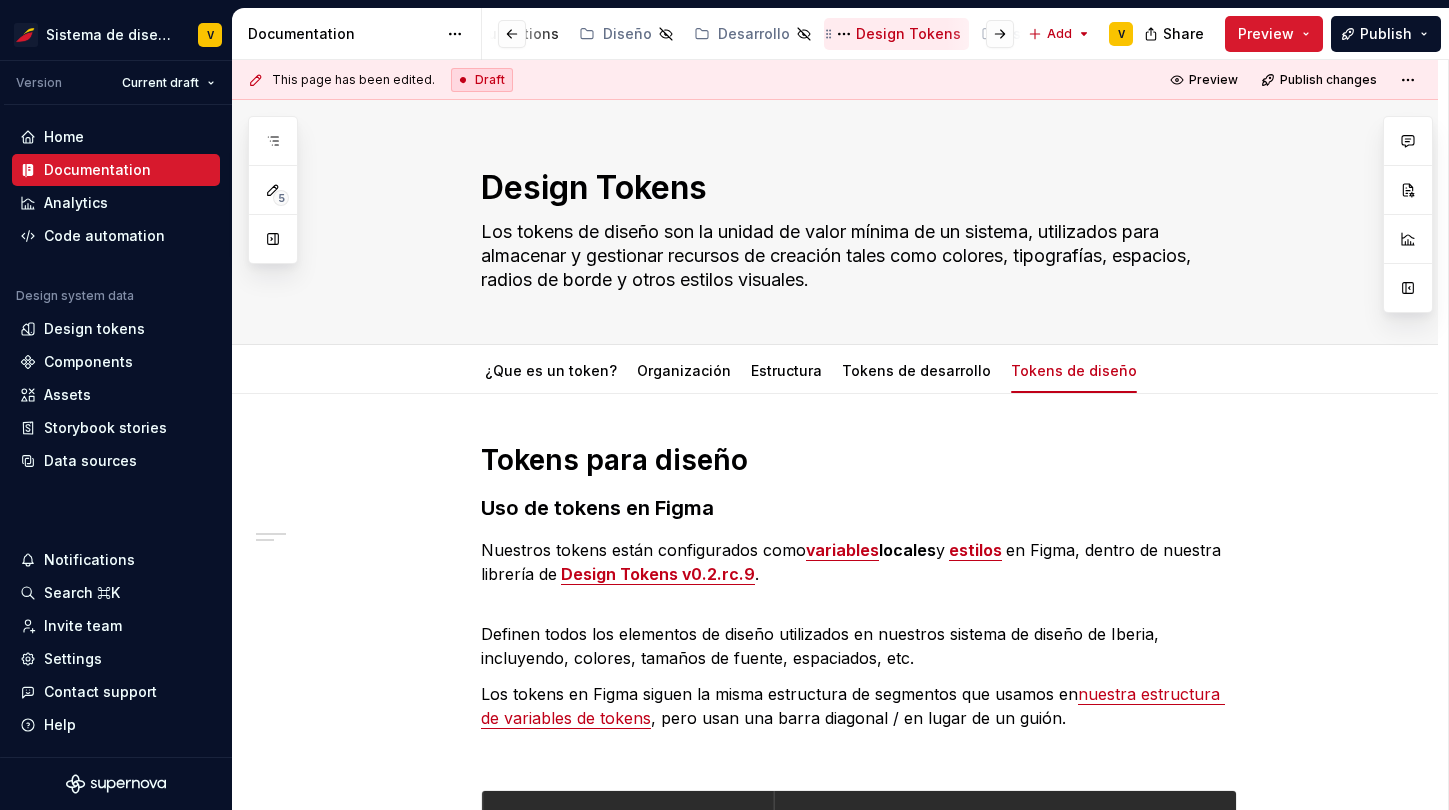click on "Design Tokens" at bounding box center [908, 34] 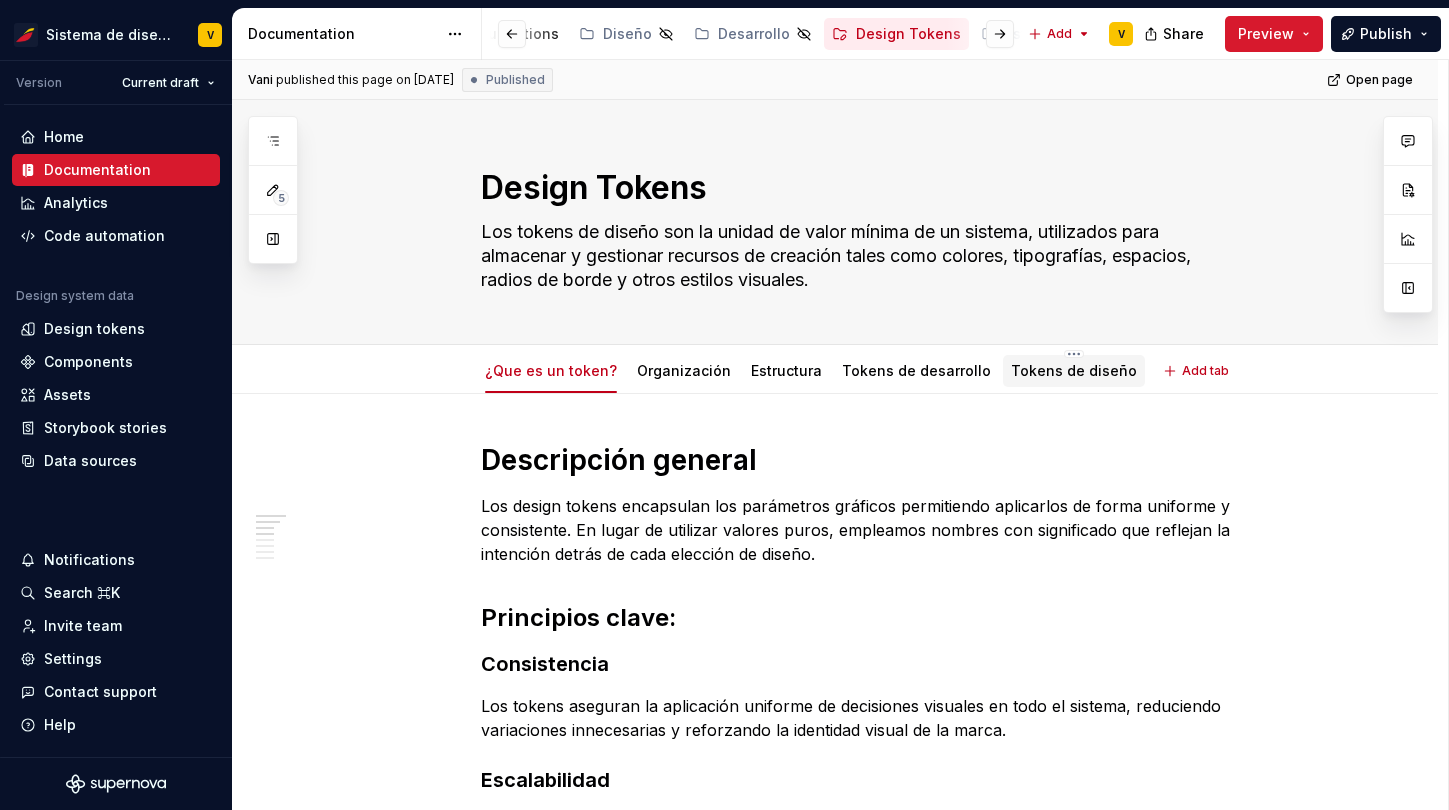 click on "Tokens de diseño" at bounding box center [1074, 370] 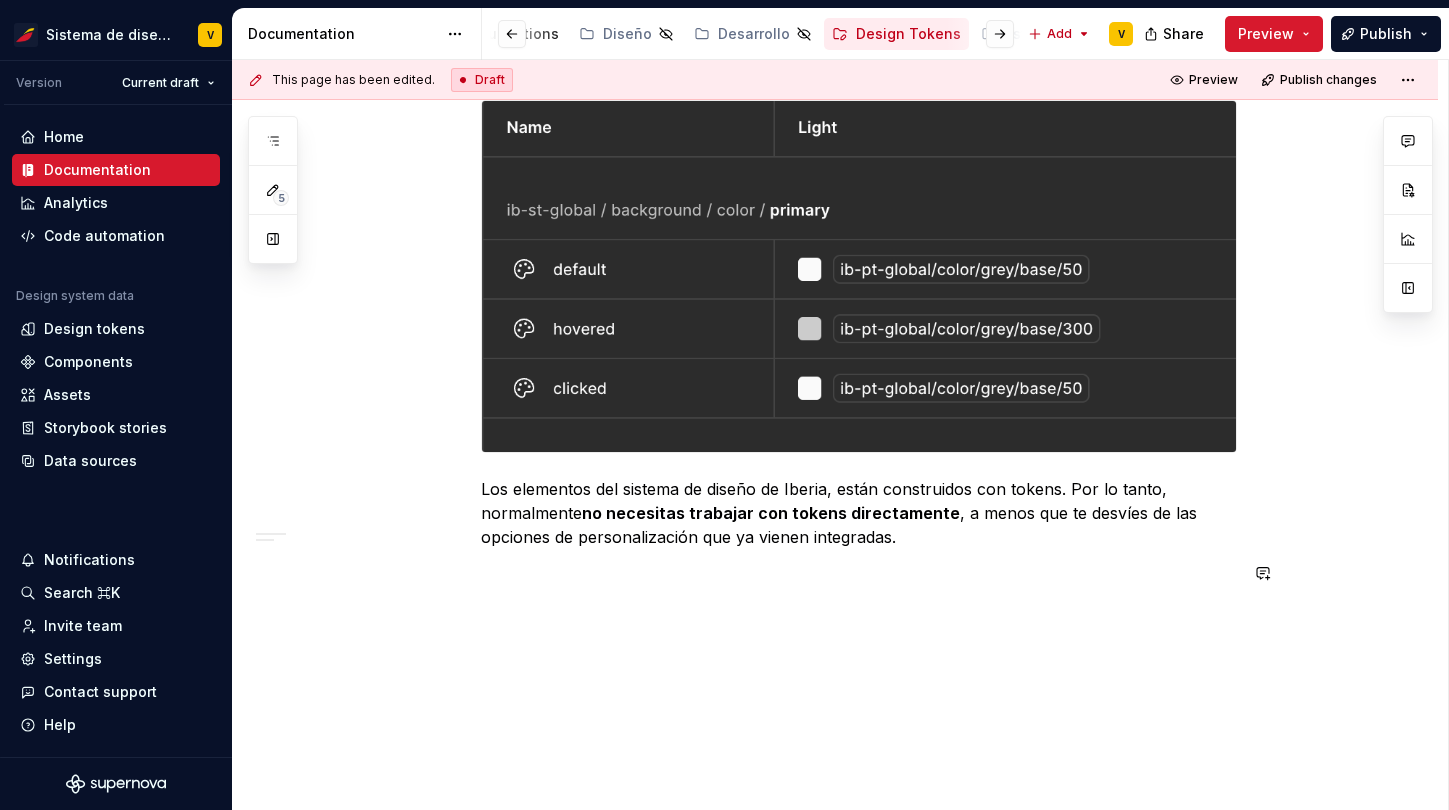 scroll, scrollTop: 732, scrollLeft: 0, axis: vertical 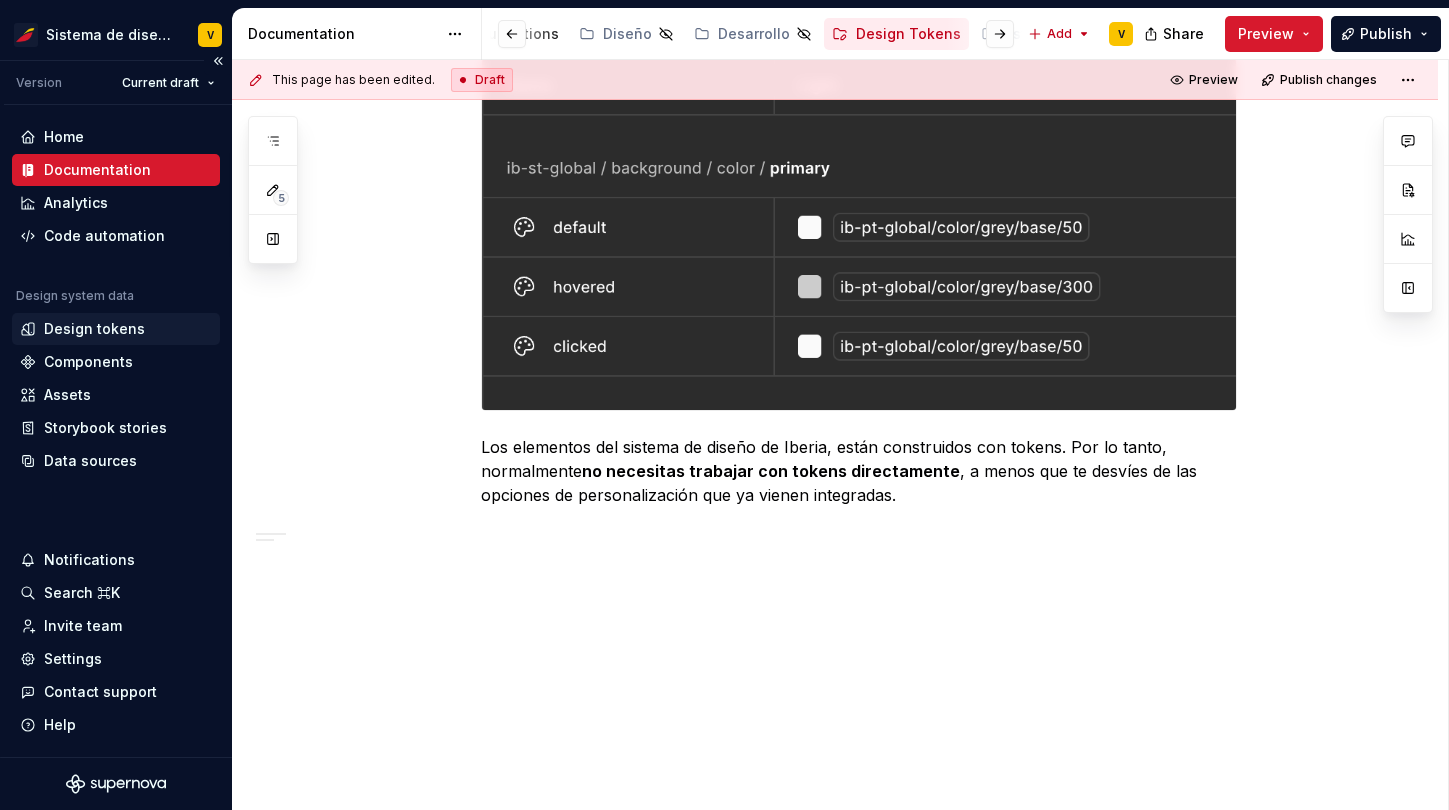 click on "Design tokens" at bounding box center (94, 329) 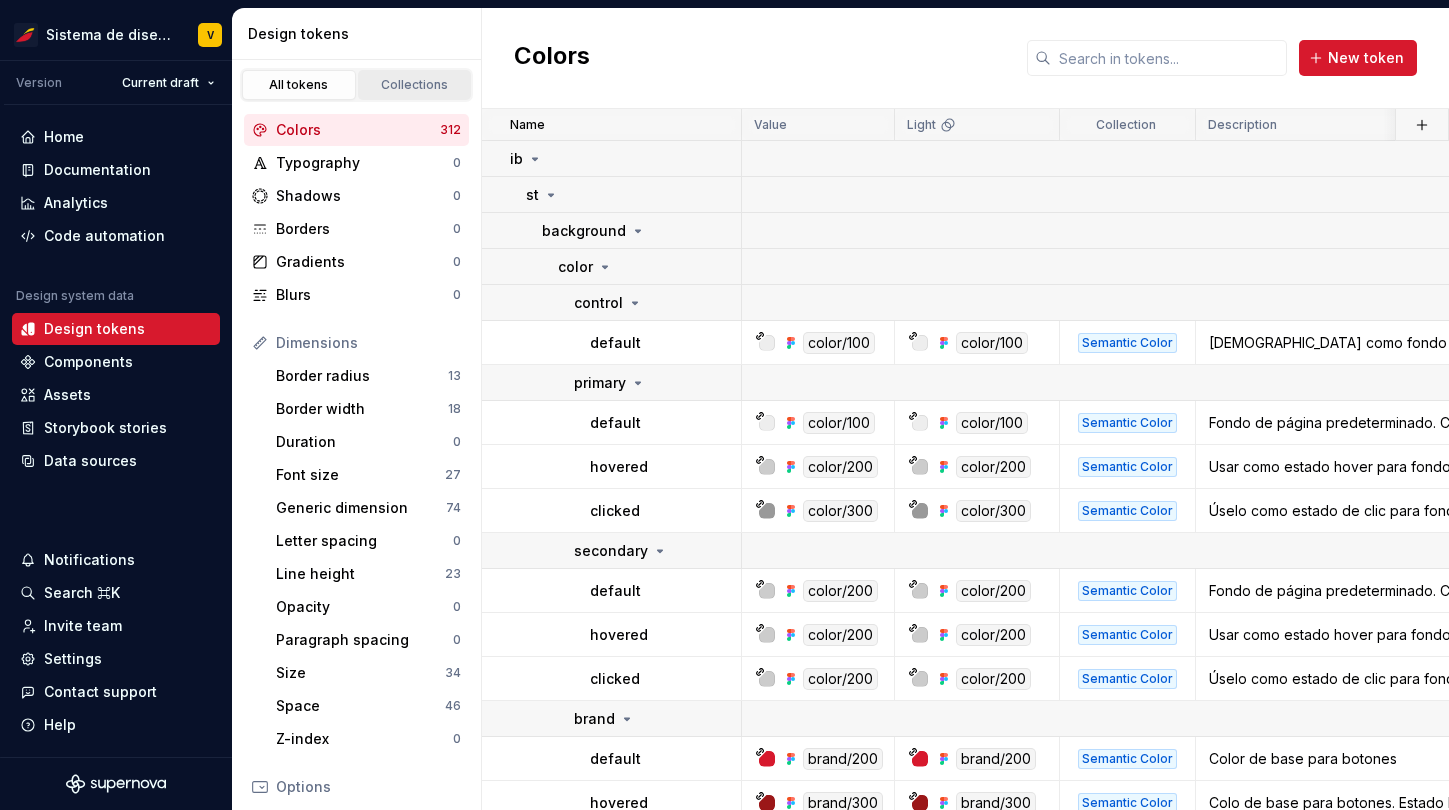 click on "Collections" at bounding box center (415, 85) 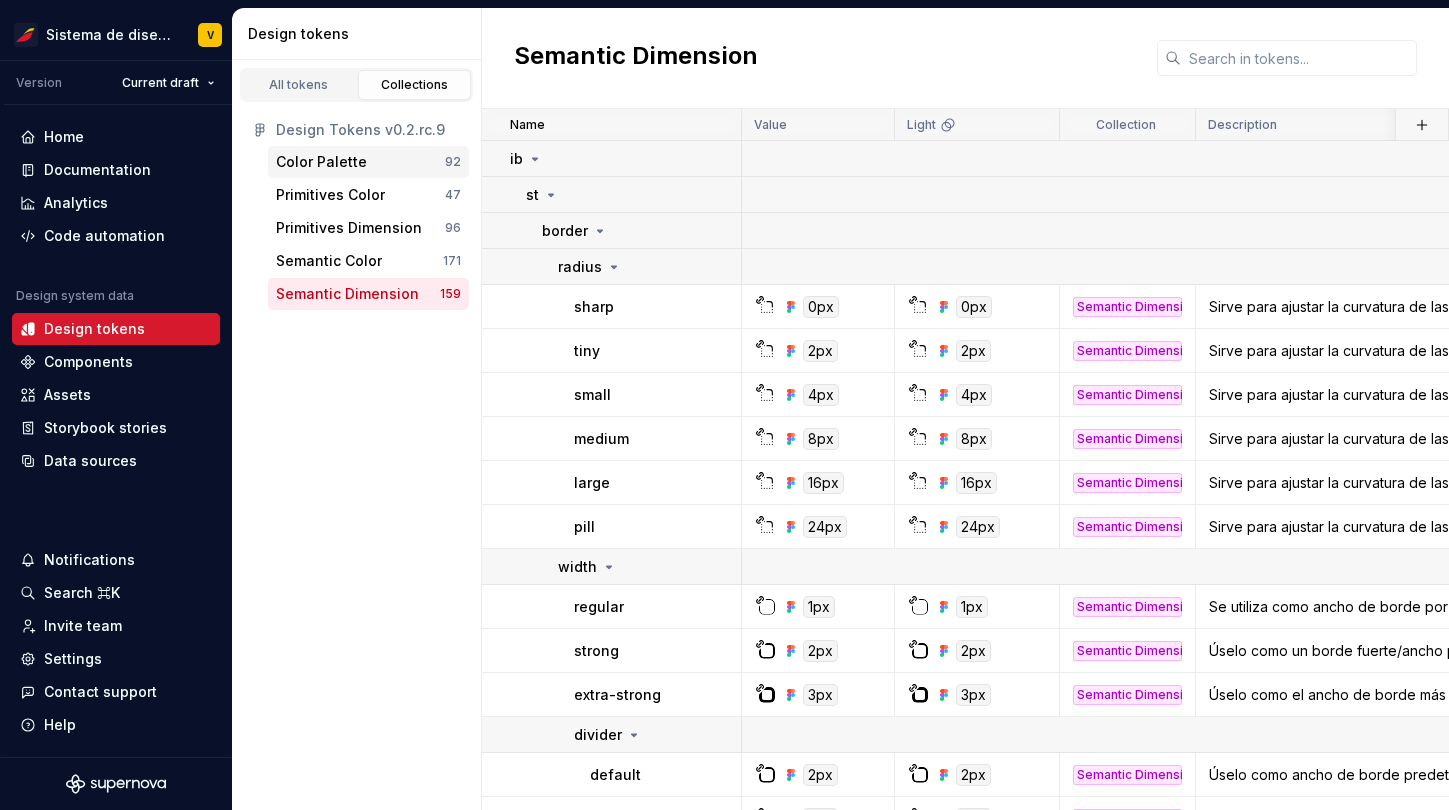 click on "Color Palette" at bounding box center (321, 162) 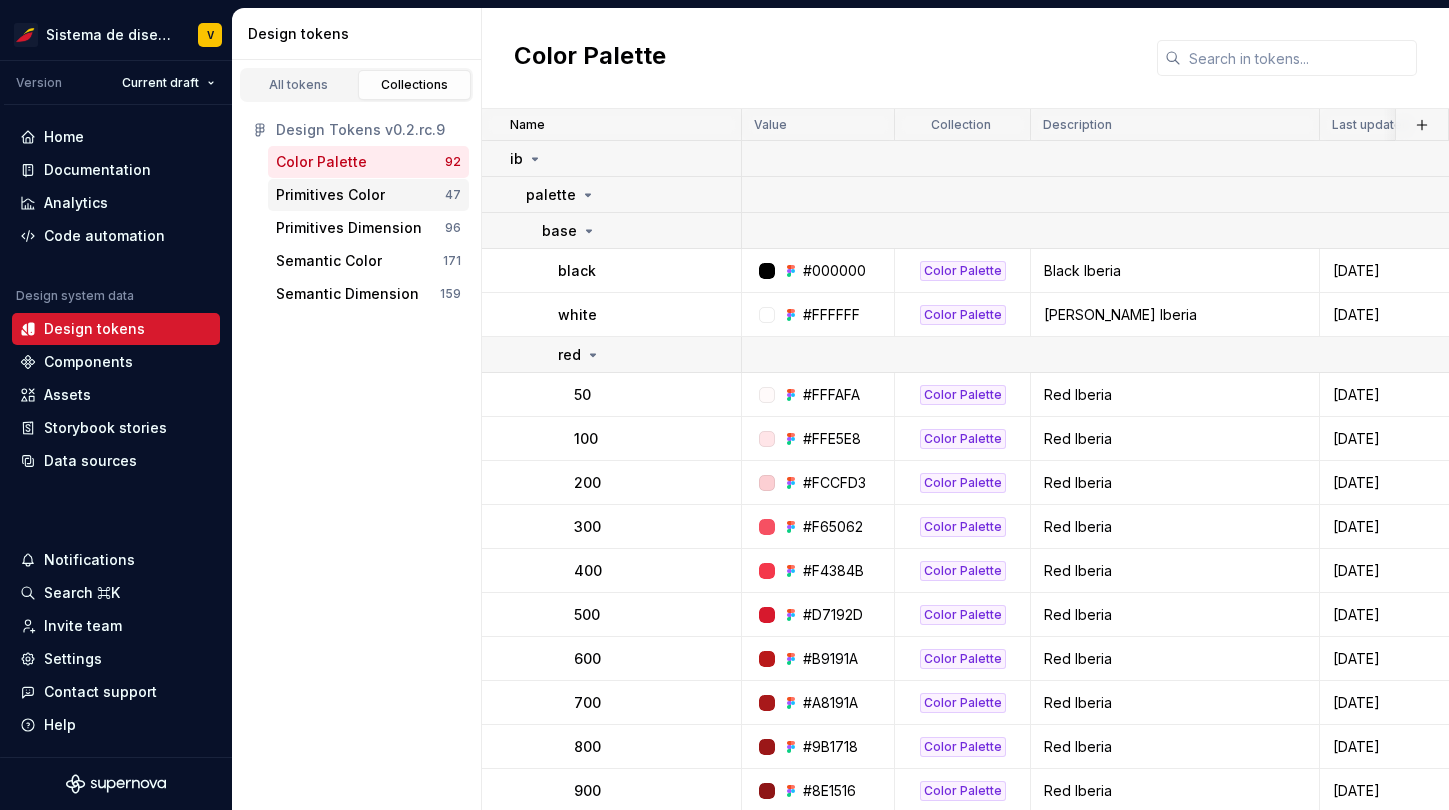 click on "Primitives Color" at bounding box center (330, 195) 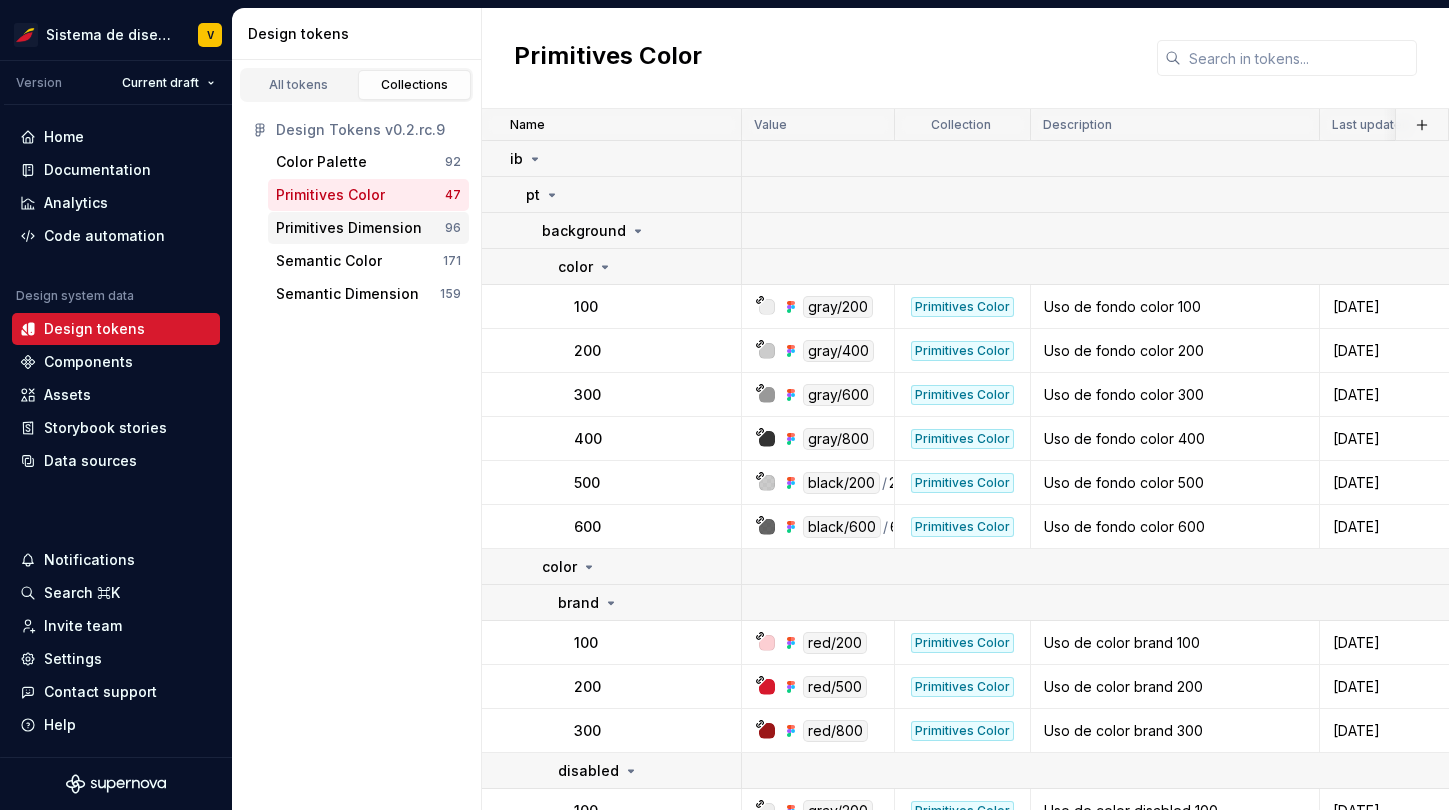 click on "Primitives Dimension" at bounding box center (349, 228) 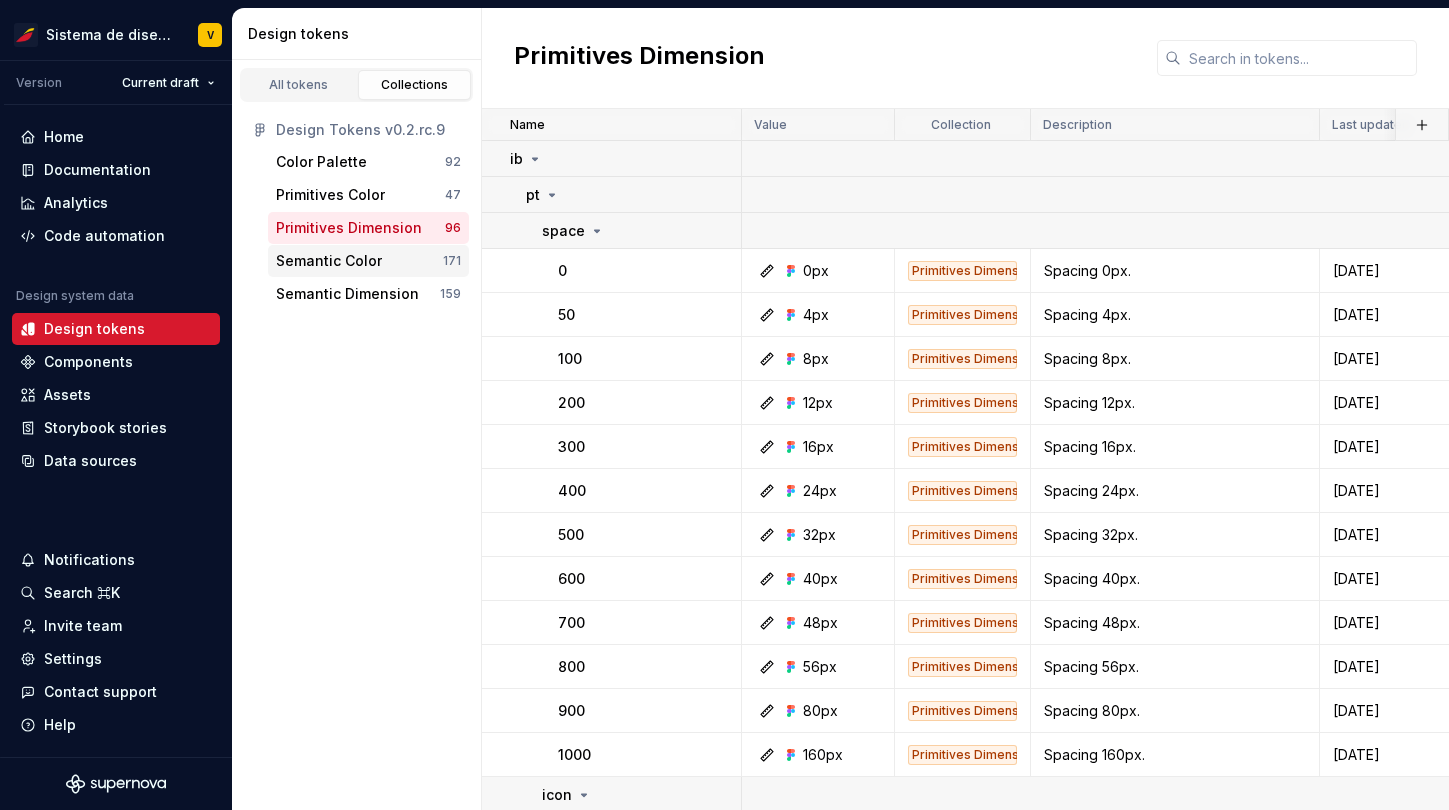 click on "Semantic Color" at bounding box center (329, 261) 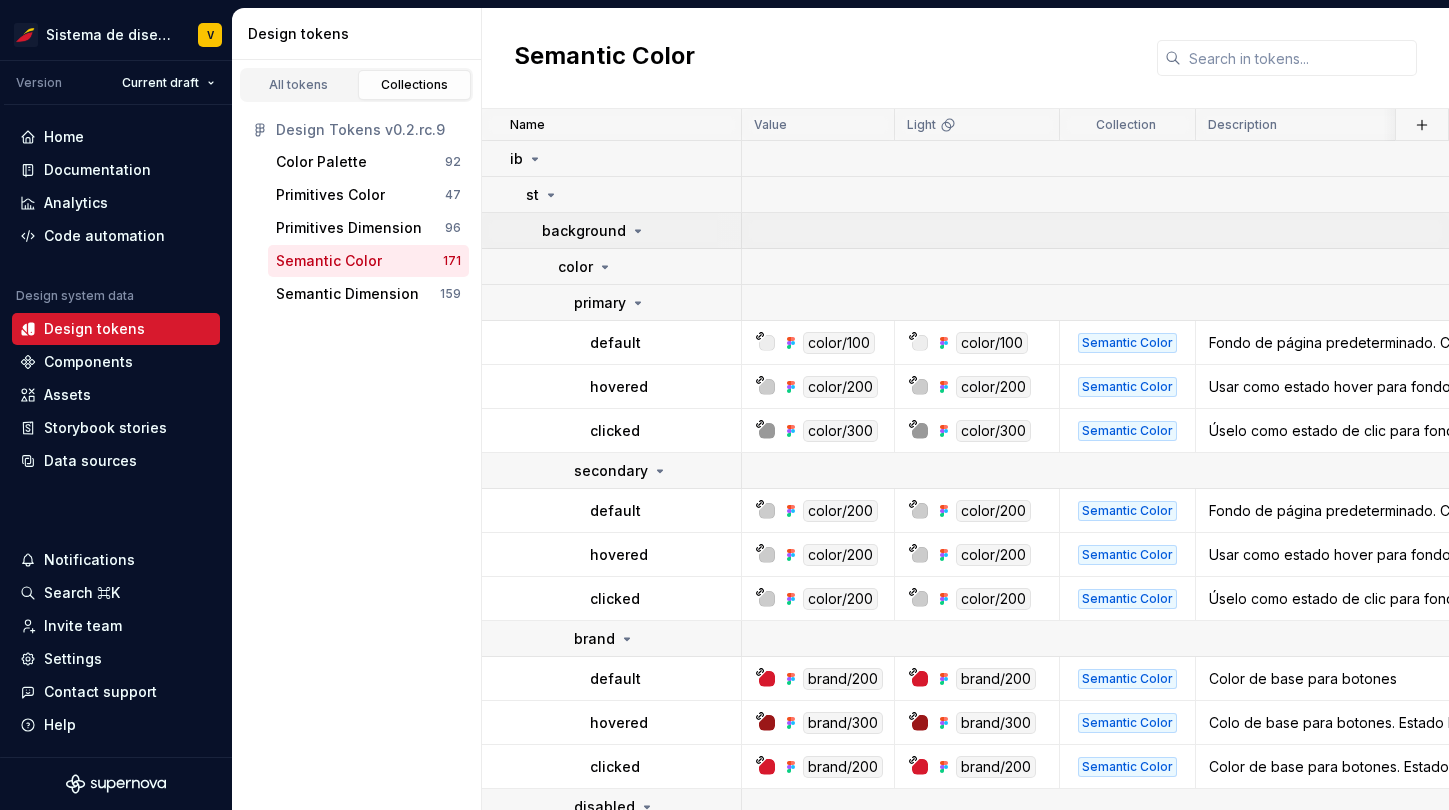 click 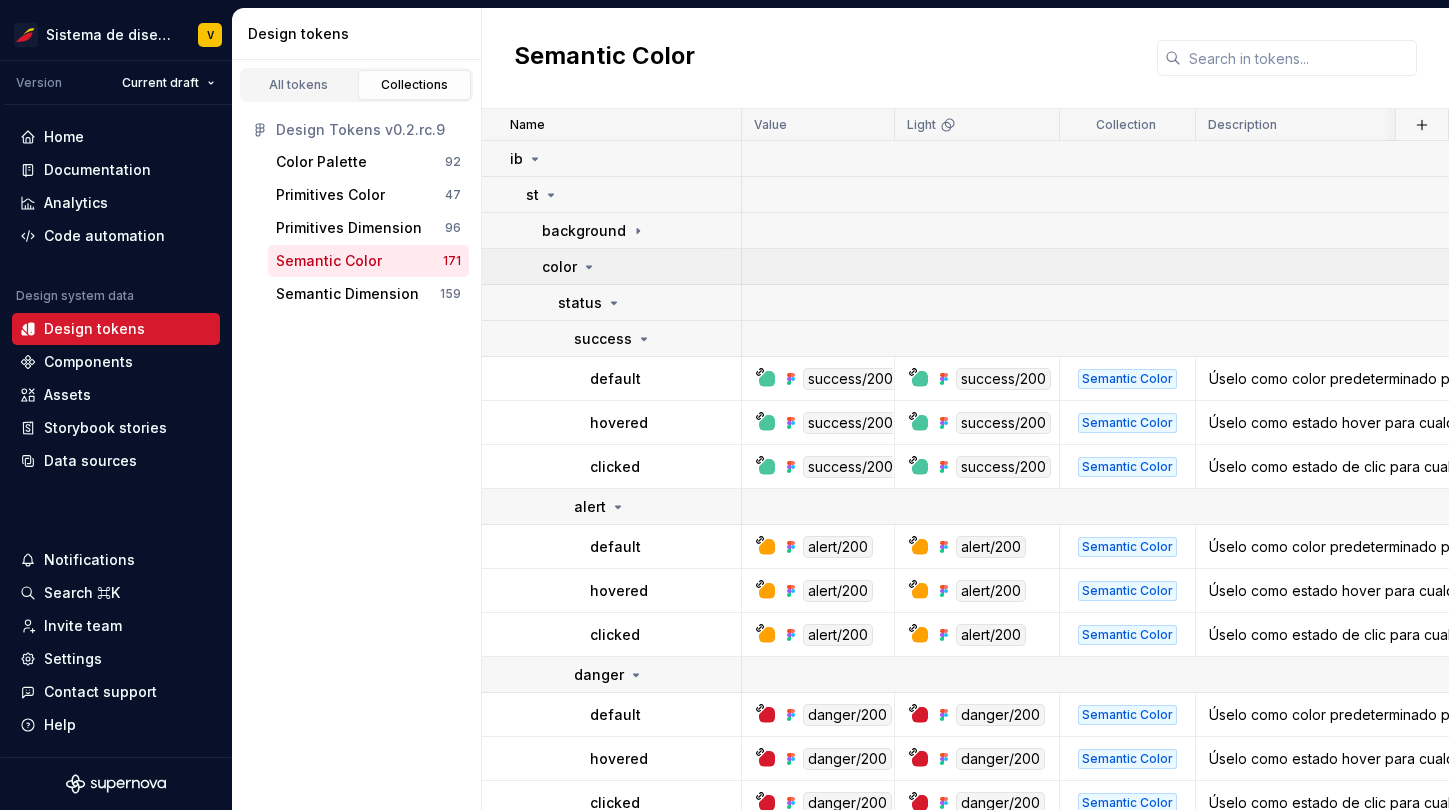 click 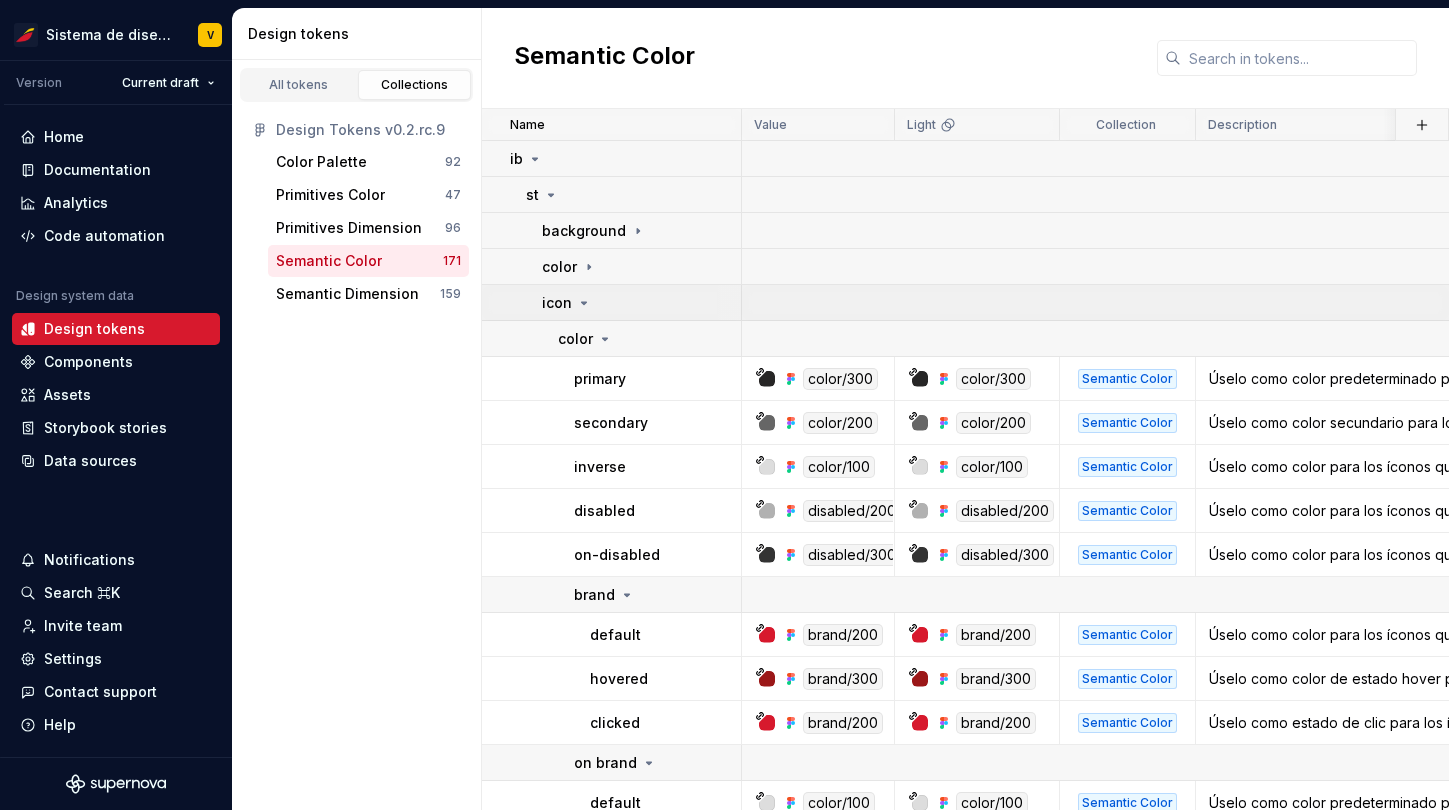click 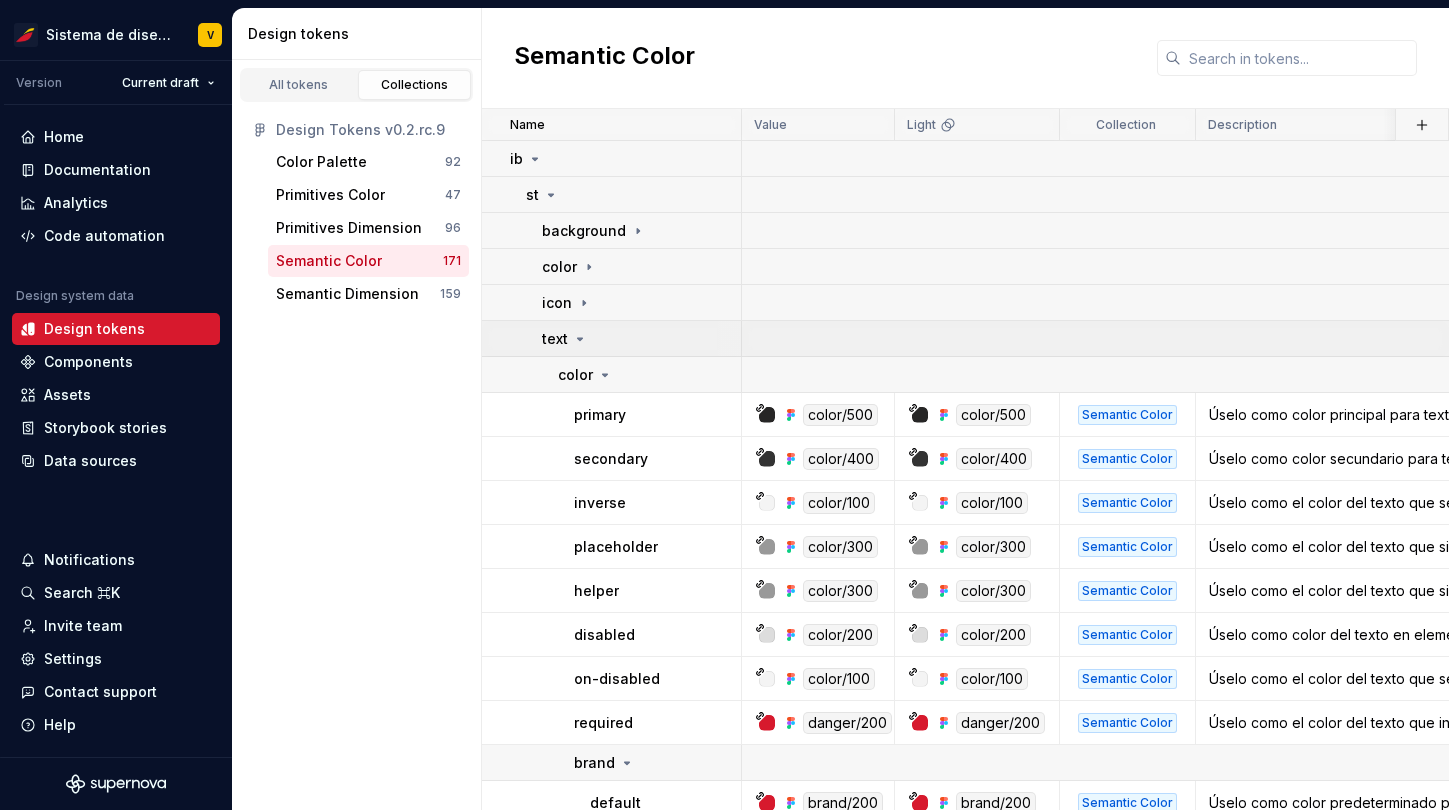 click 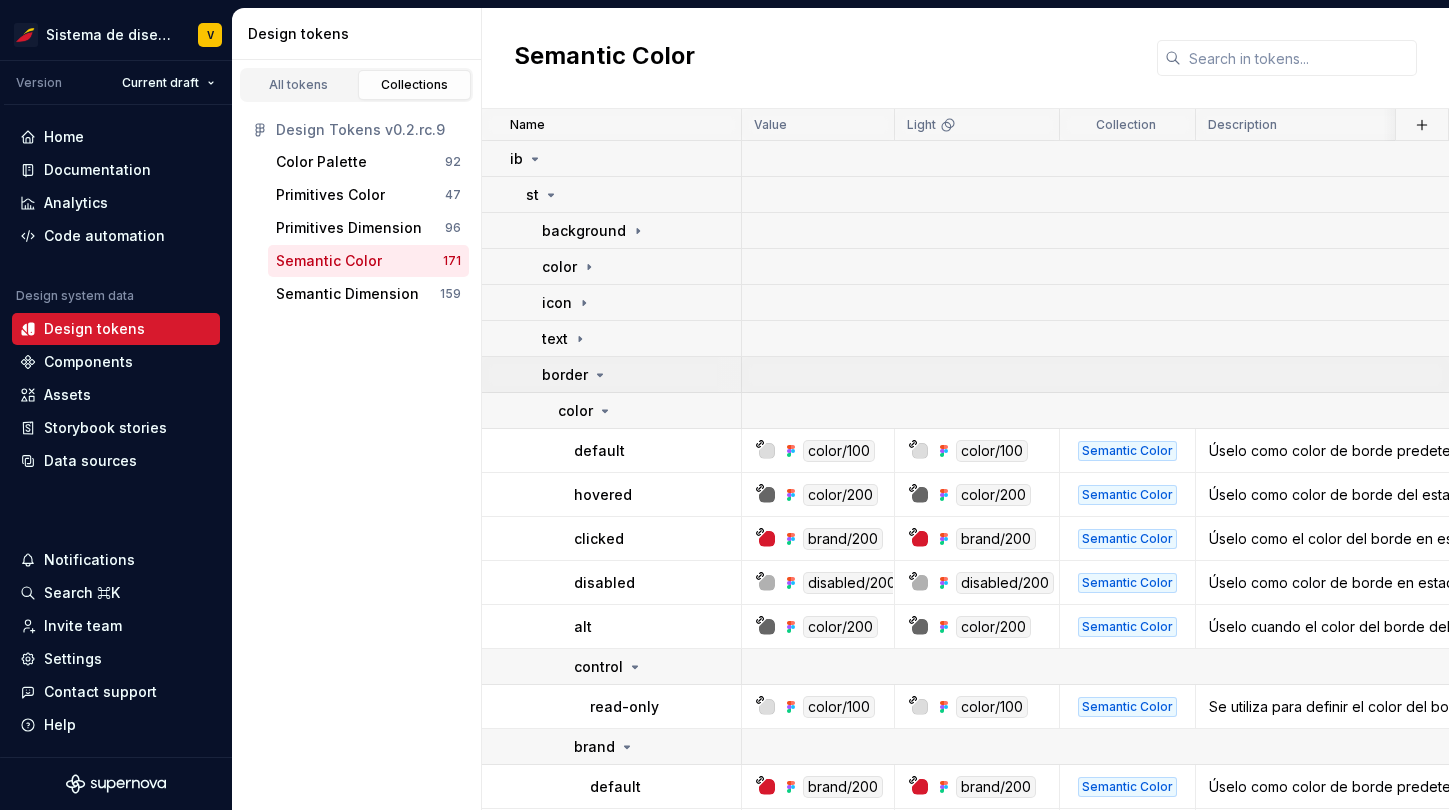 click 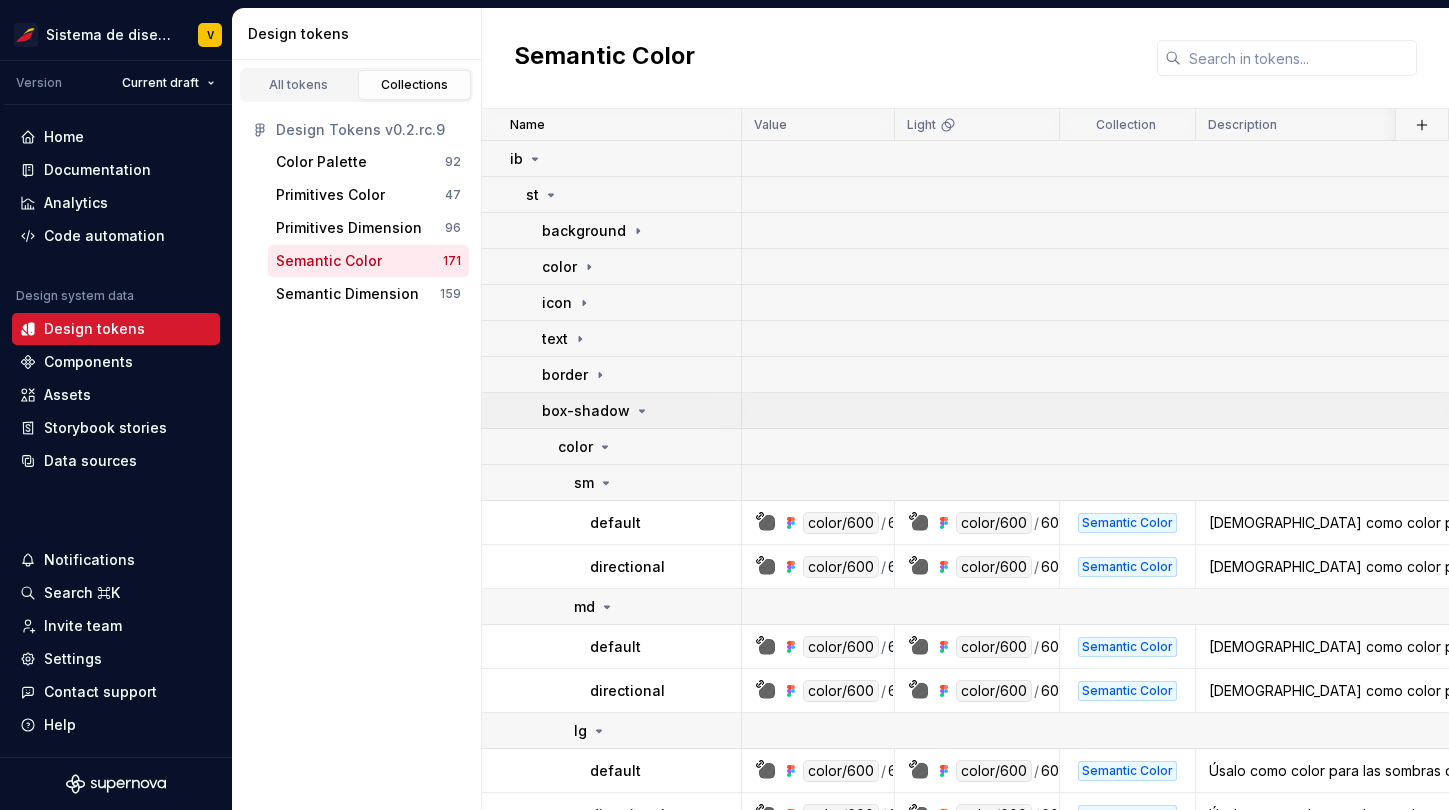 click 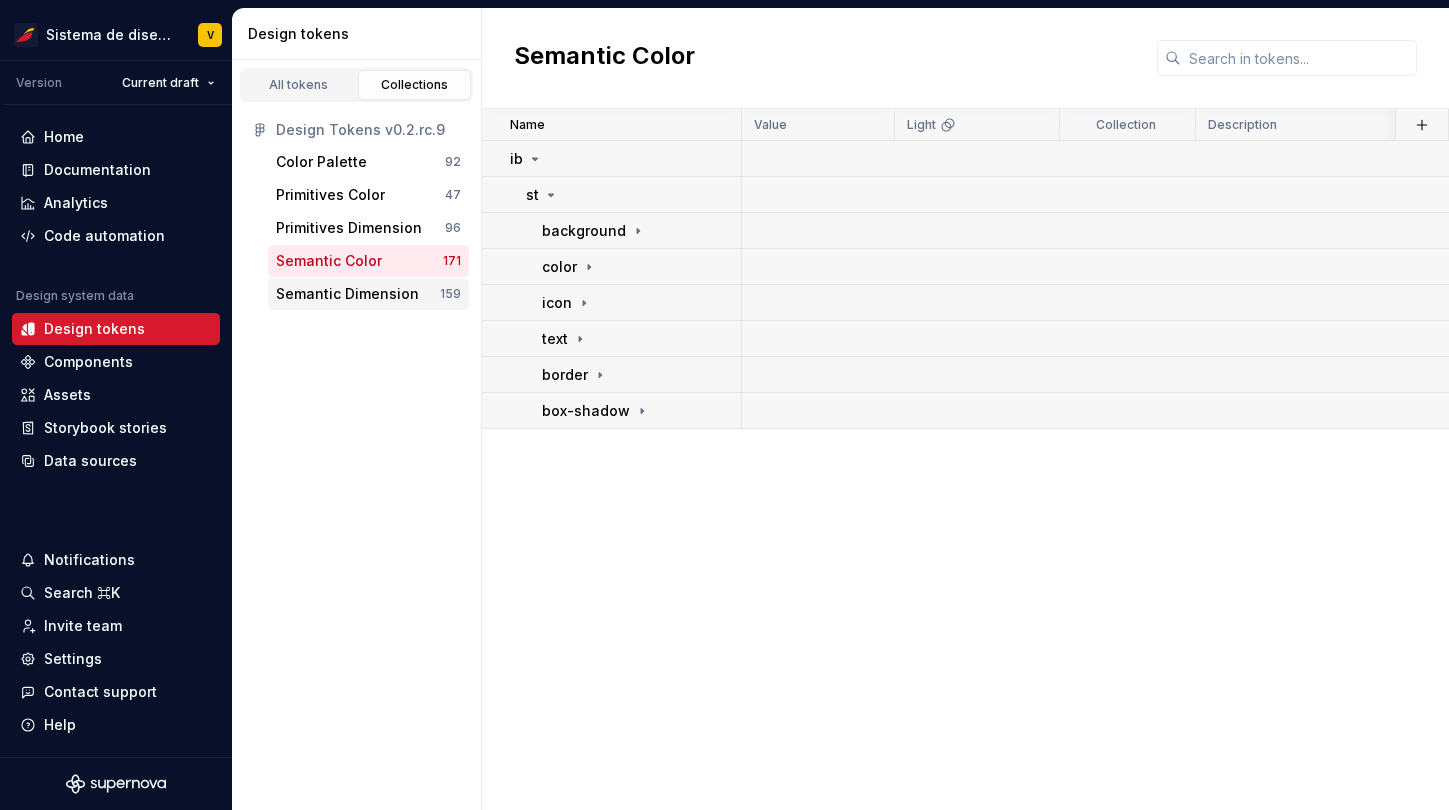 click on "Semantic Dimension" at bounding box center [347, 294] 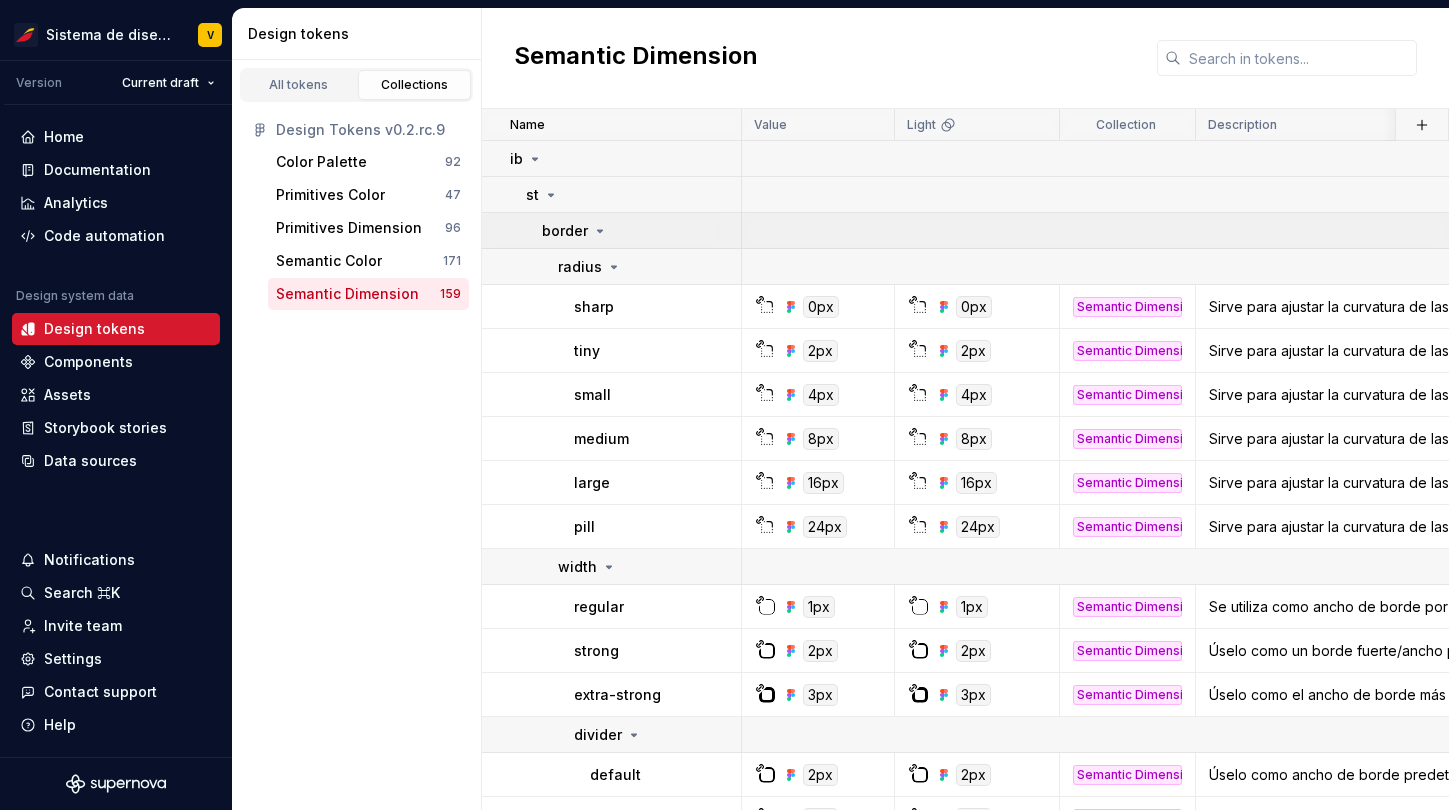 click 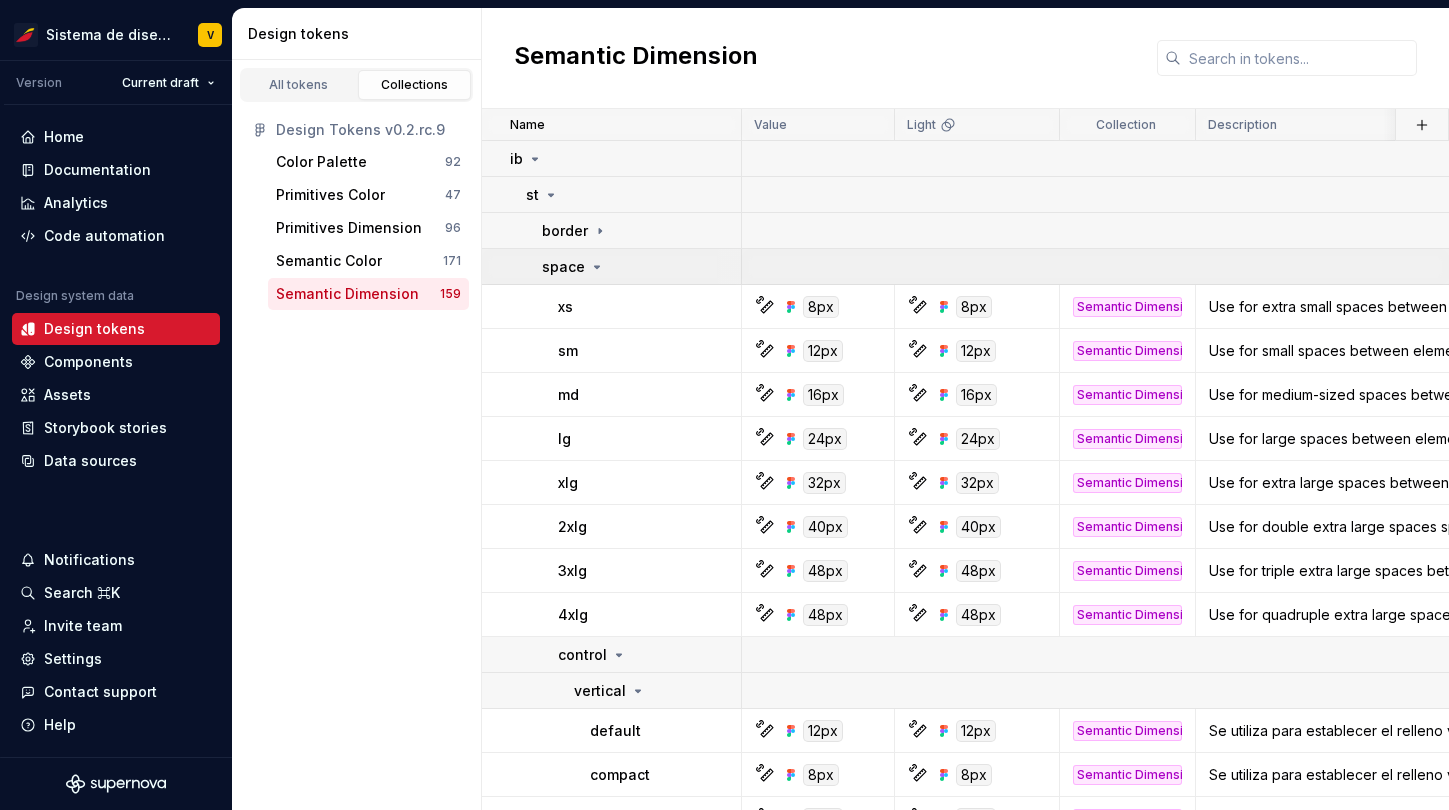 click 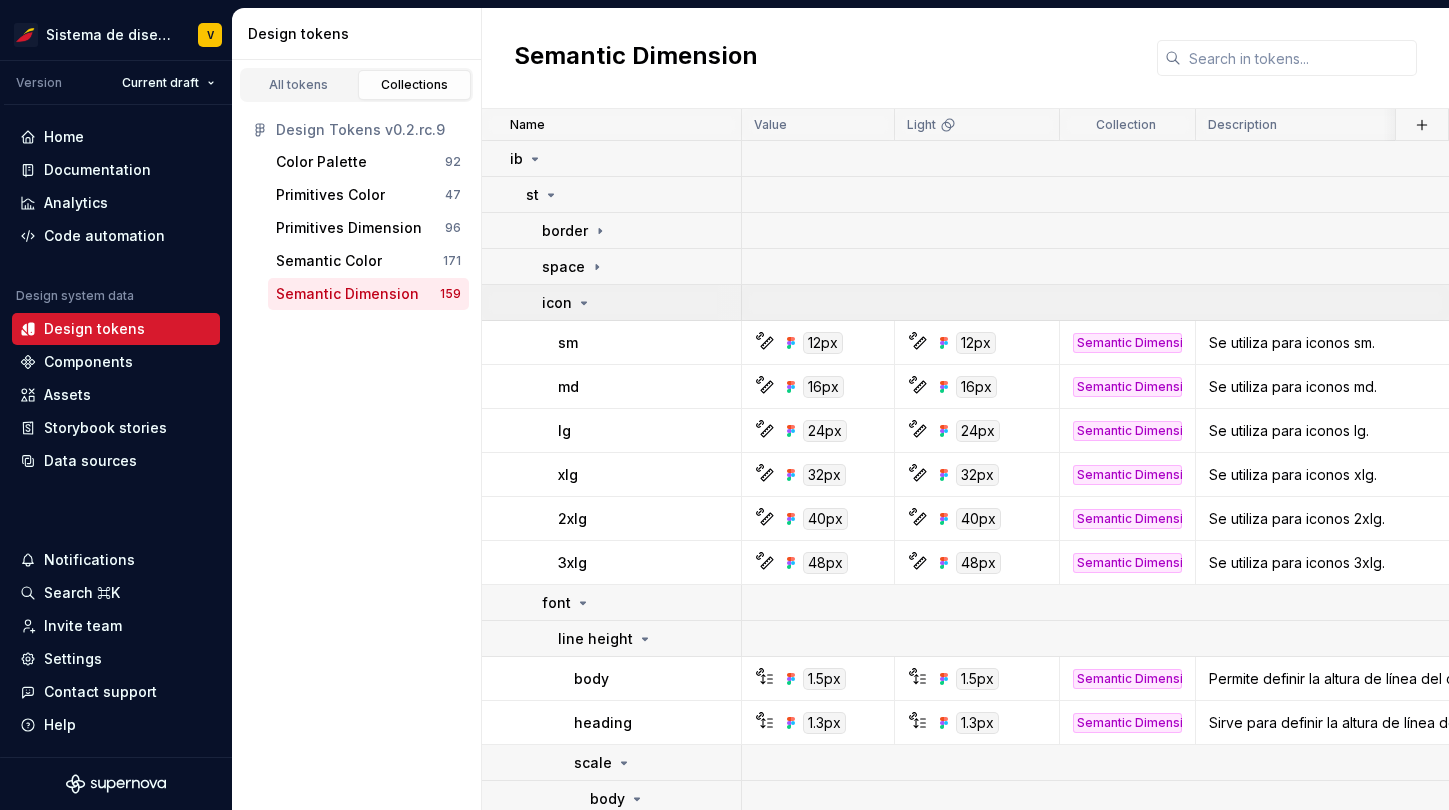 click 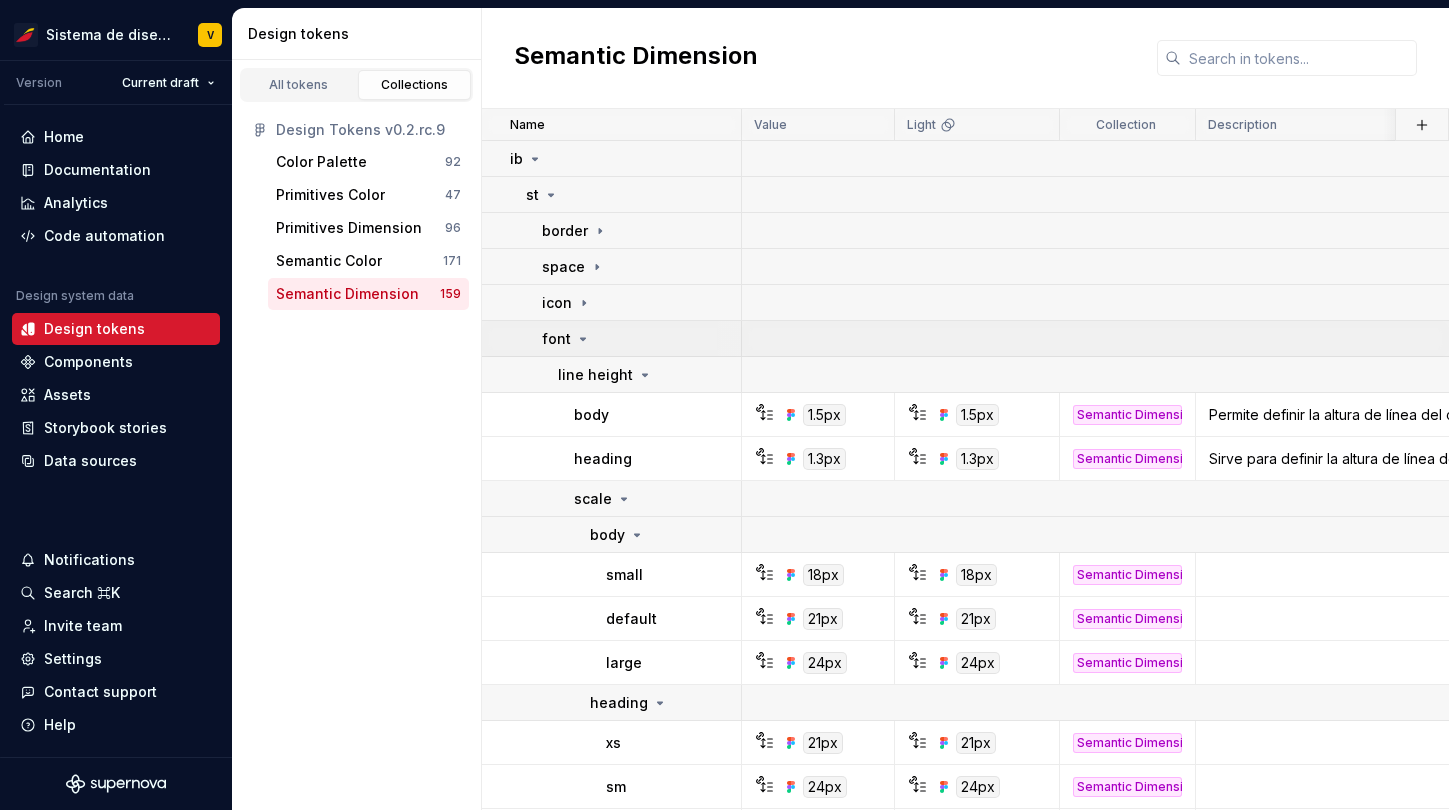 click 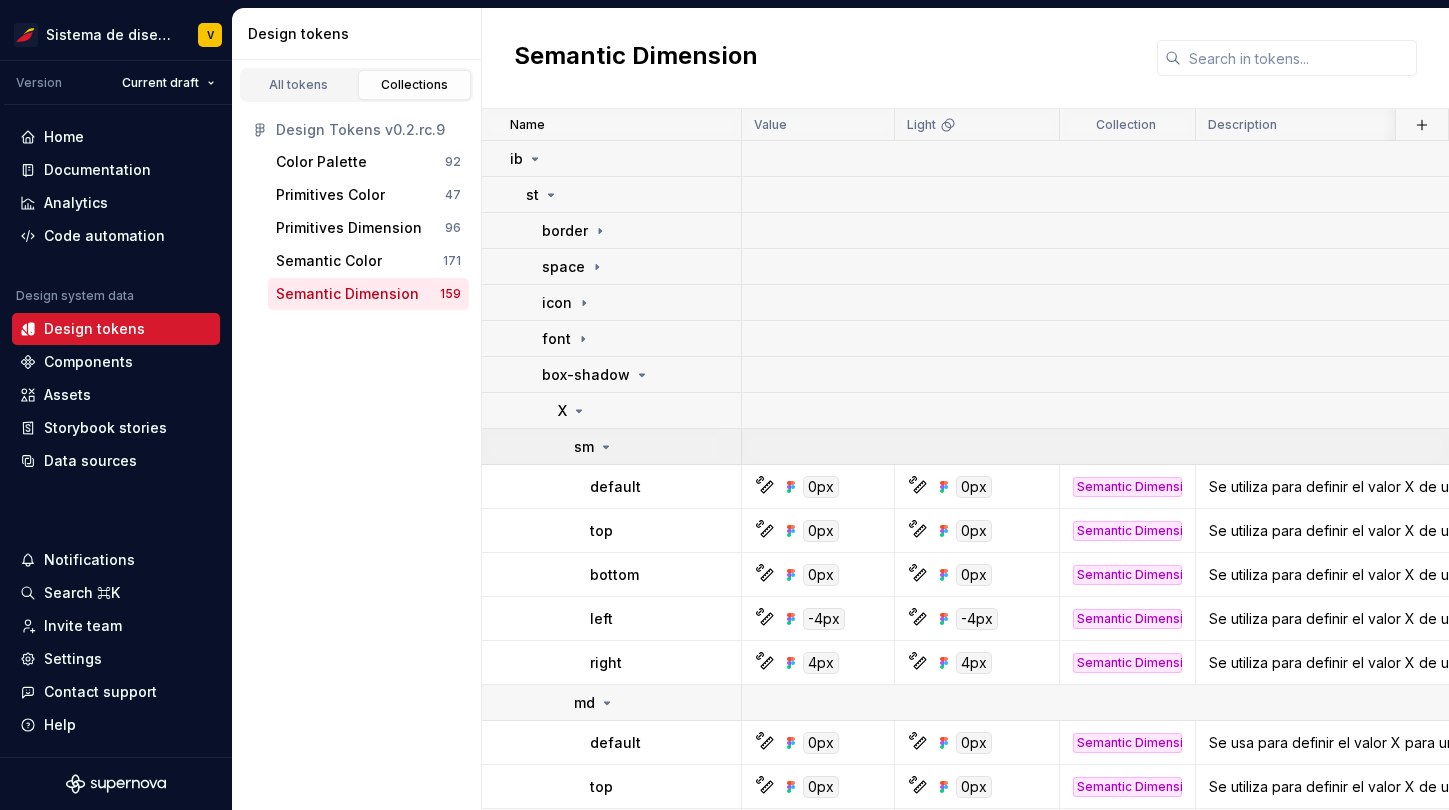 click 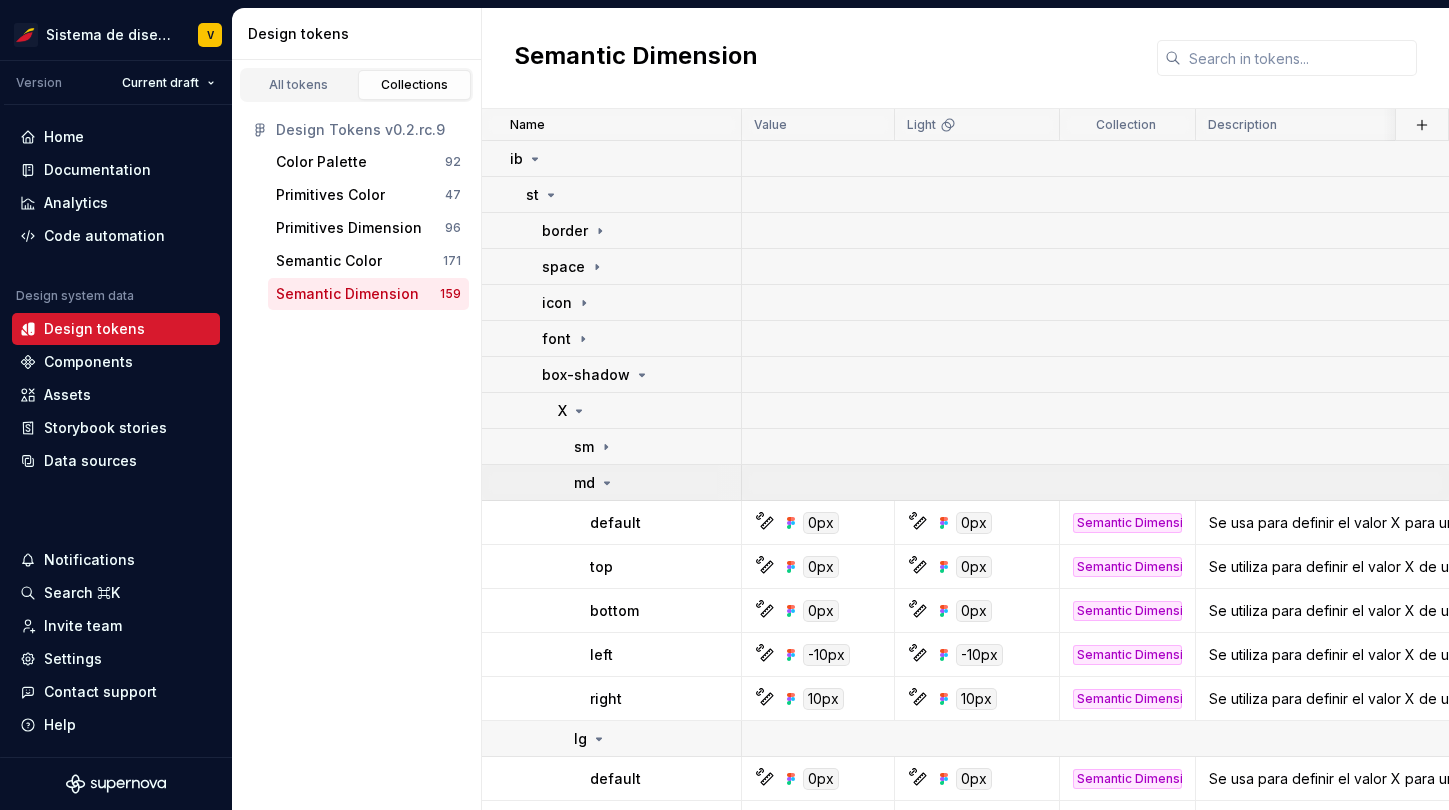 click 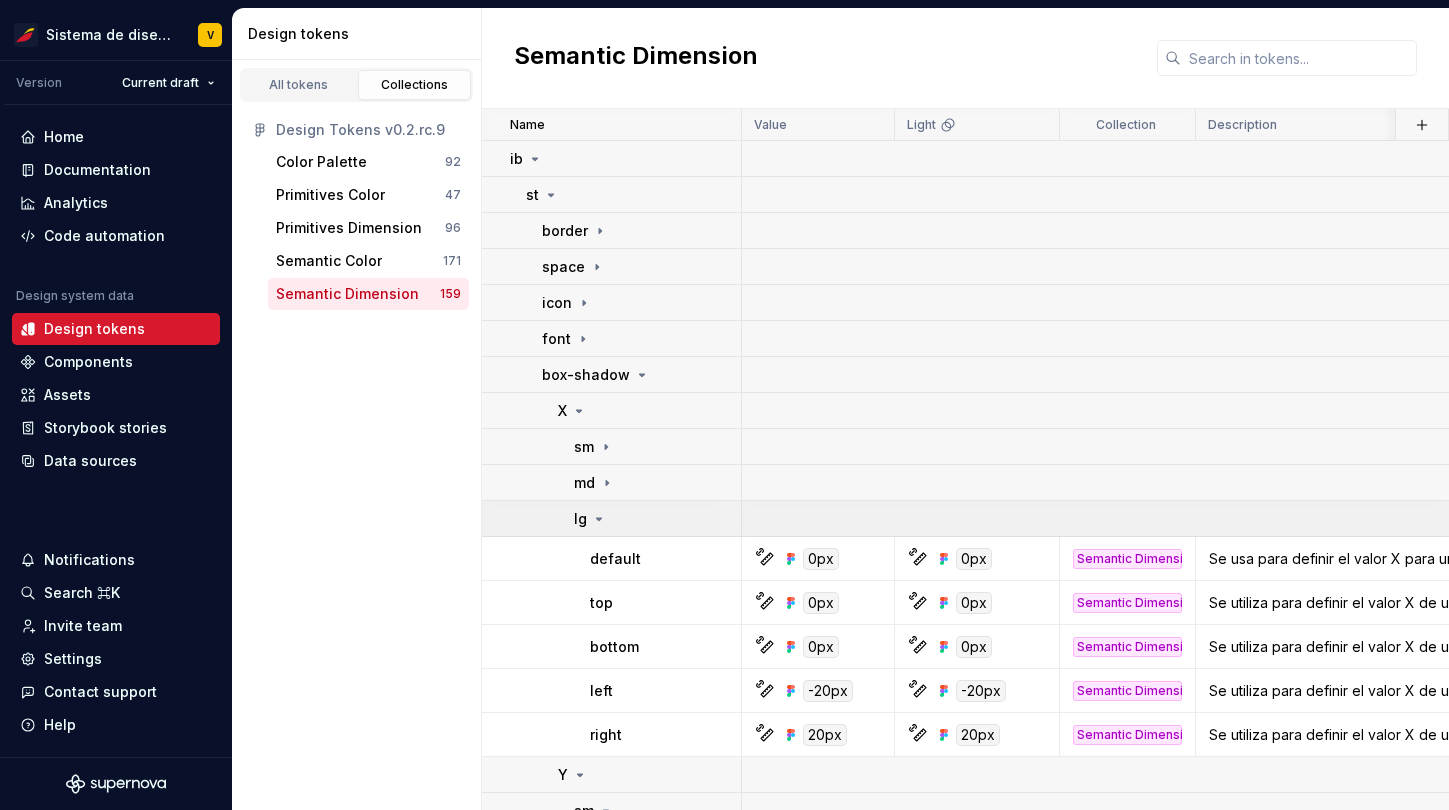 click 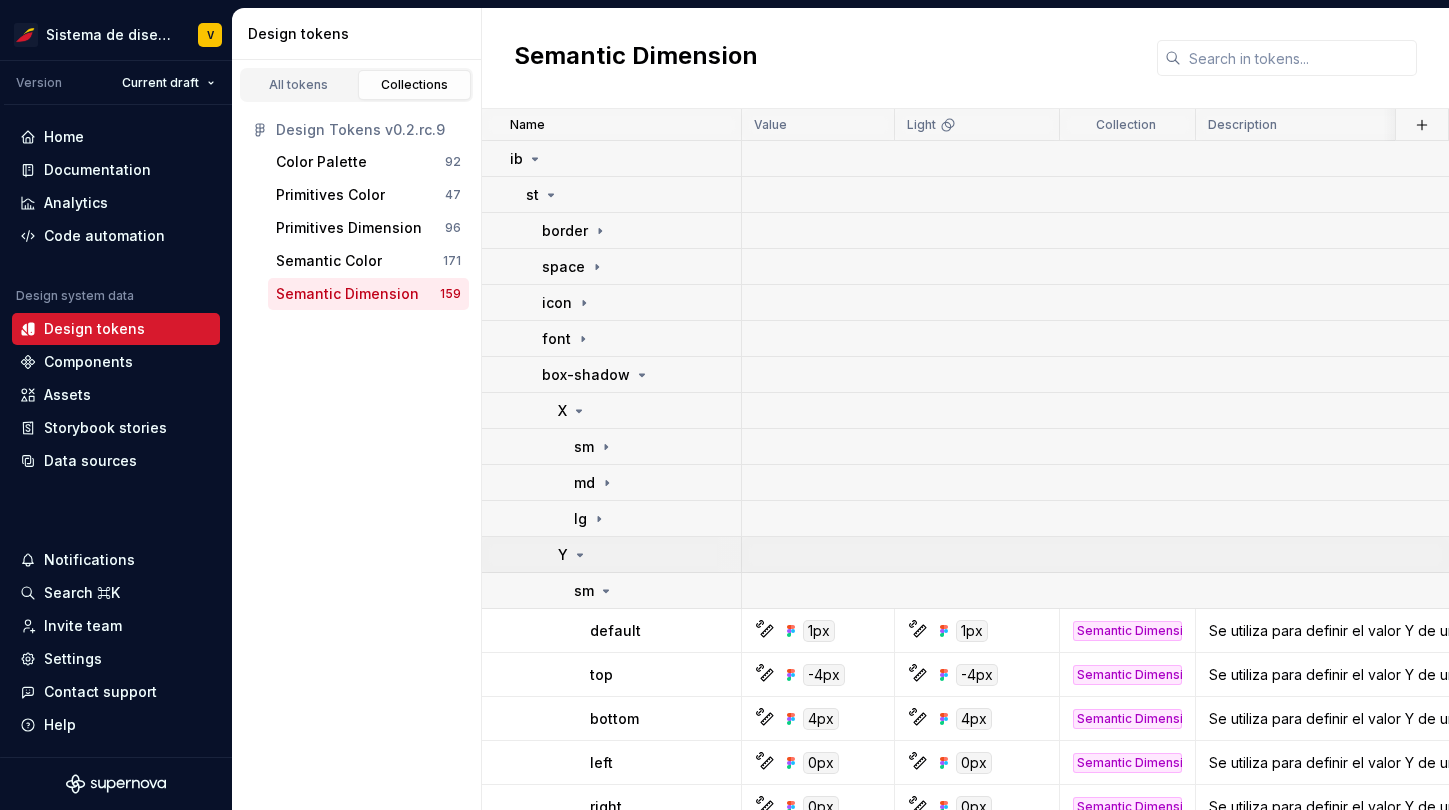 click 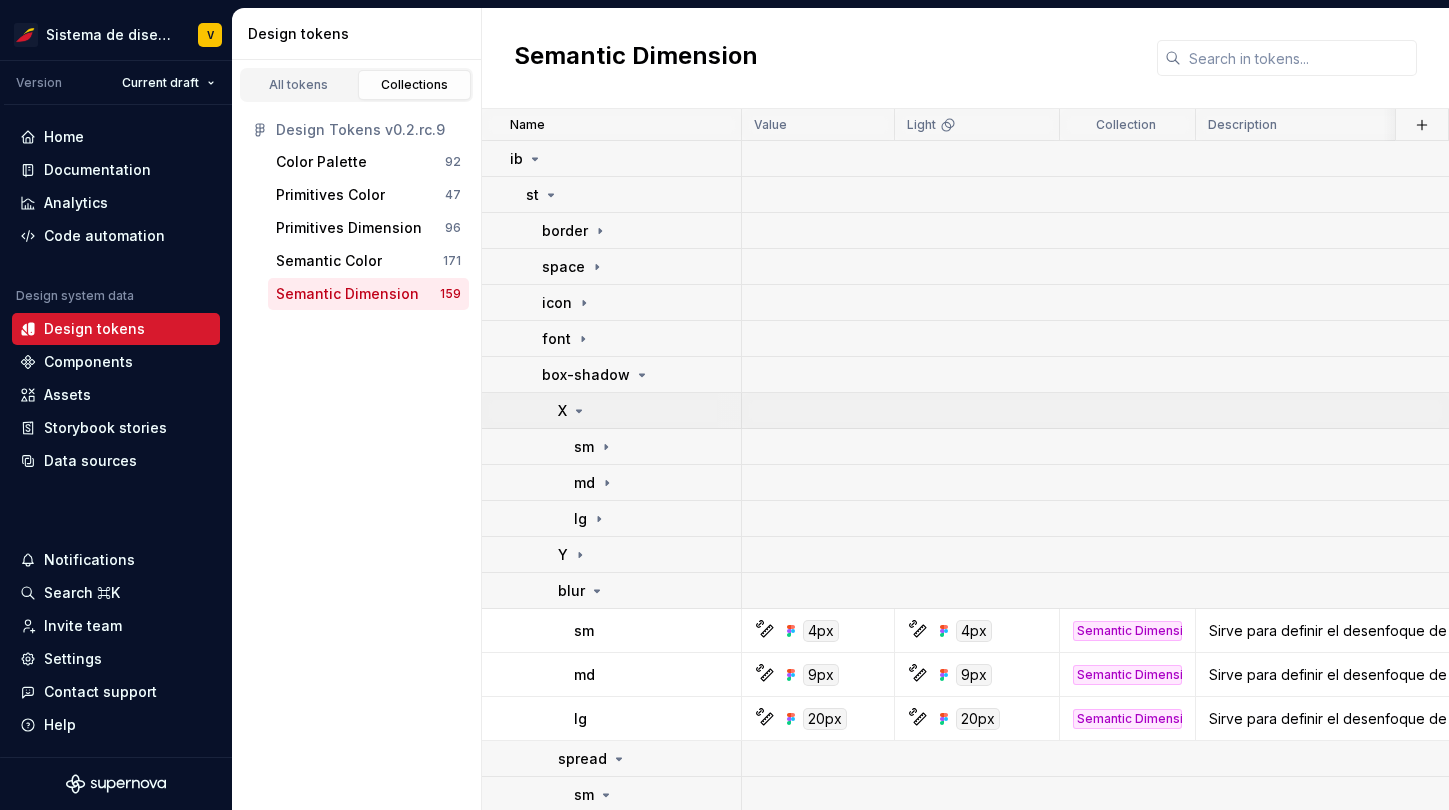 click 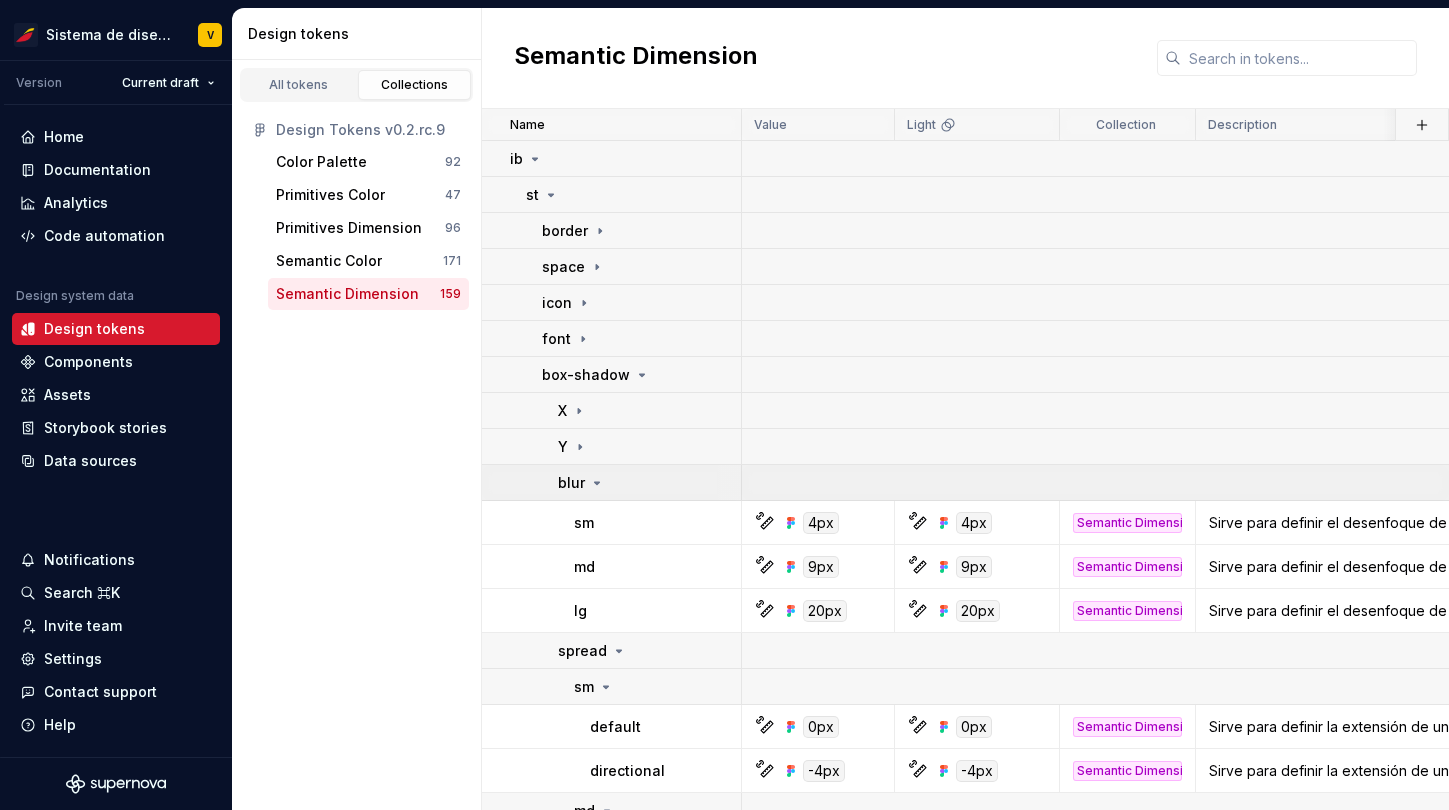 click 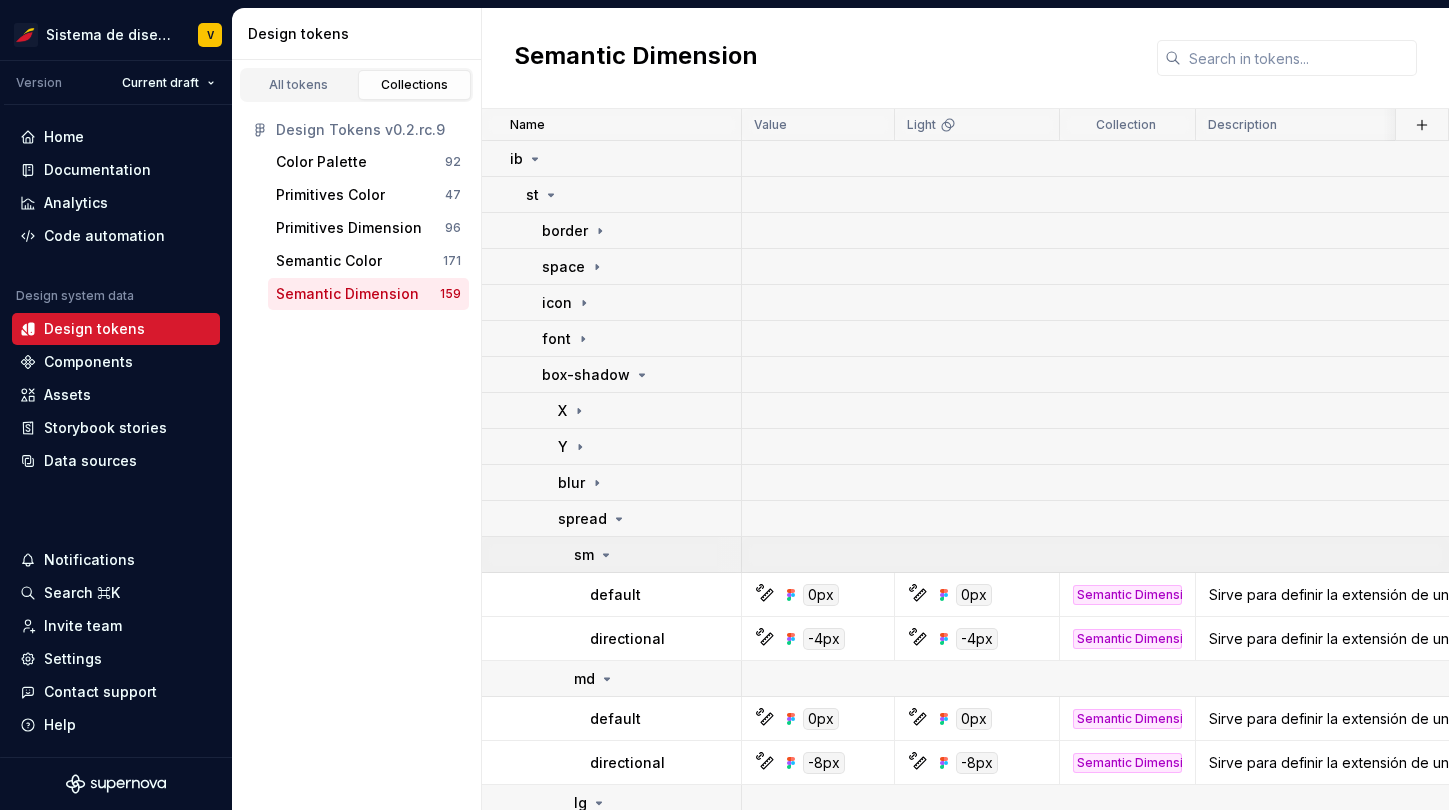 click 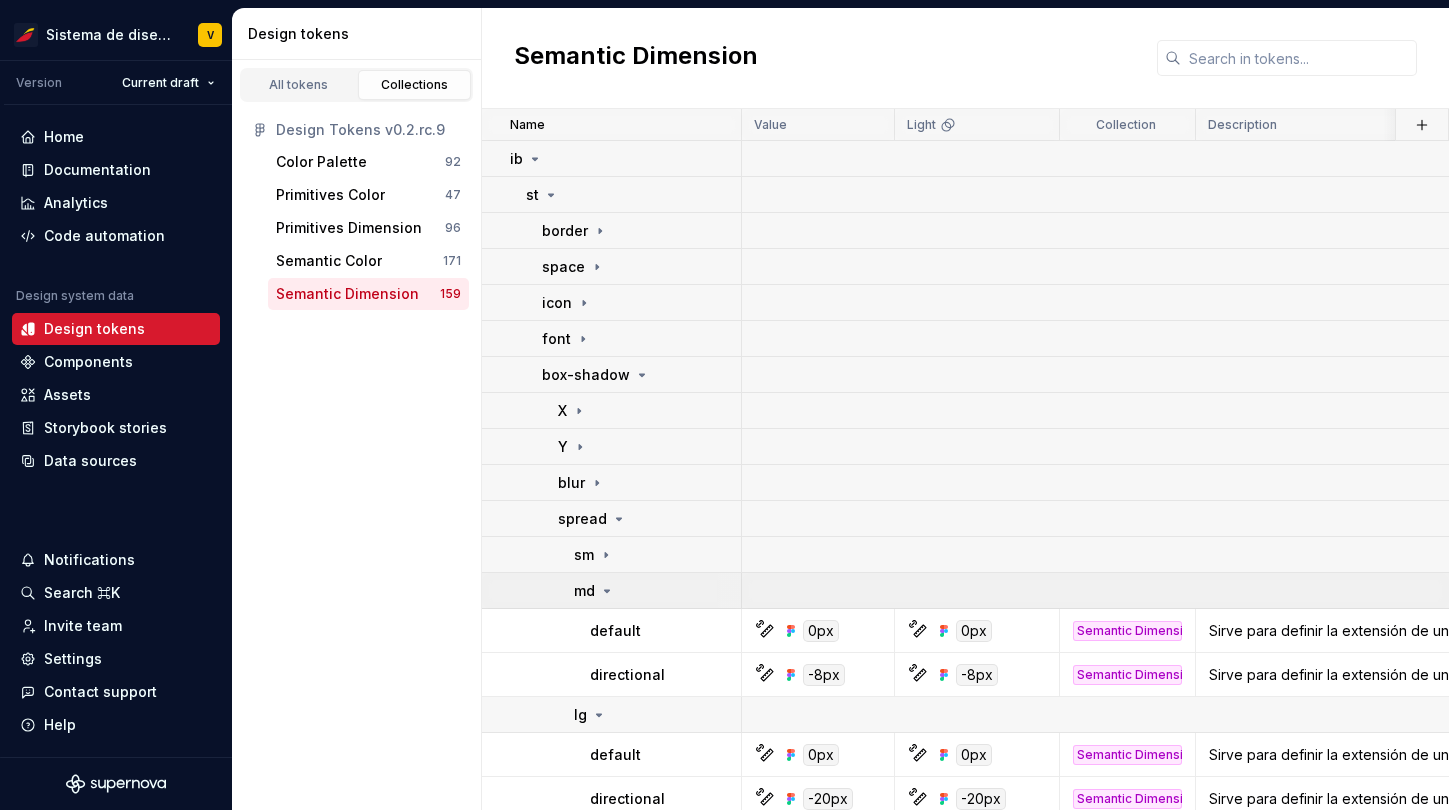click 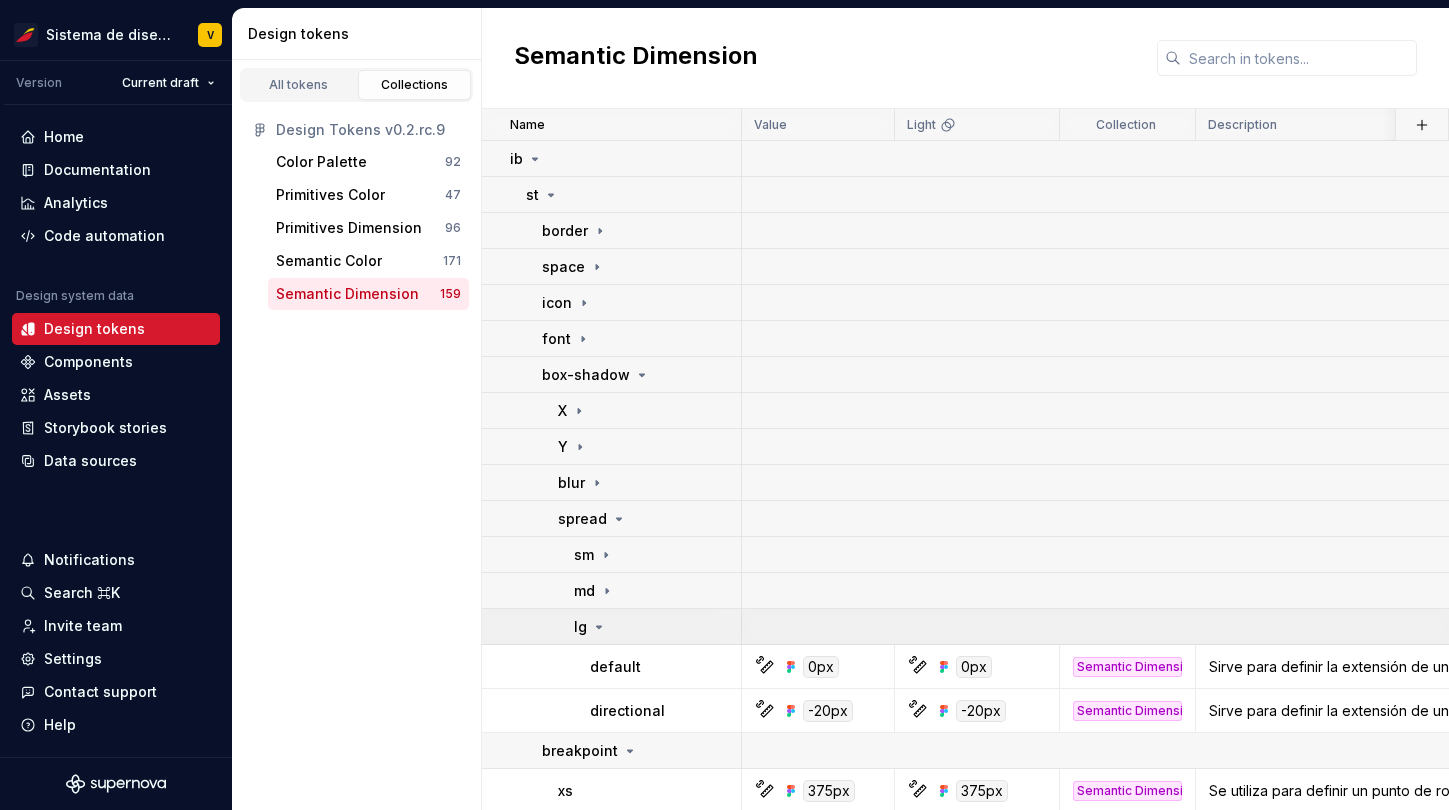 click 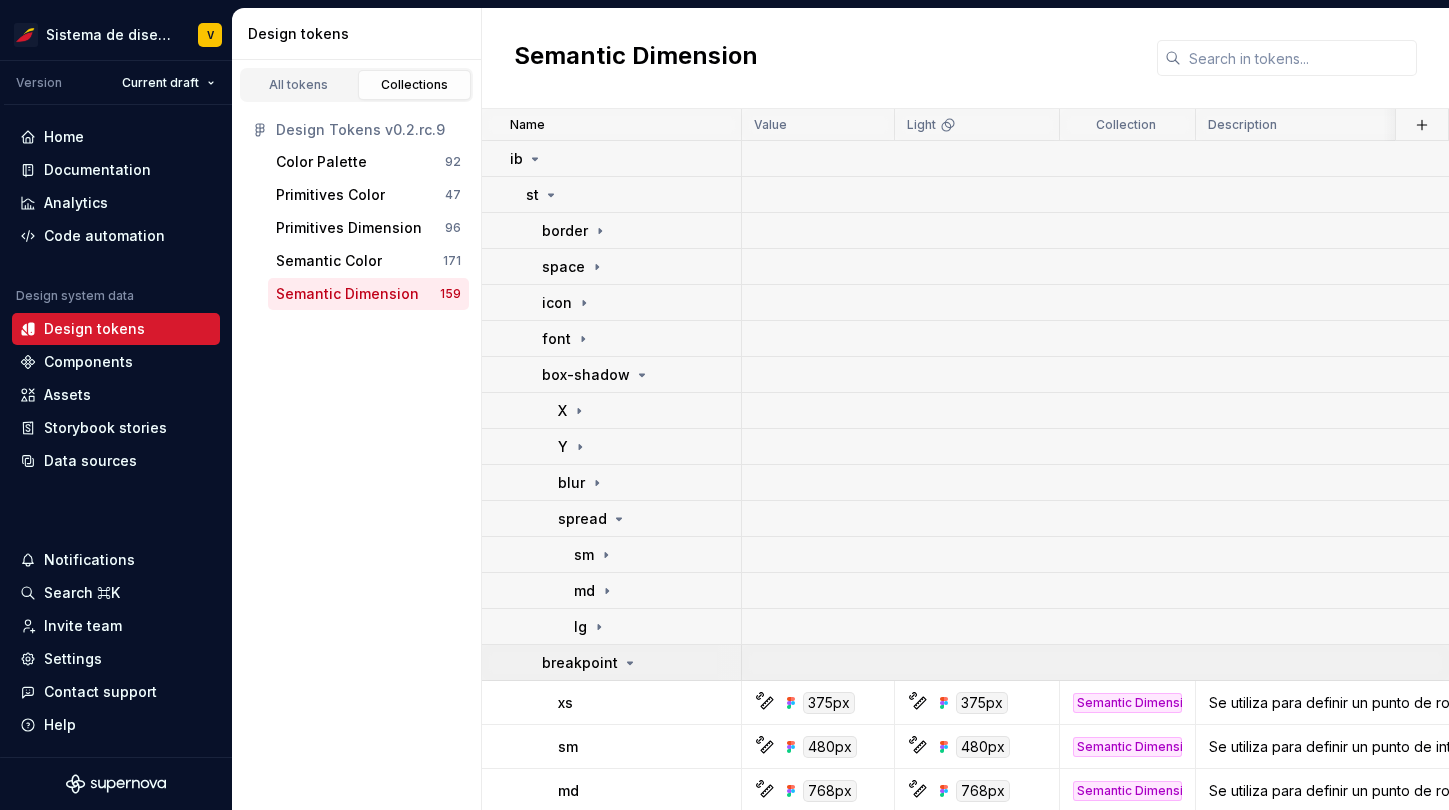 click 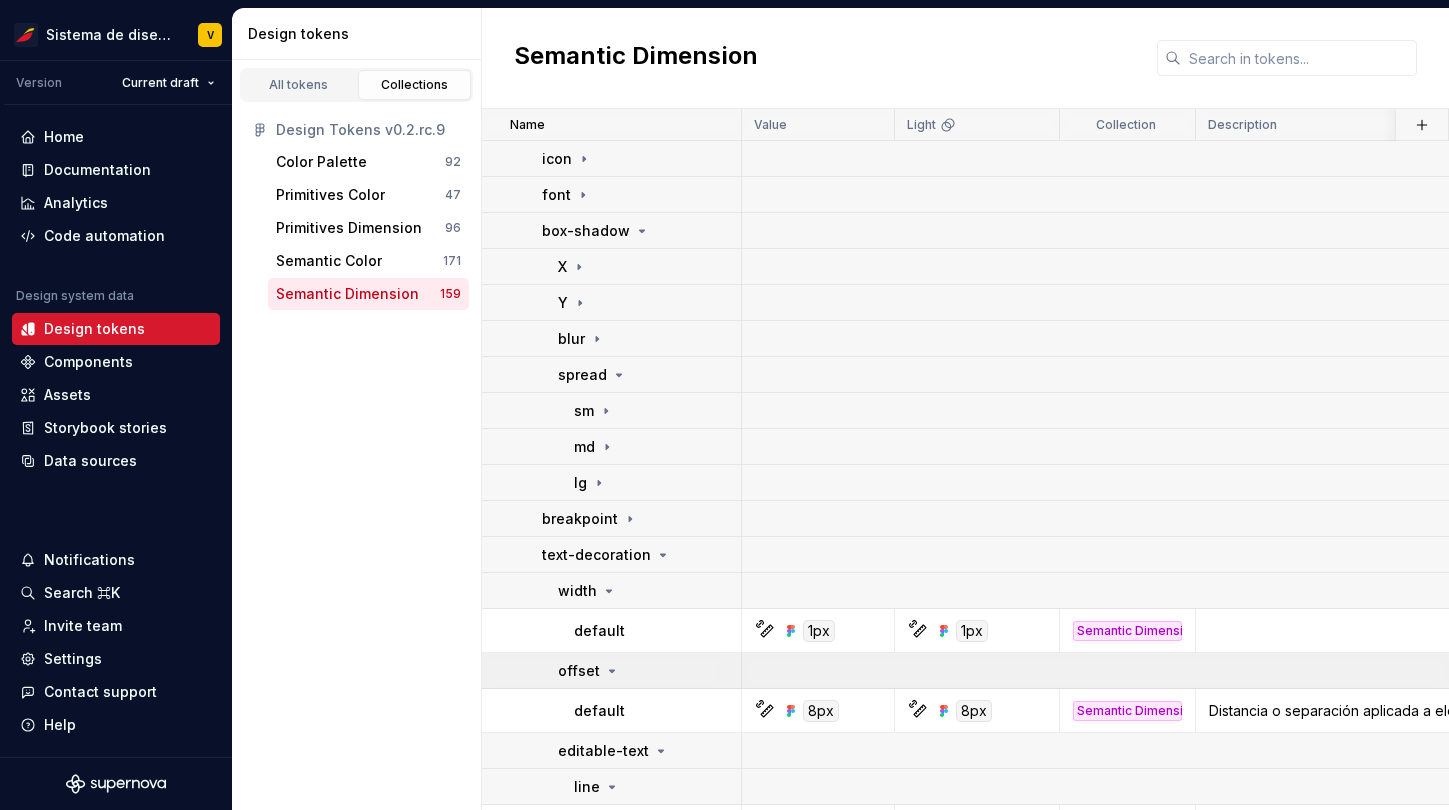 scroll, scrollTop: 190, scrollLeft: 0, axis: vertical 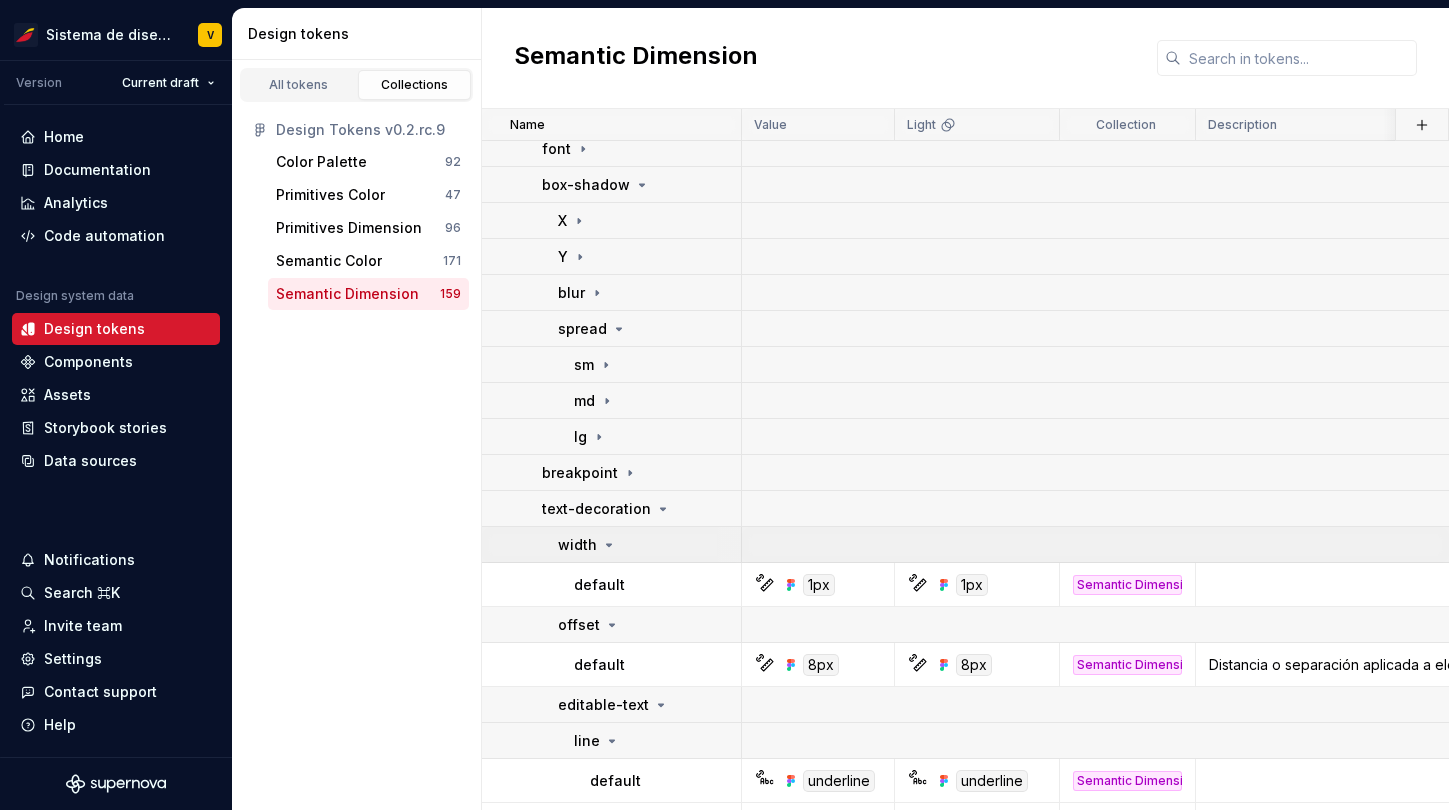click 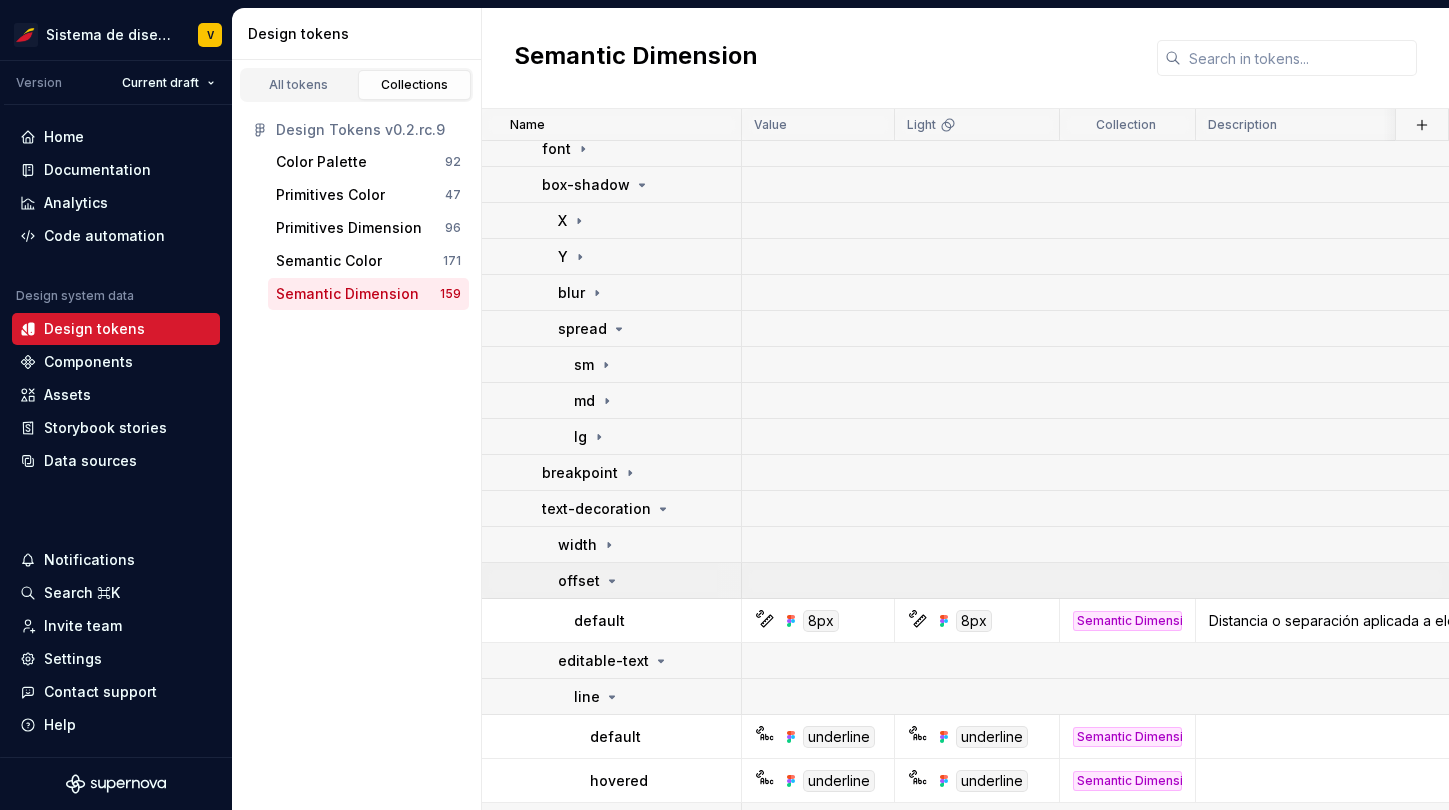 click 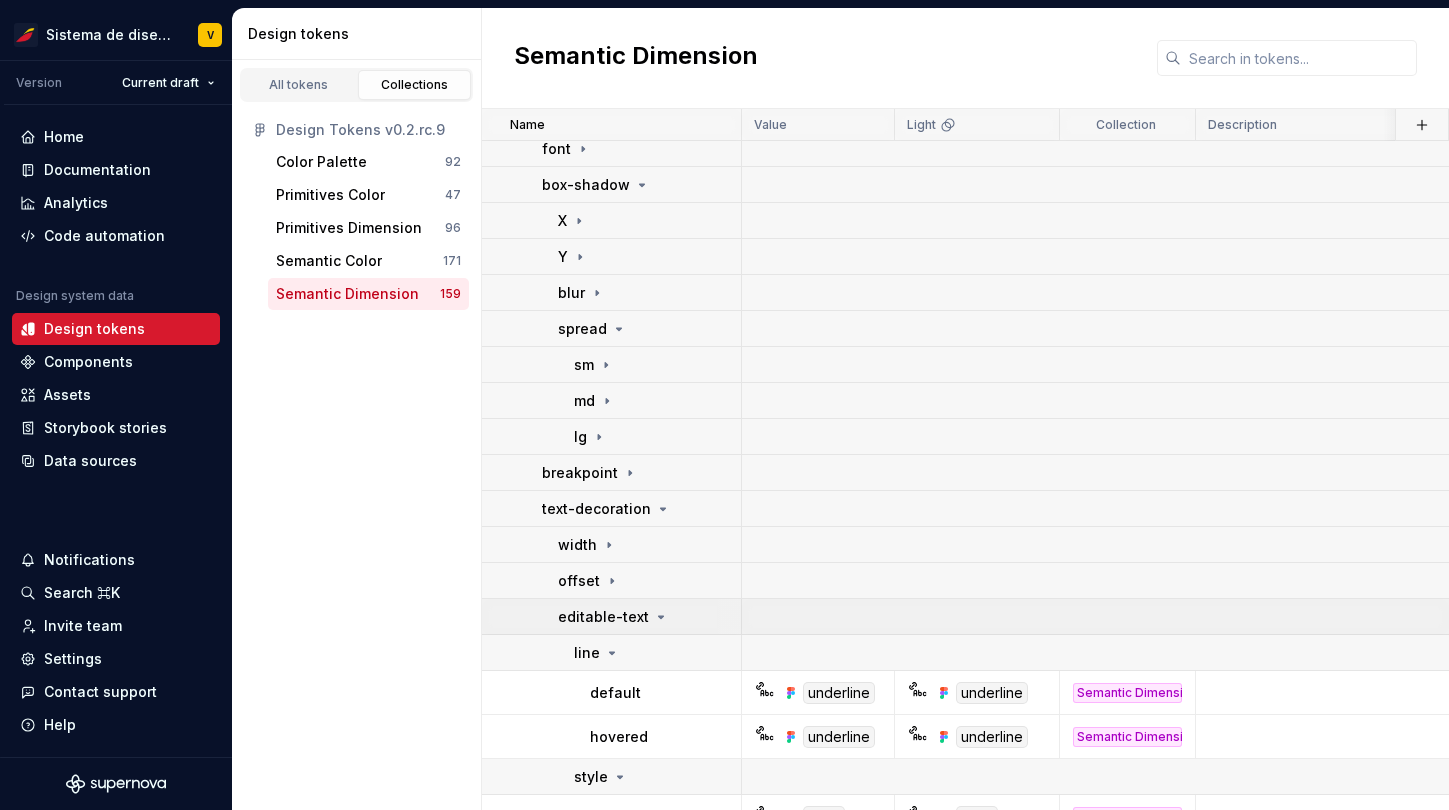 click 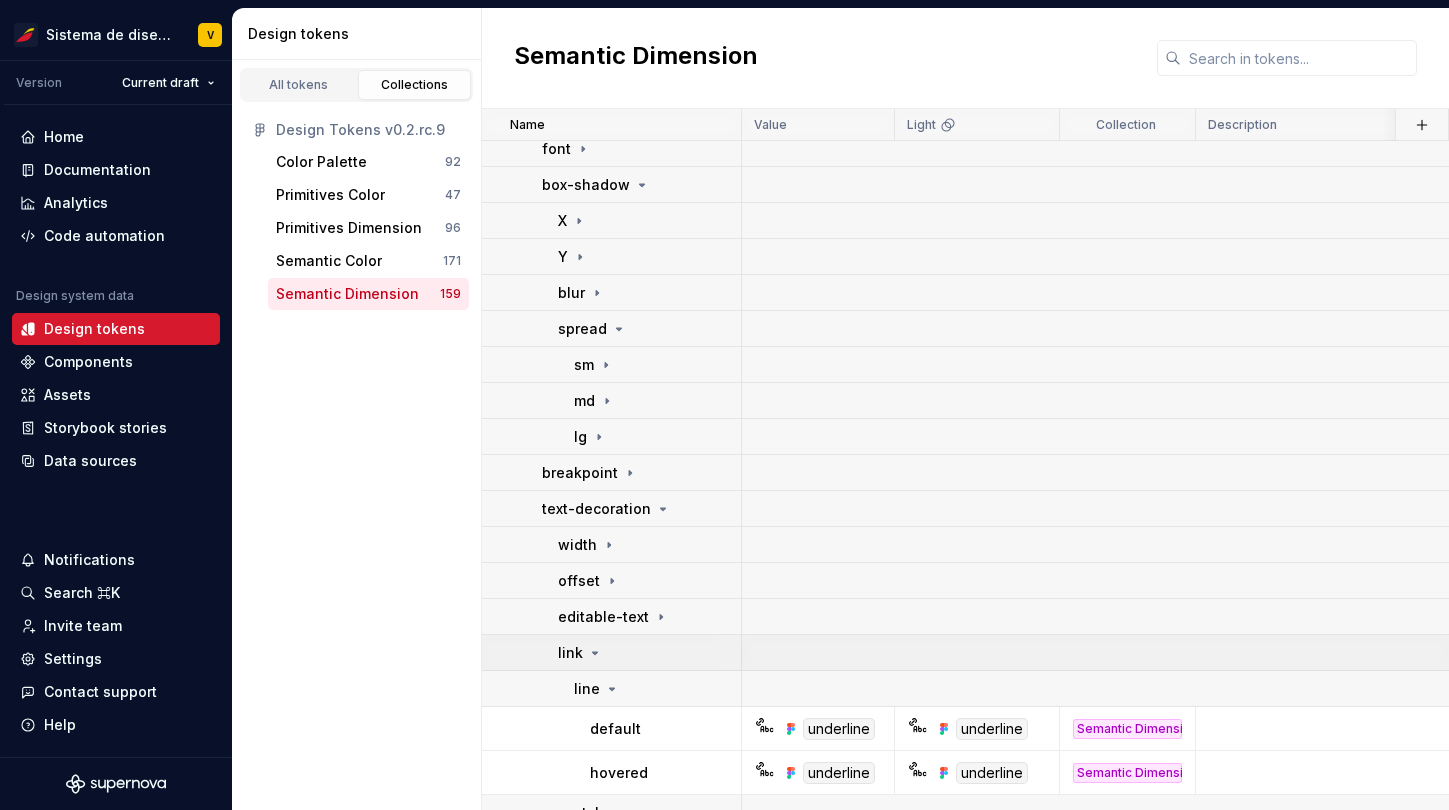 click 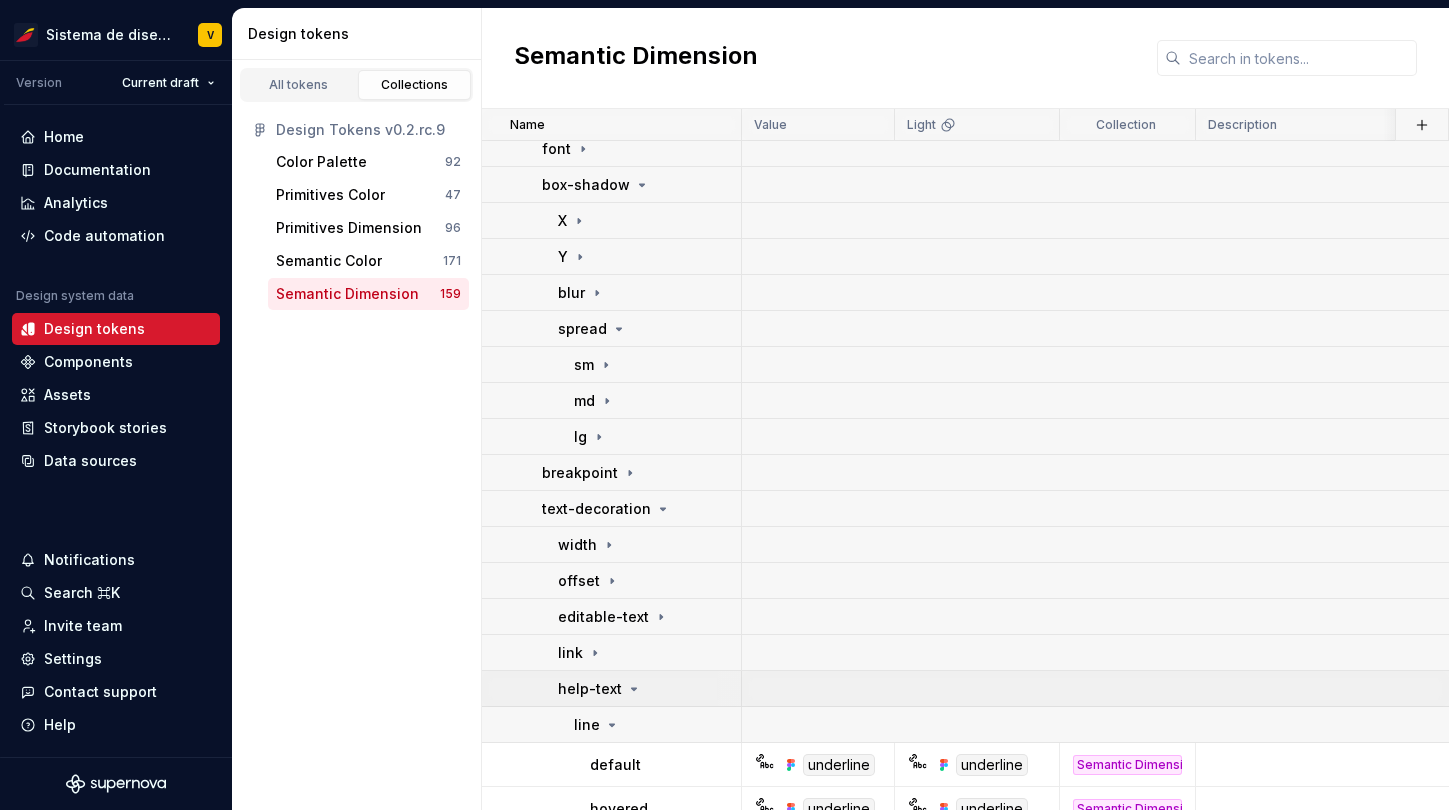 click 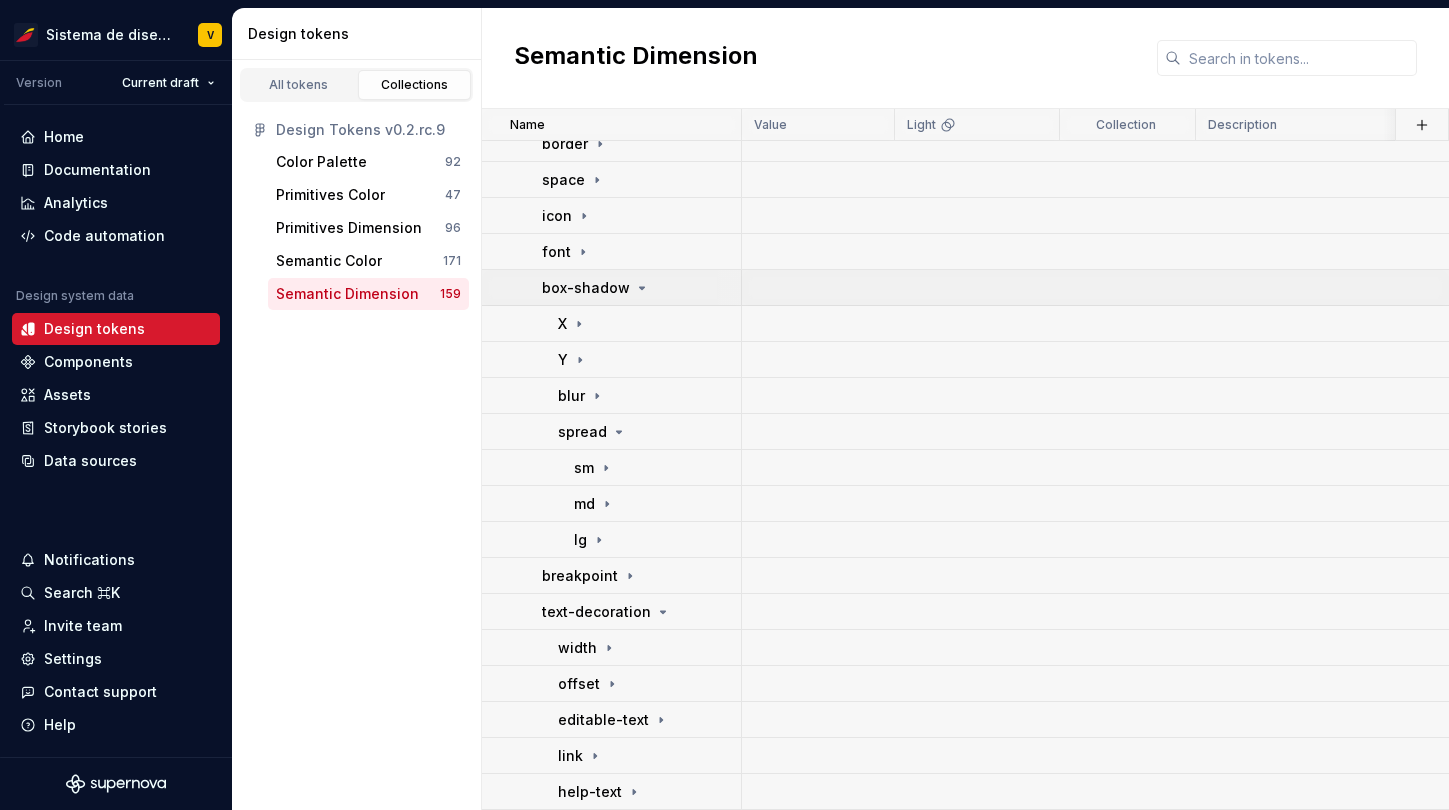 click 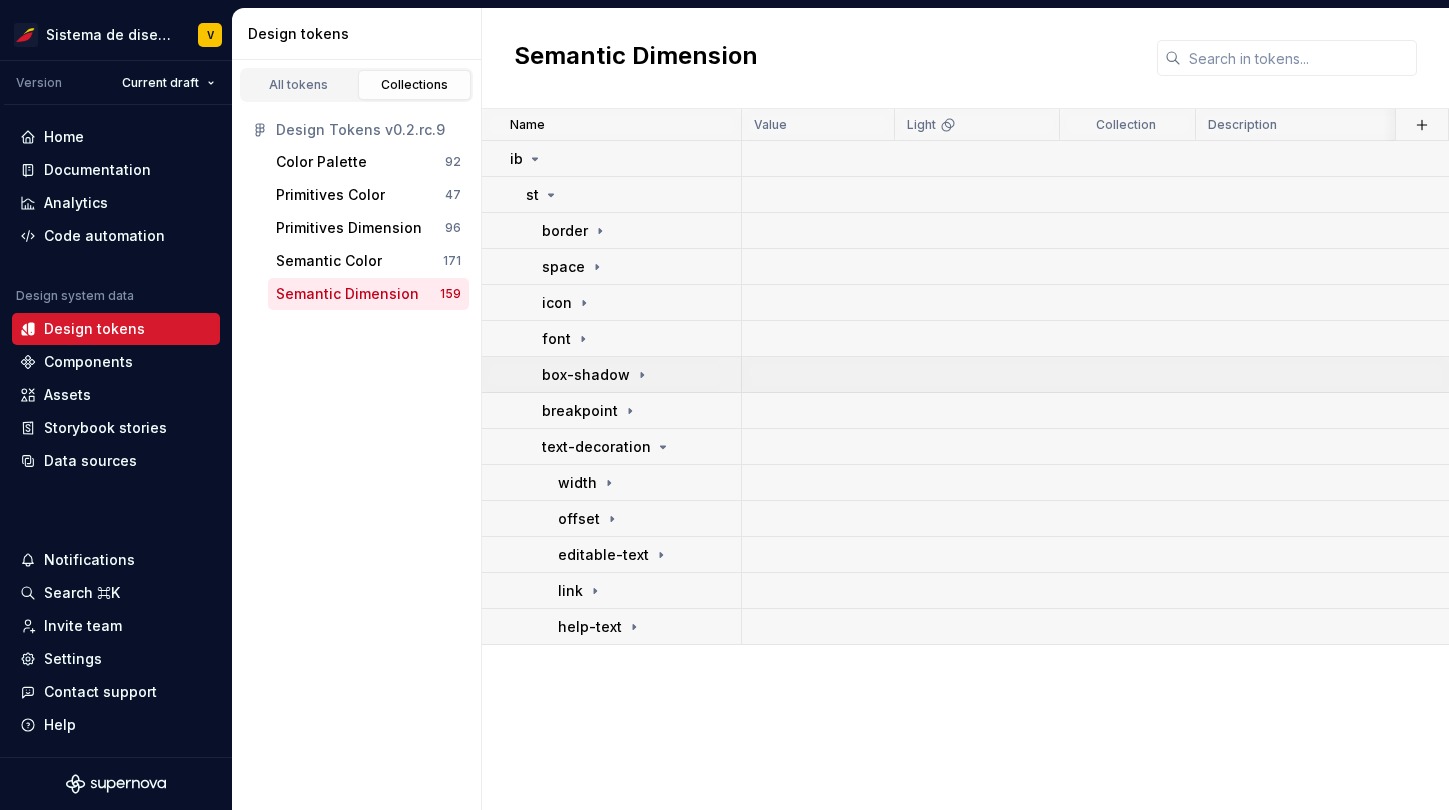 scroll, scrollTop: 0, scrollLeft: 0, axis: both 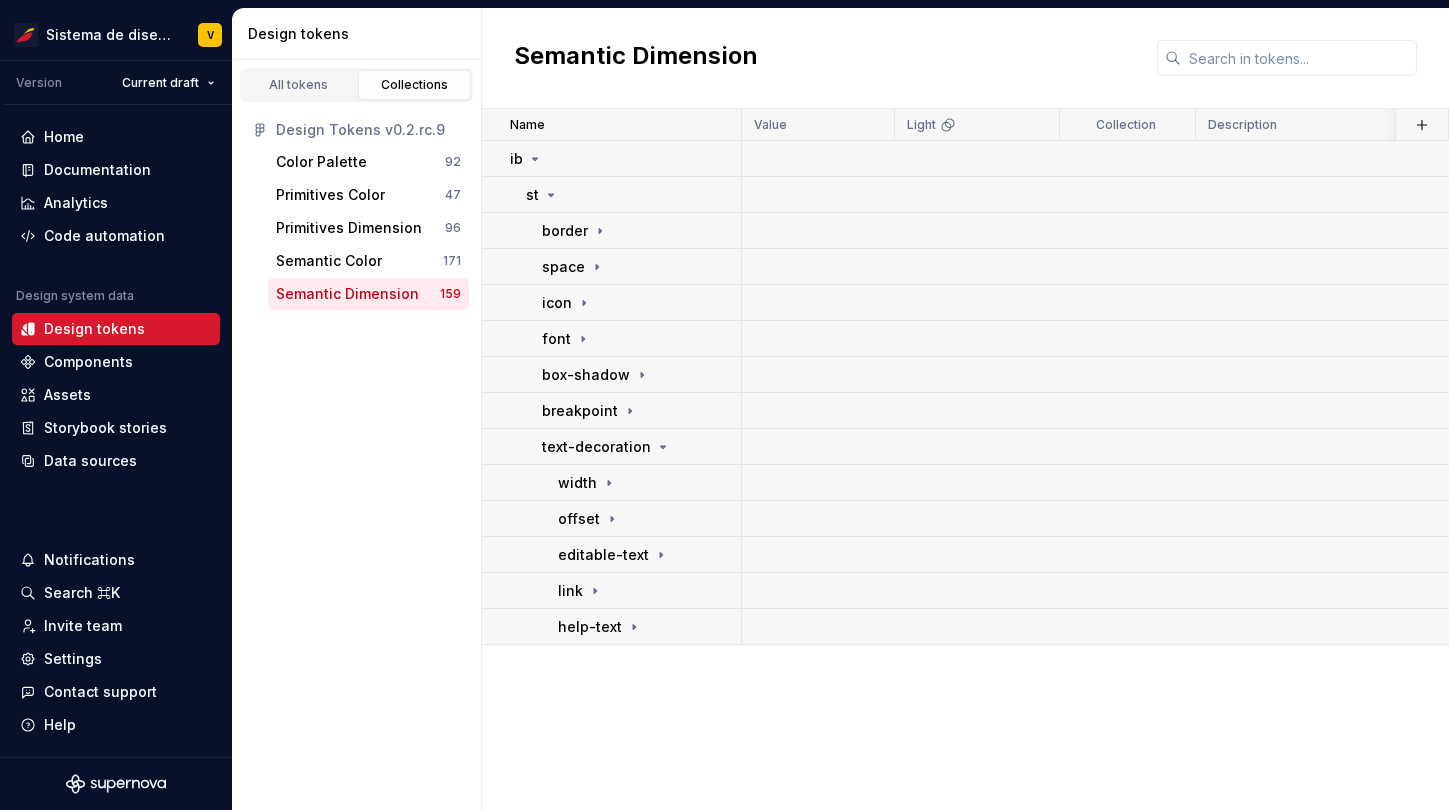click on "All tokens Collections Design Tokens v0.2.rc.9 Color Palette 92 Primitives Color 47 Primitives Dimension 96 Semantic Color 171 Semantic Dimension 159" at bounding box center (357, 435) 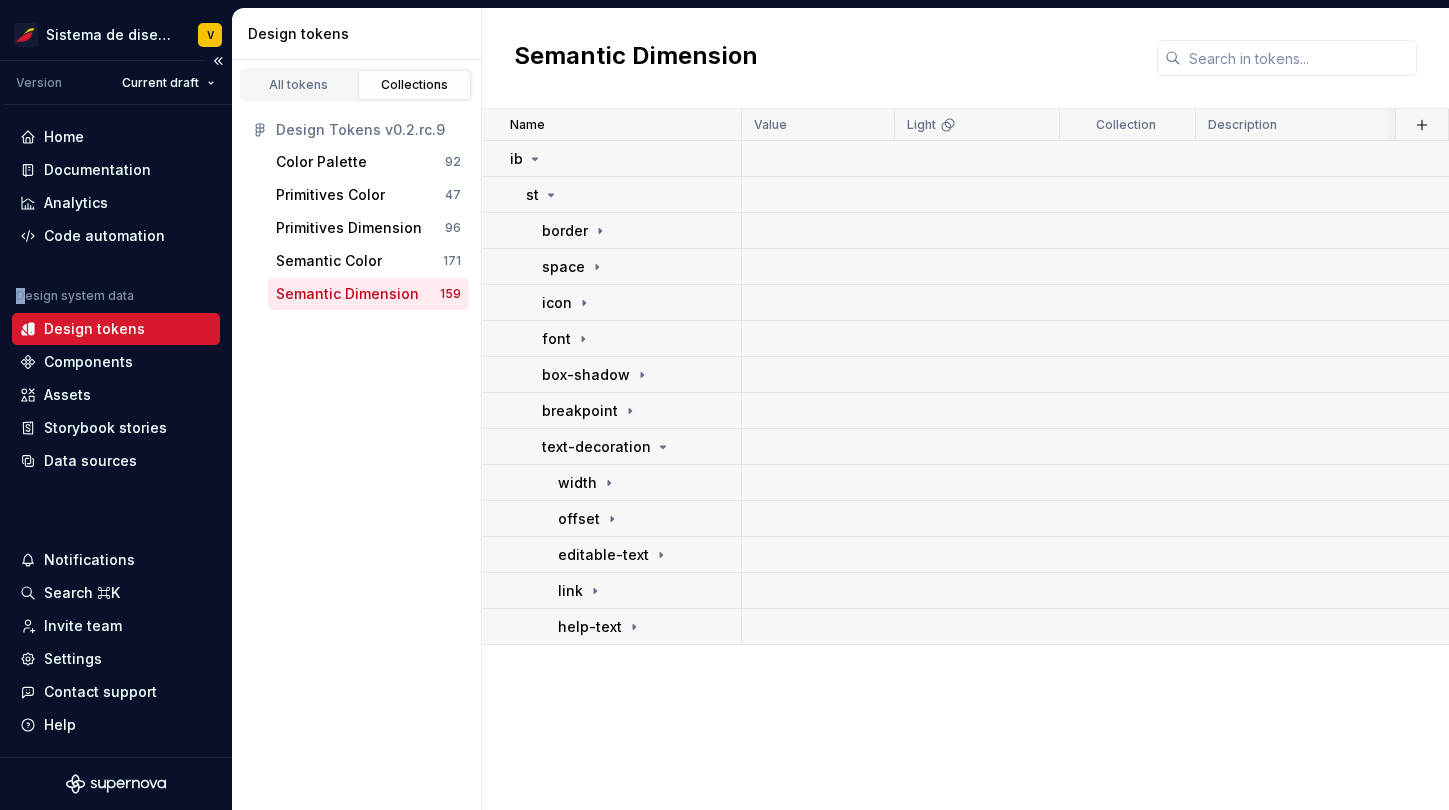 drag, startPoint x: 21, startPoint y: 293, endPoint x: 145, endPoint y: 286, distance: 124.197426 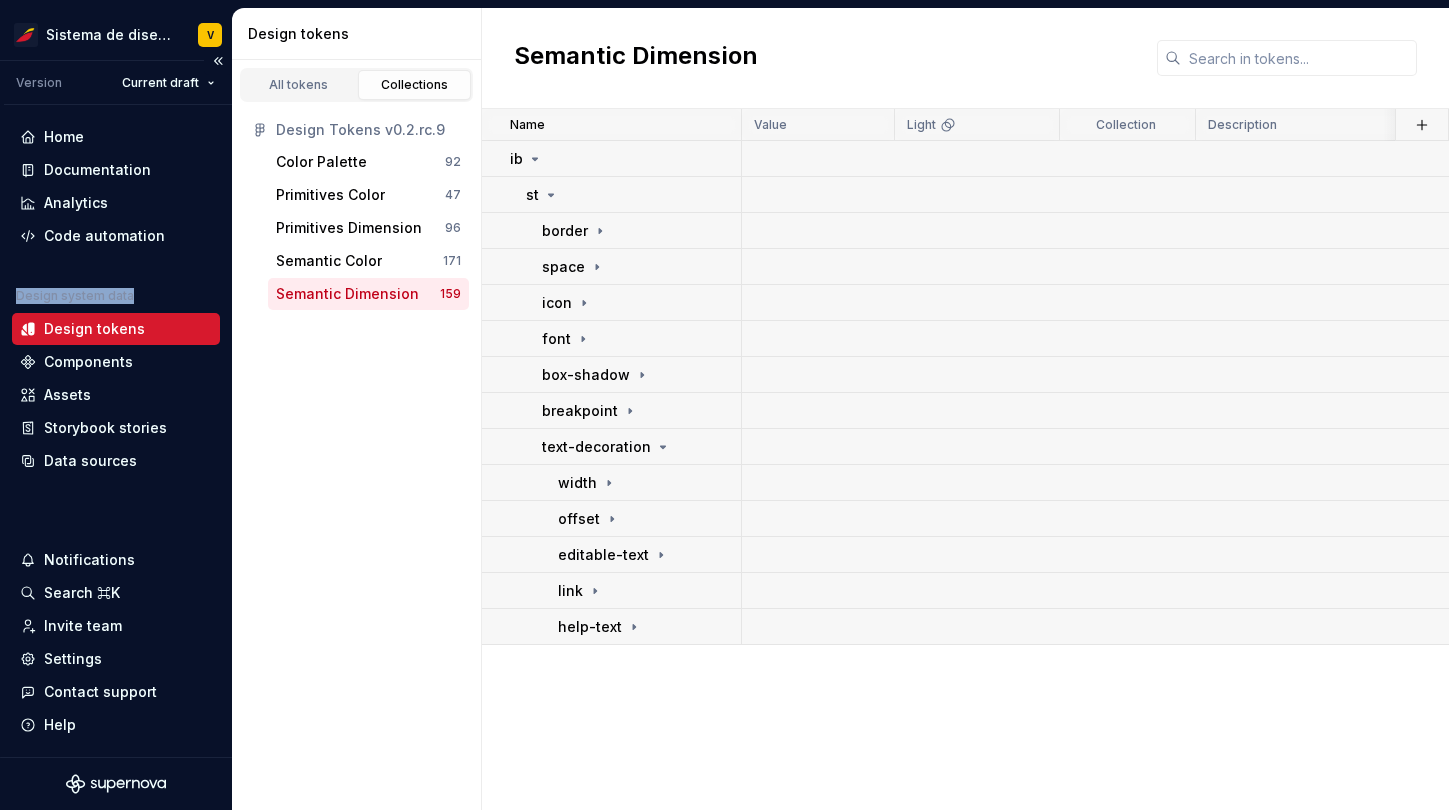 drag, startPoint x: 17, startPoint y: 296, endPoint x: 132, endPoint y: 300, distance: 115.06954 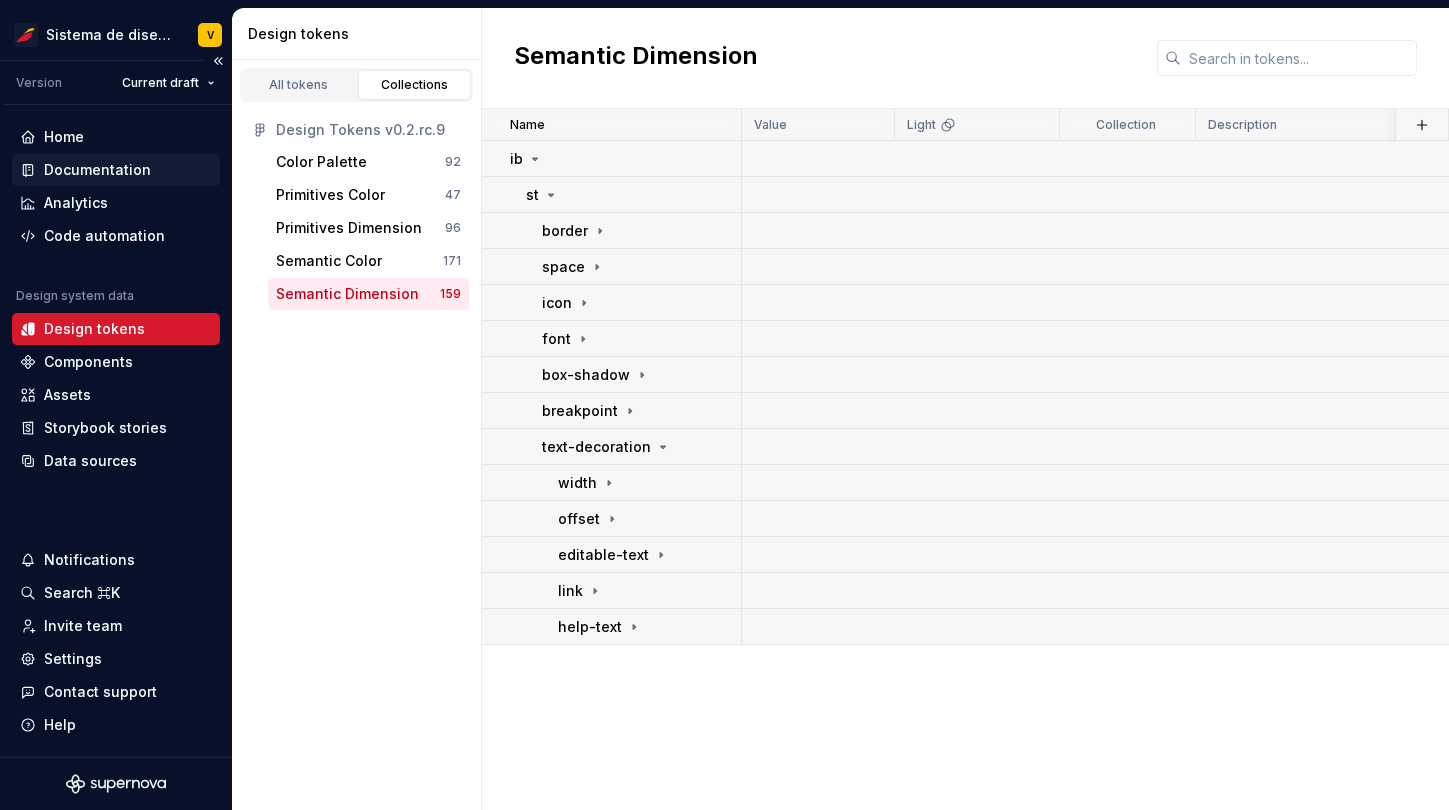 click on "Documentation" at bounding box center [97, 170] 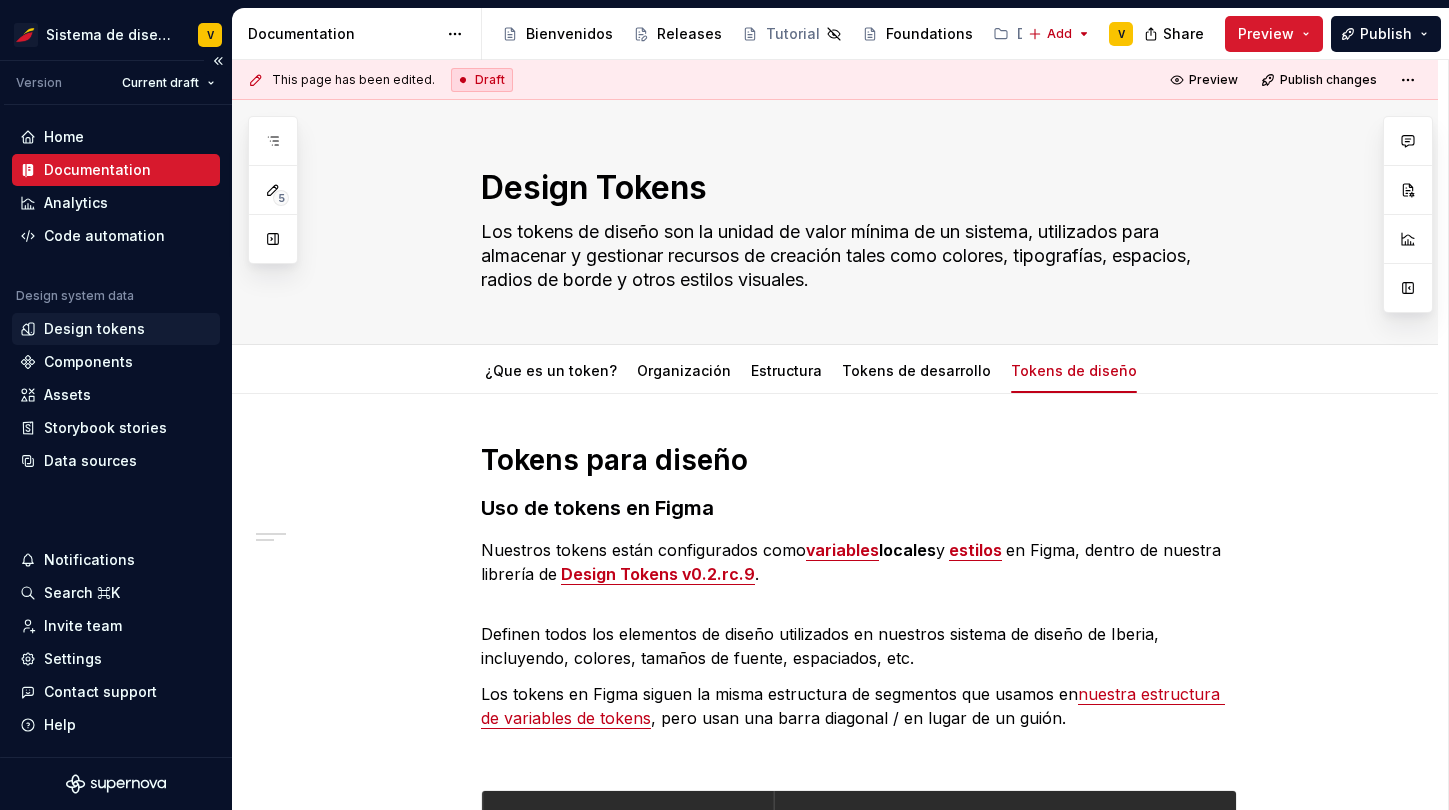 click on "Design tokens" at bounding box center (94, 329) 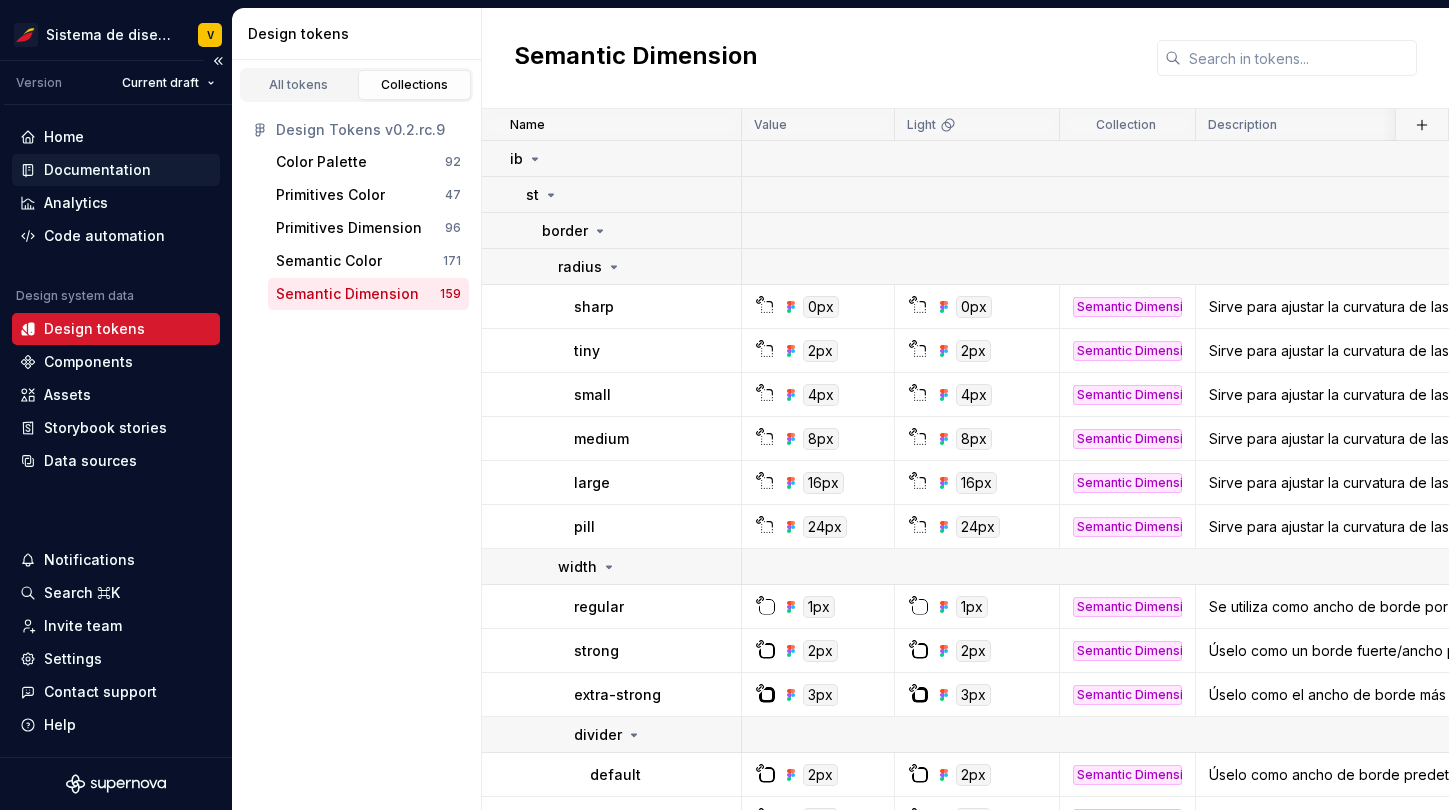 click on "Documentation" at bounding box center [97, 170] 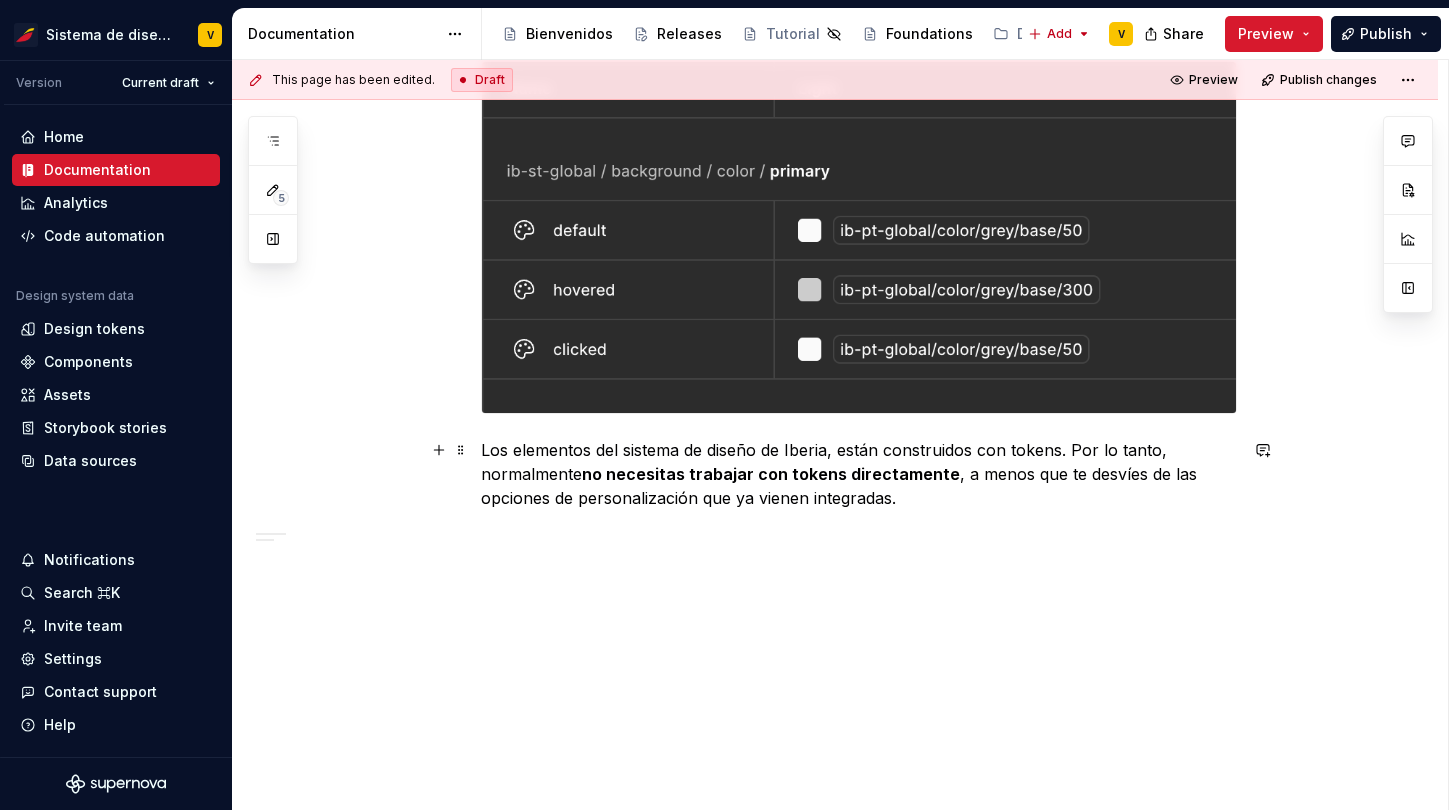 scroll, scrollTop: 732, scrollLeft: 0, axis: vertical 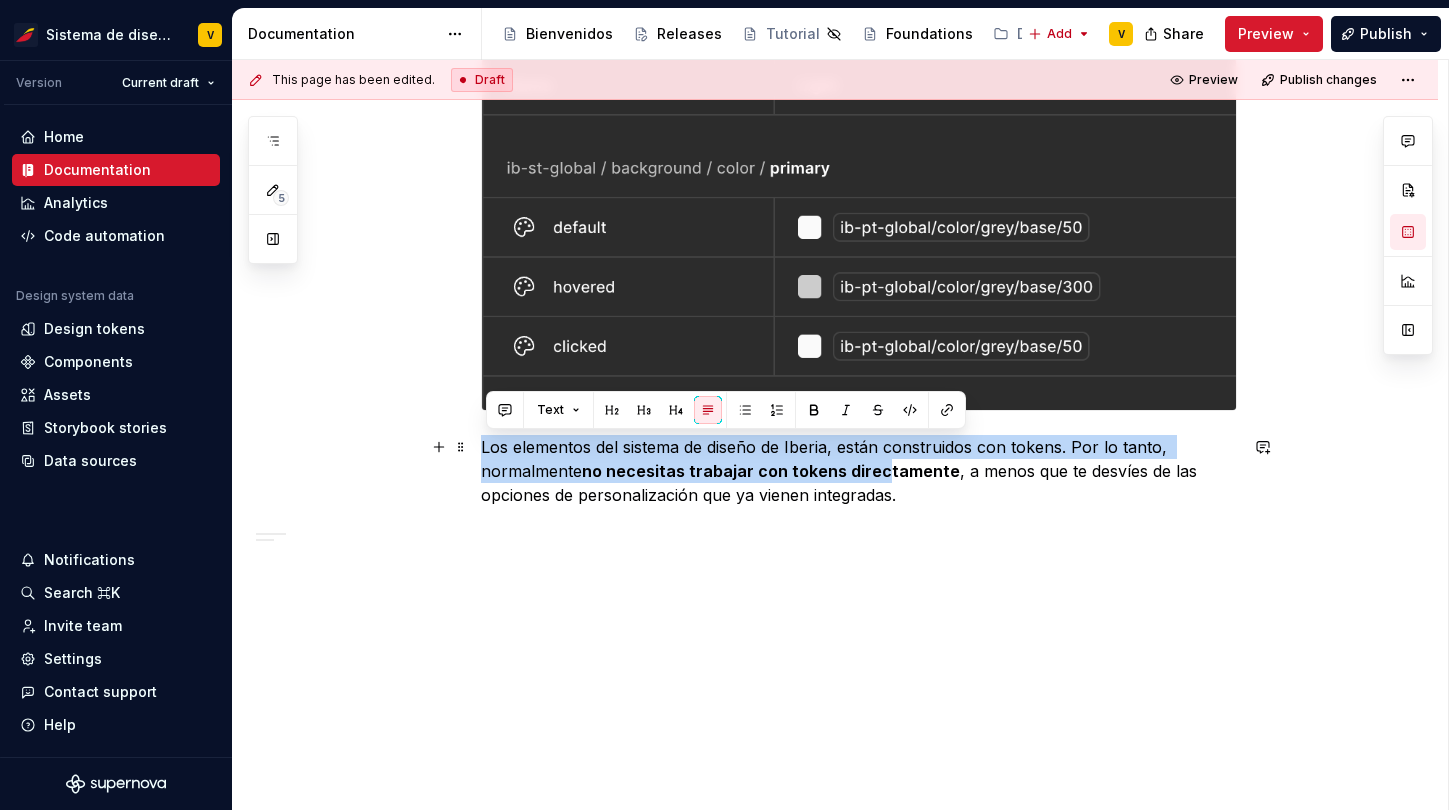 drag, startPoint x: 487, startPoint y: 447, endPoint x: 882, endPoint y: 465, distance: 395.4099 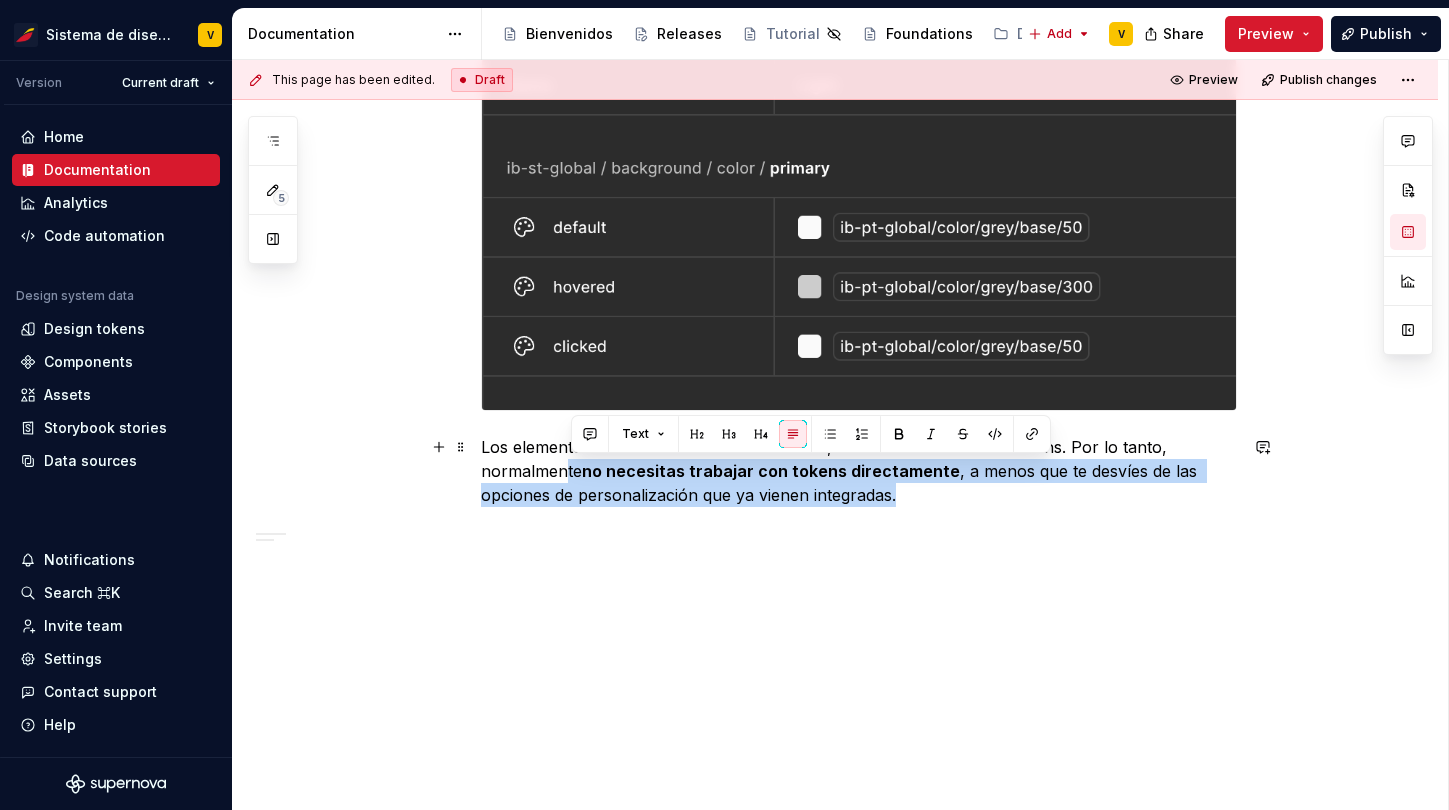 drag, startPoint x: 908, startPoint y: 499, endPoint x: 573, endPoint y: 469, distance: 336.3406 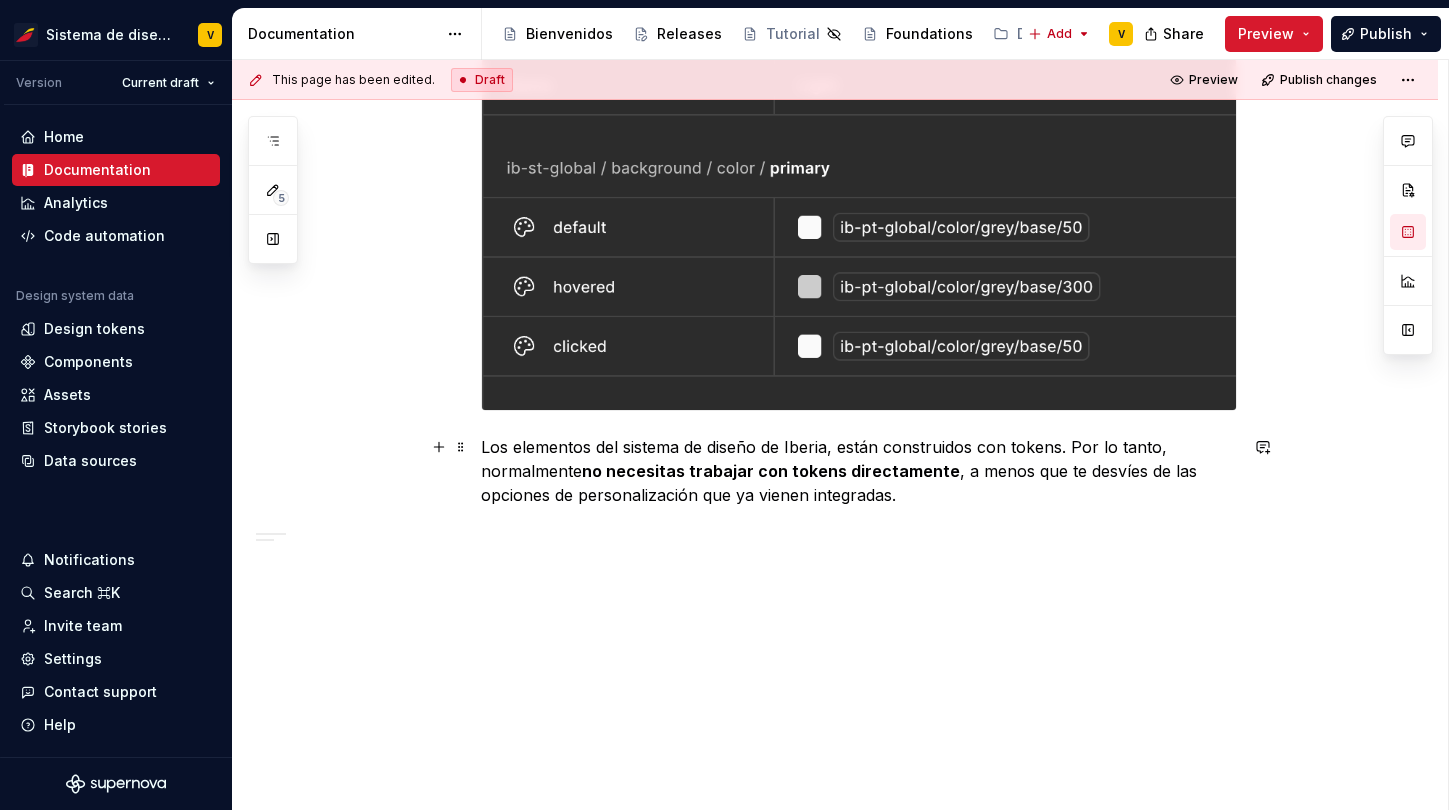 click on "Los elementos del sistema de diseño de Iberia, están construidos con tokens. Por lo tanto, normalmente  no necesitas trabajar con tokens directamente , a menos que te desvíes de las opciones de personalización que ya vienen integradas." at bounding box center [859, 471] 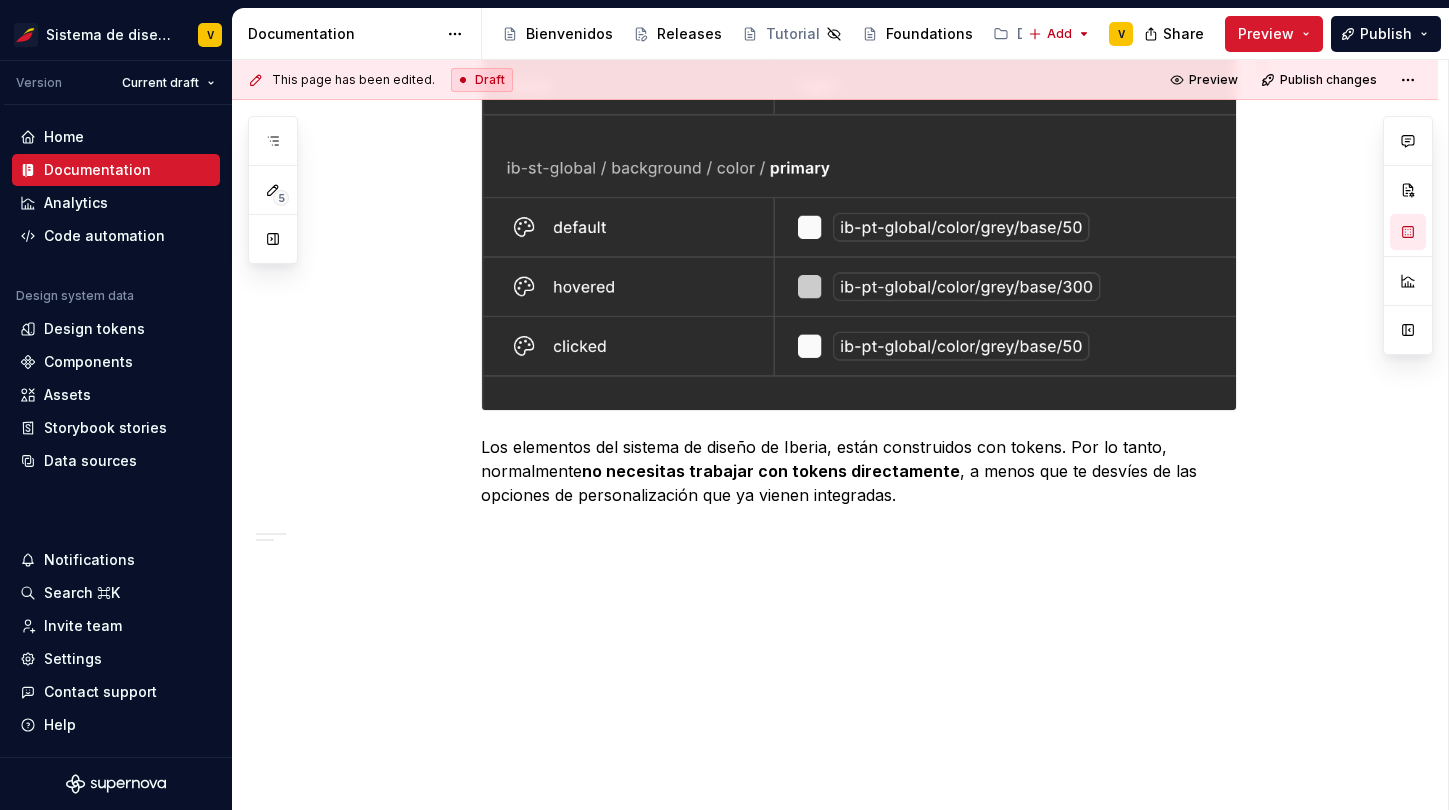 type on "*" 